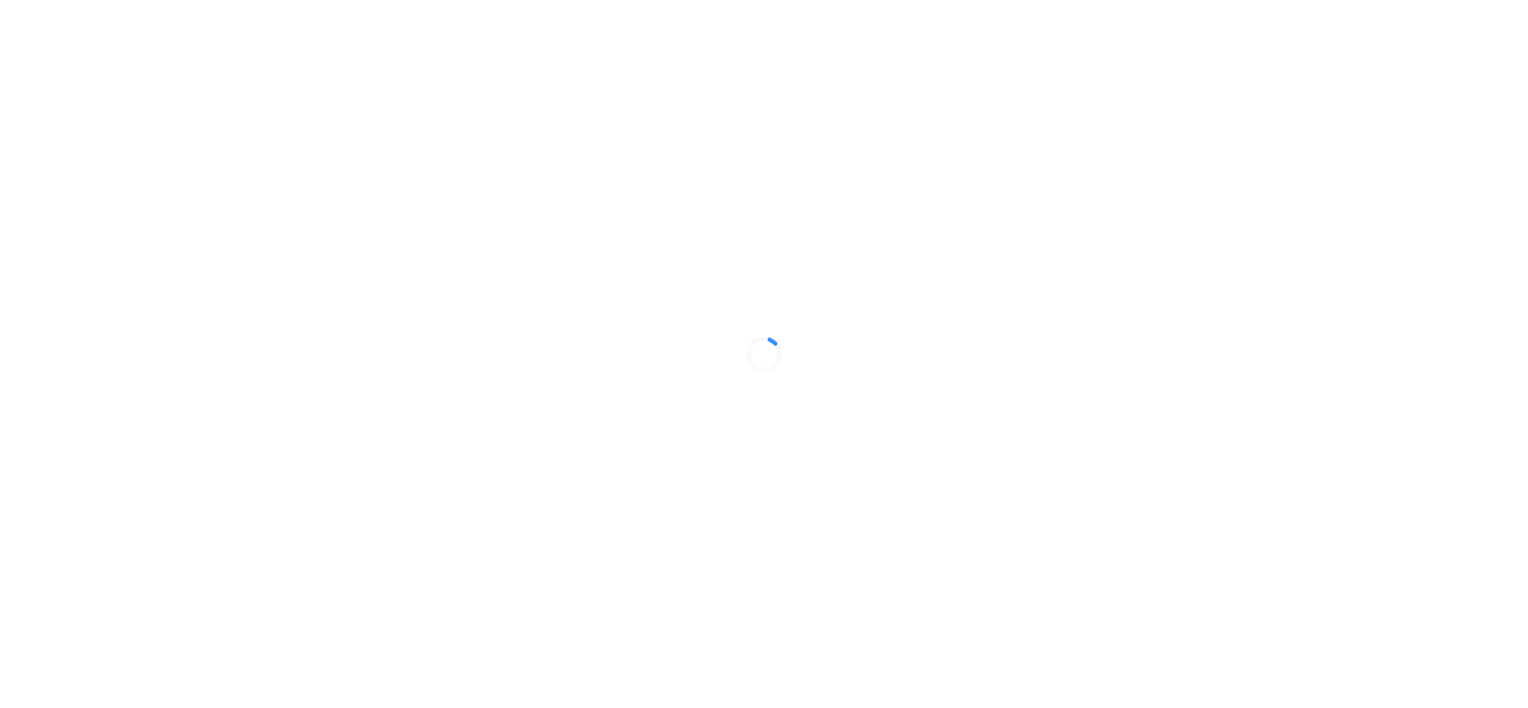 scroll, scrollTop: 0, scrollLeft: 0, axis: both 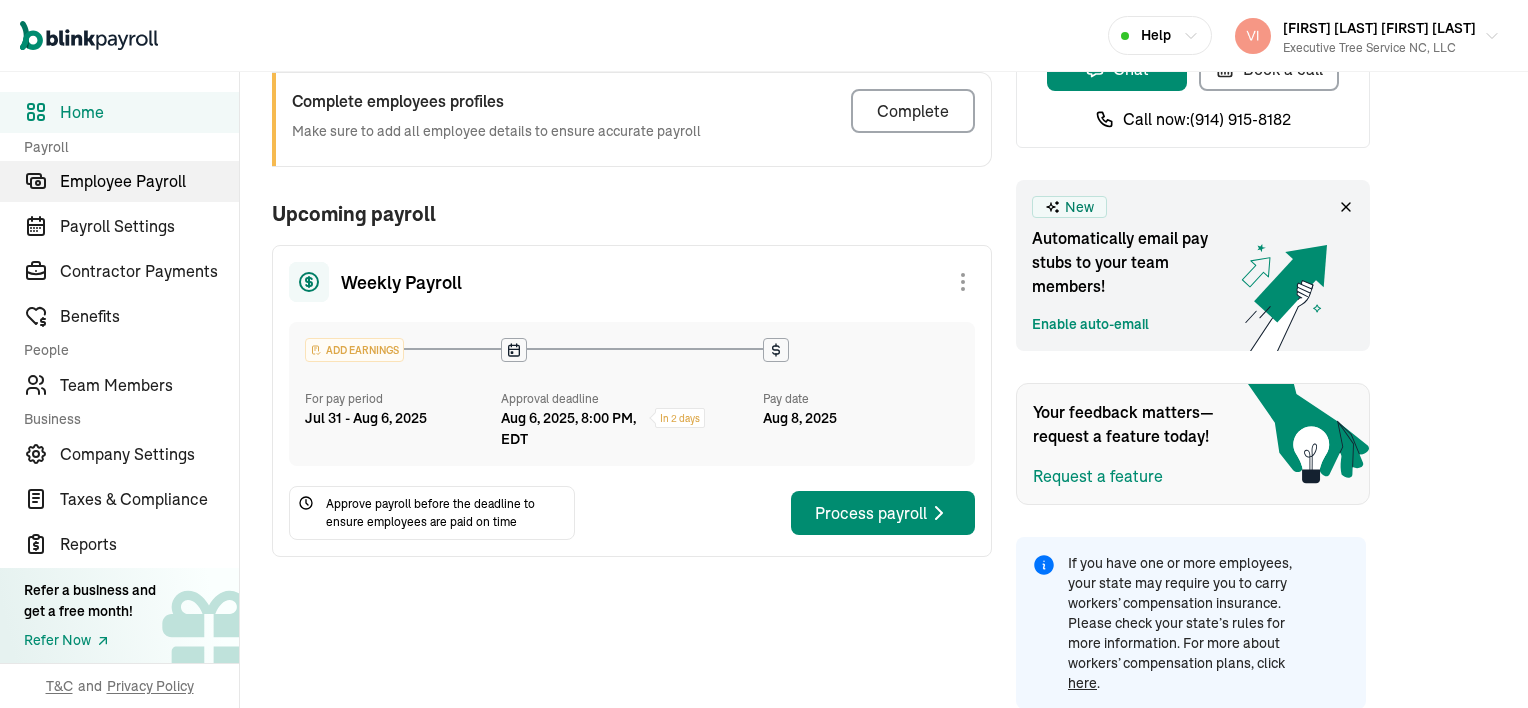click on "Employee Payroll" at bounding box center (149, 181) 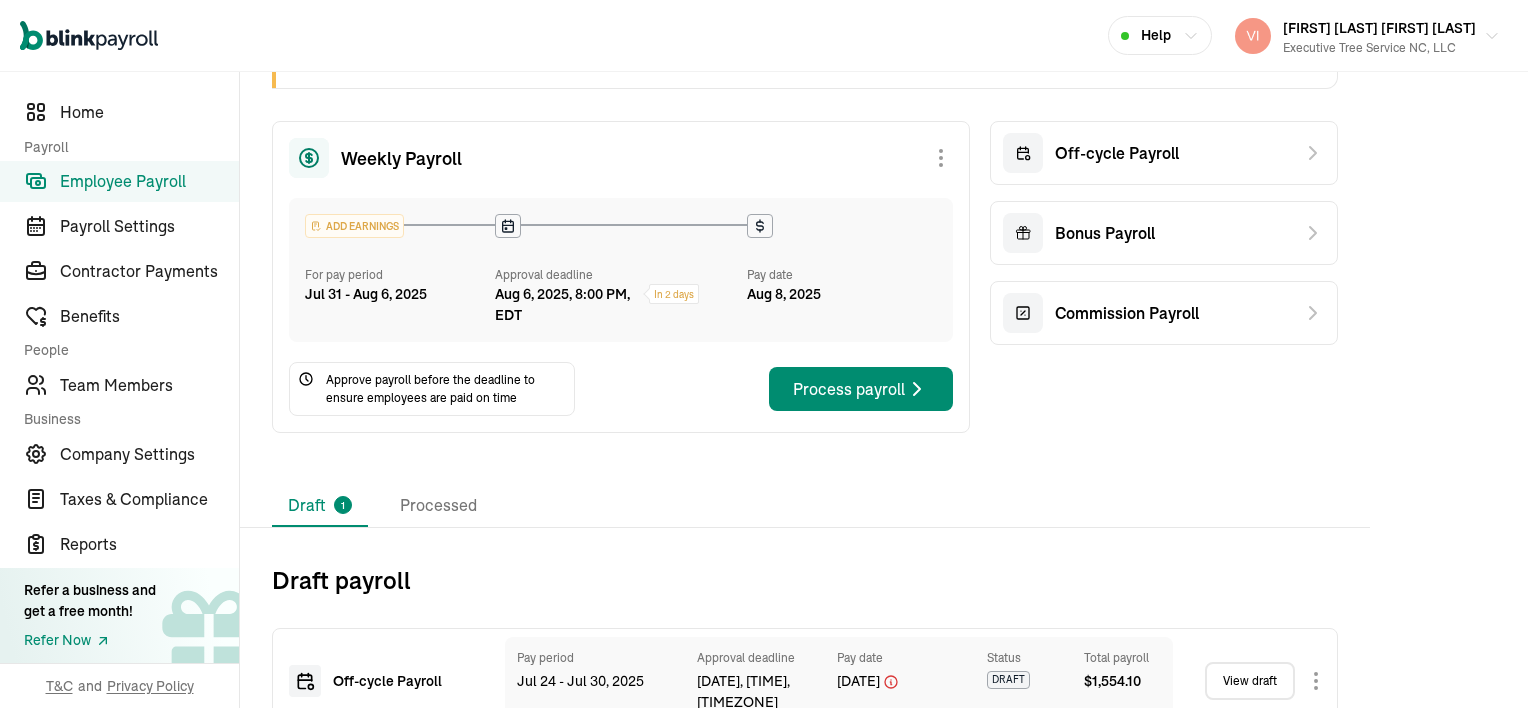 scroll, scrollTop: 211, scrollLeft: 0, axis: vertical 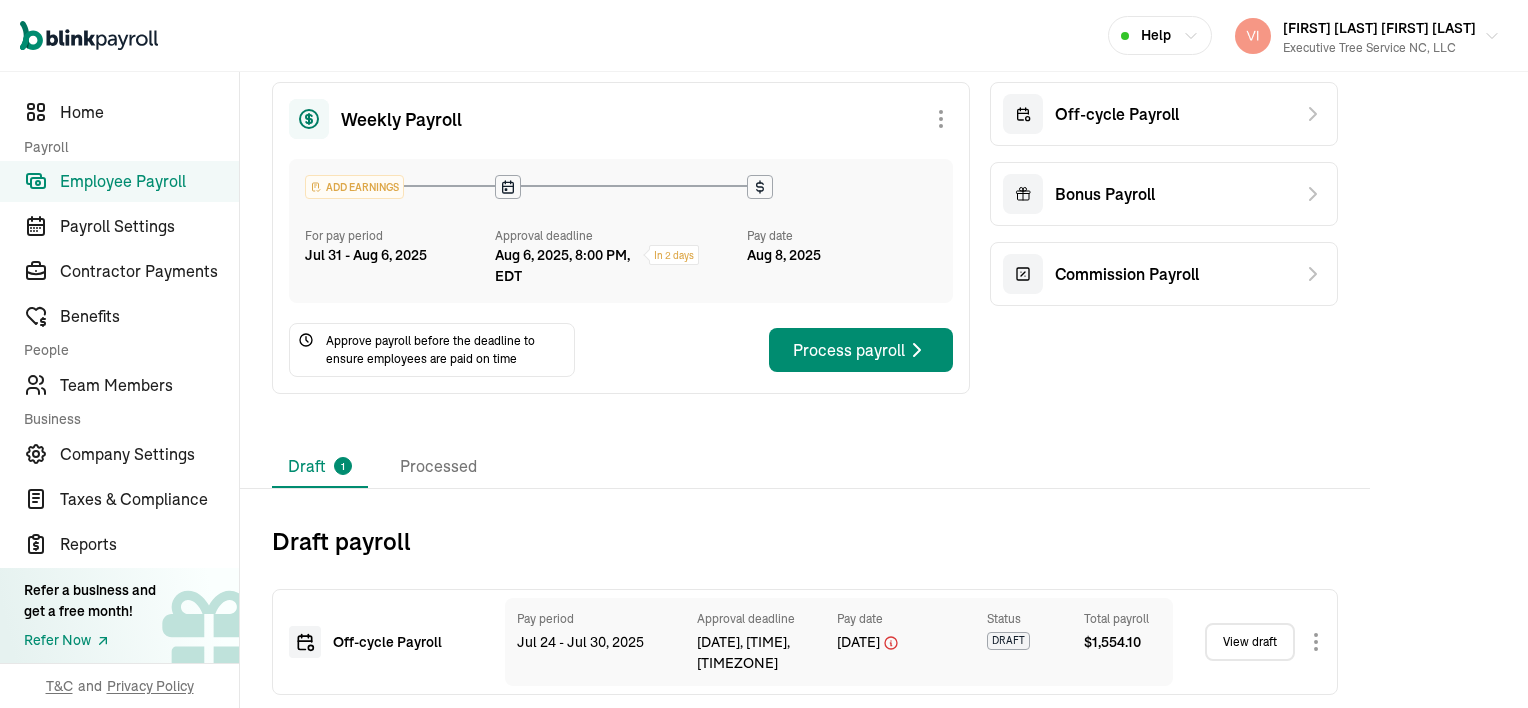 click on "View draft" at bounding box center (1250, 642) 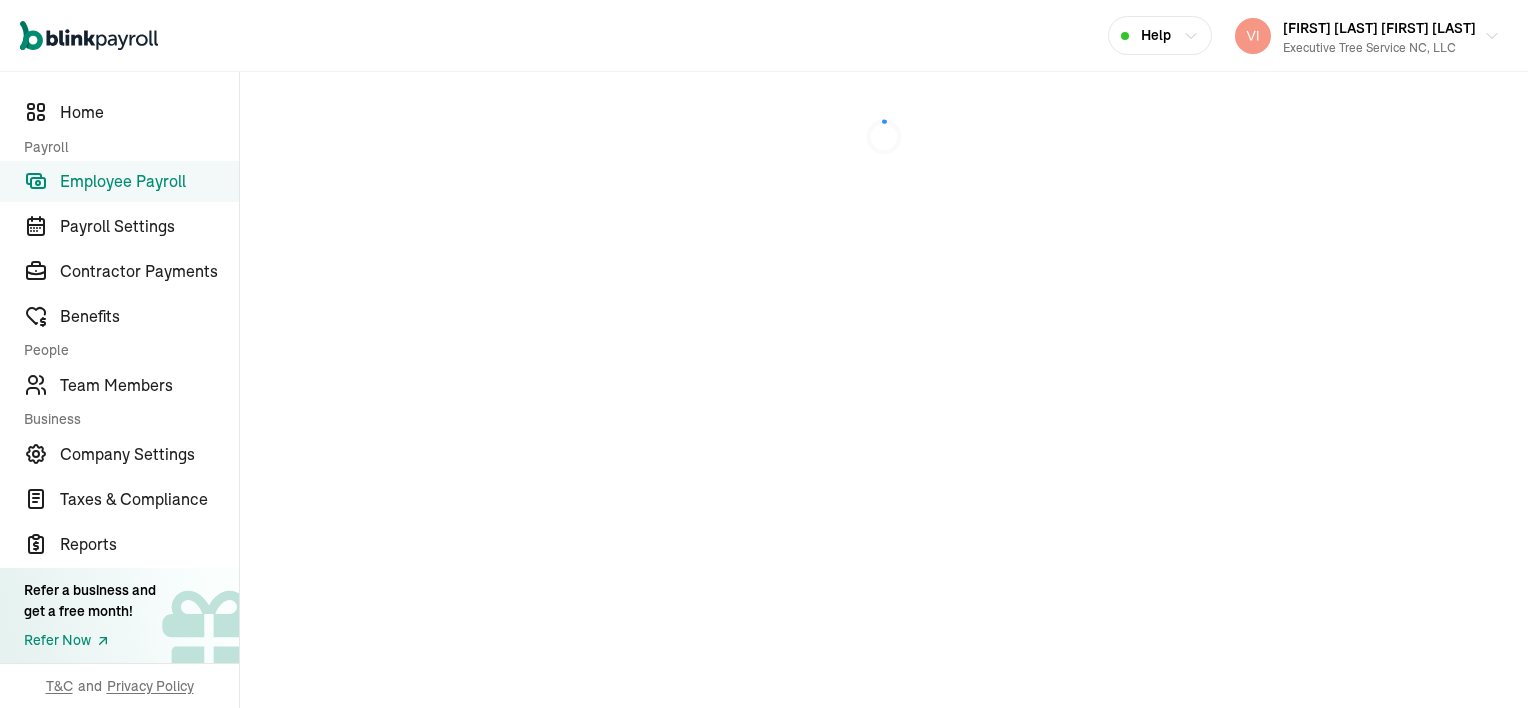 scroll, scrollTop: 0, scrollLeft: 0, axis: both 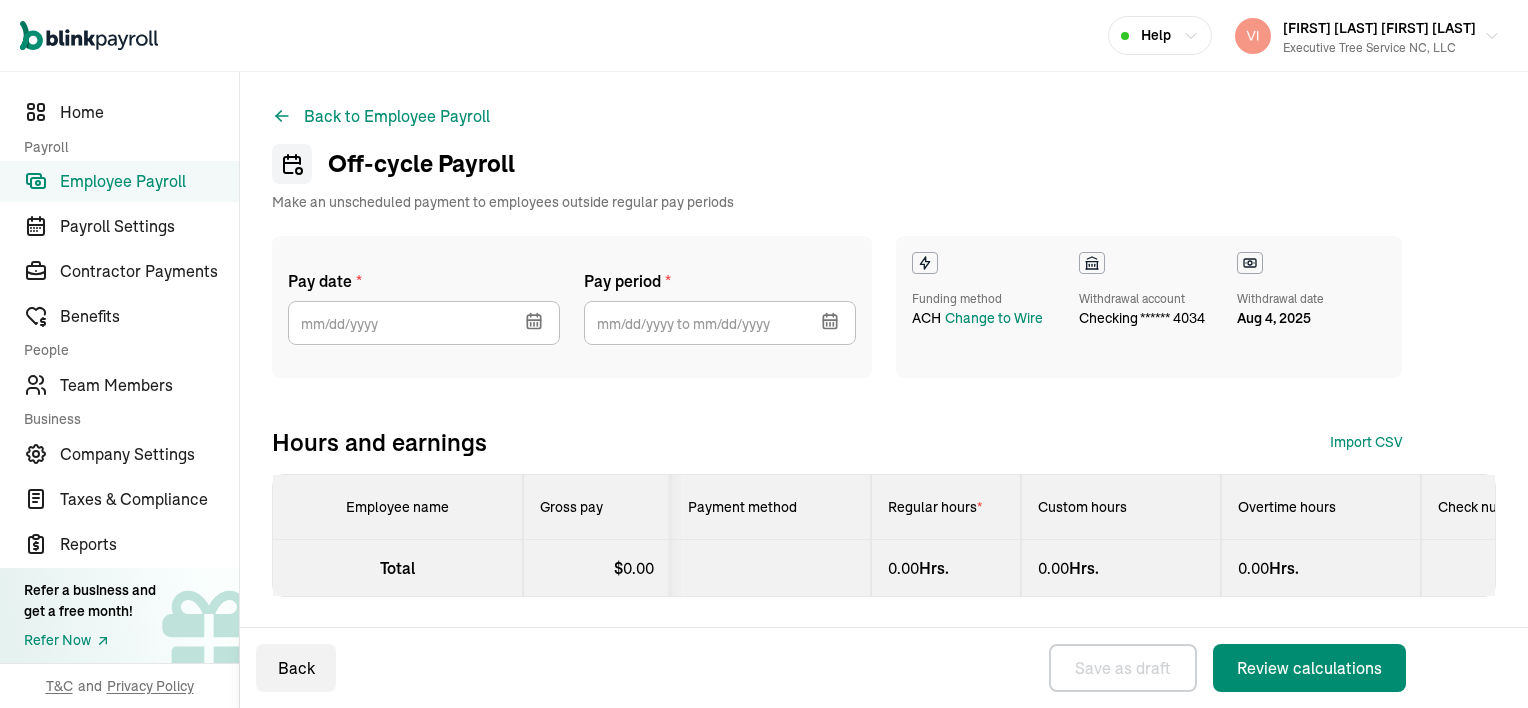 select on "manual" 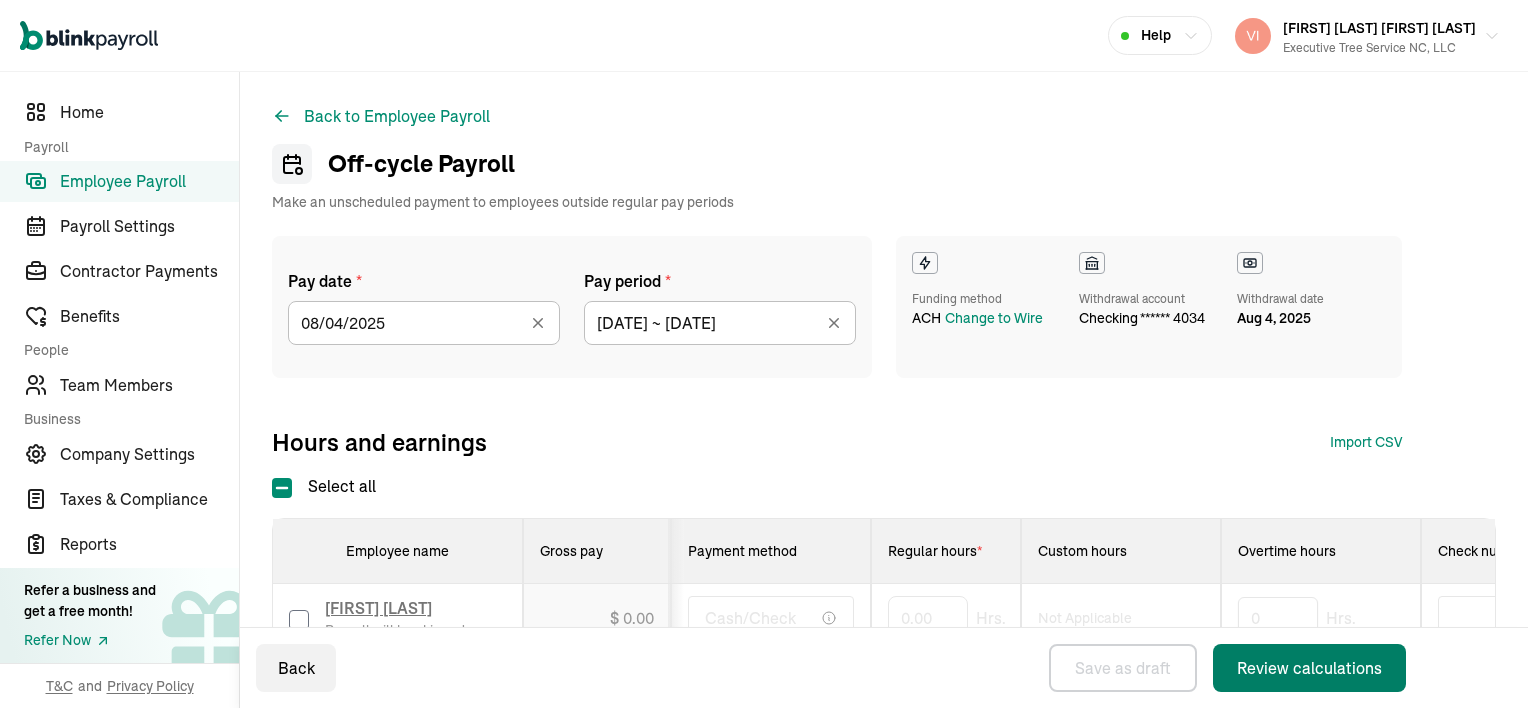 type on "[DATE] ~ [DATE]" 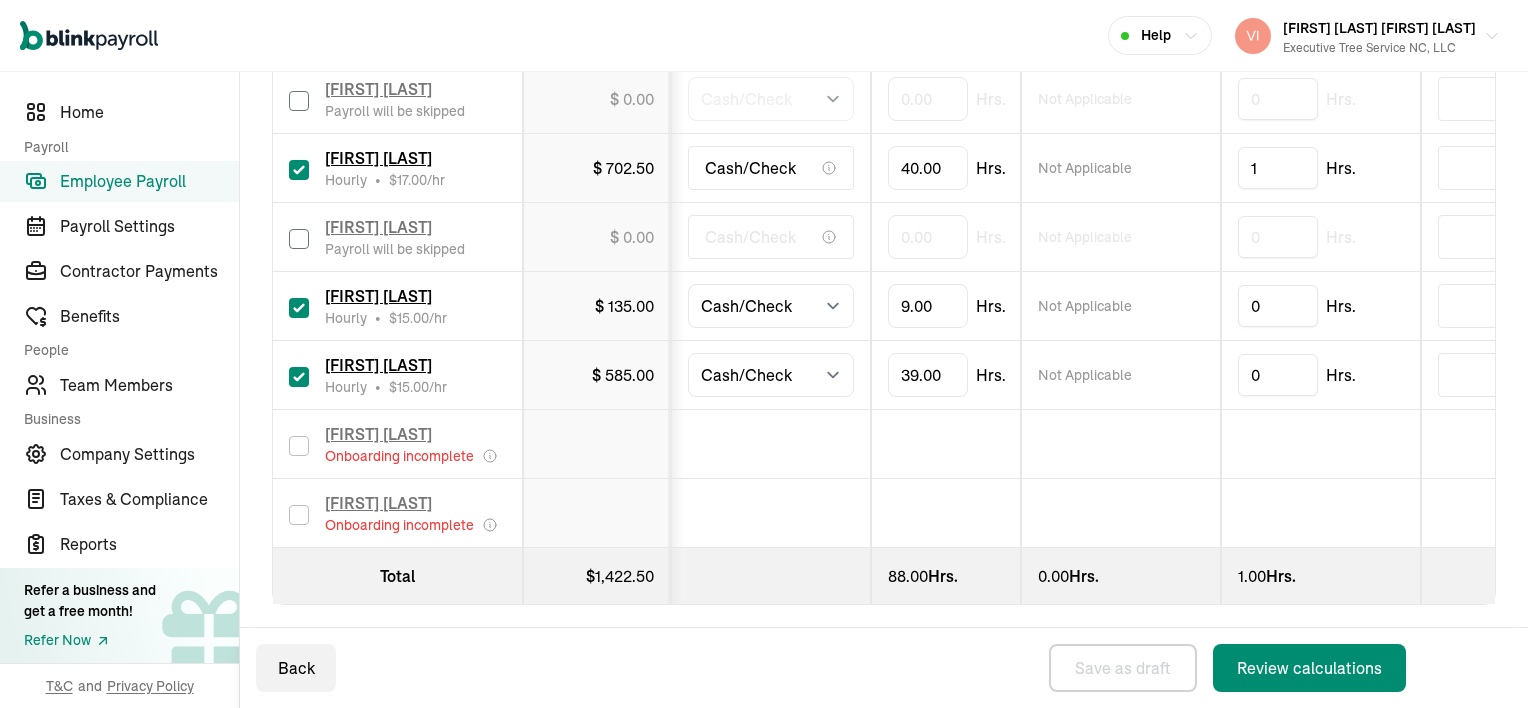 scroll, scrollTop: 600, scrollLeft: 0, axis: vertical 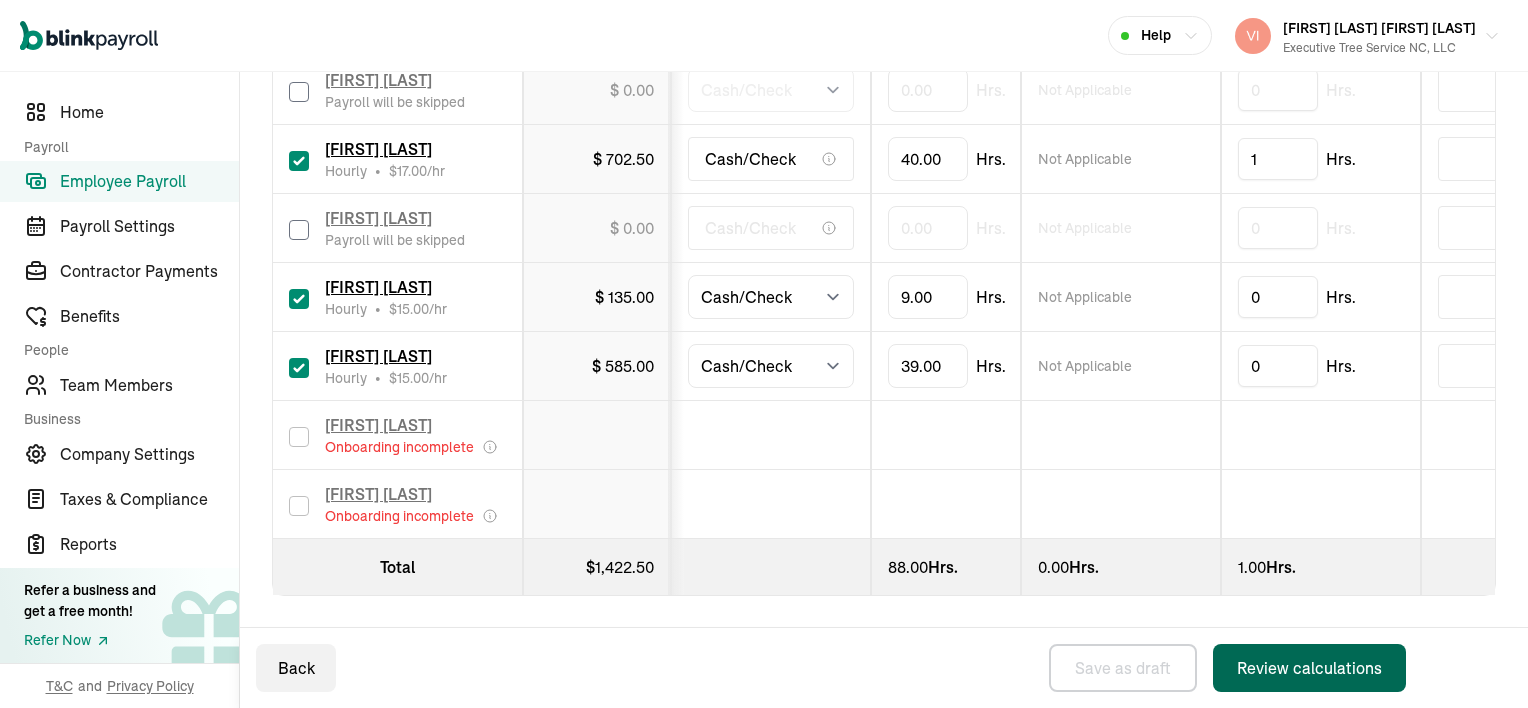 click on "Review calculations" at bounding box center (1309, 668) 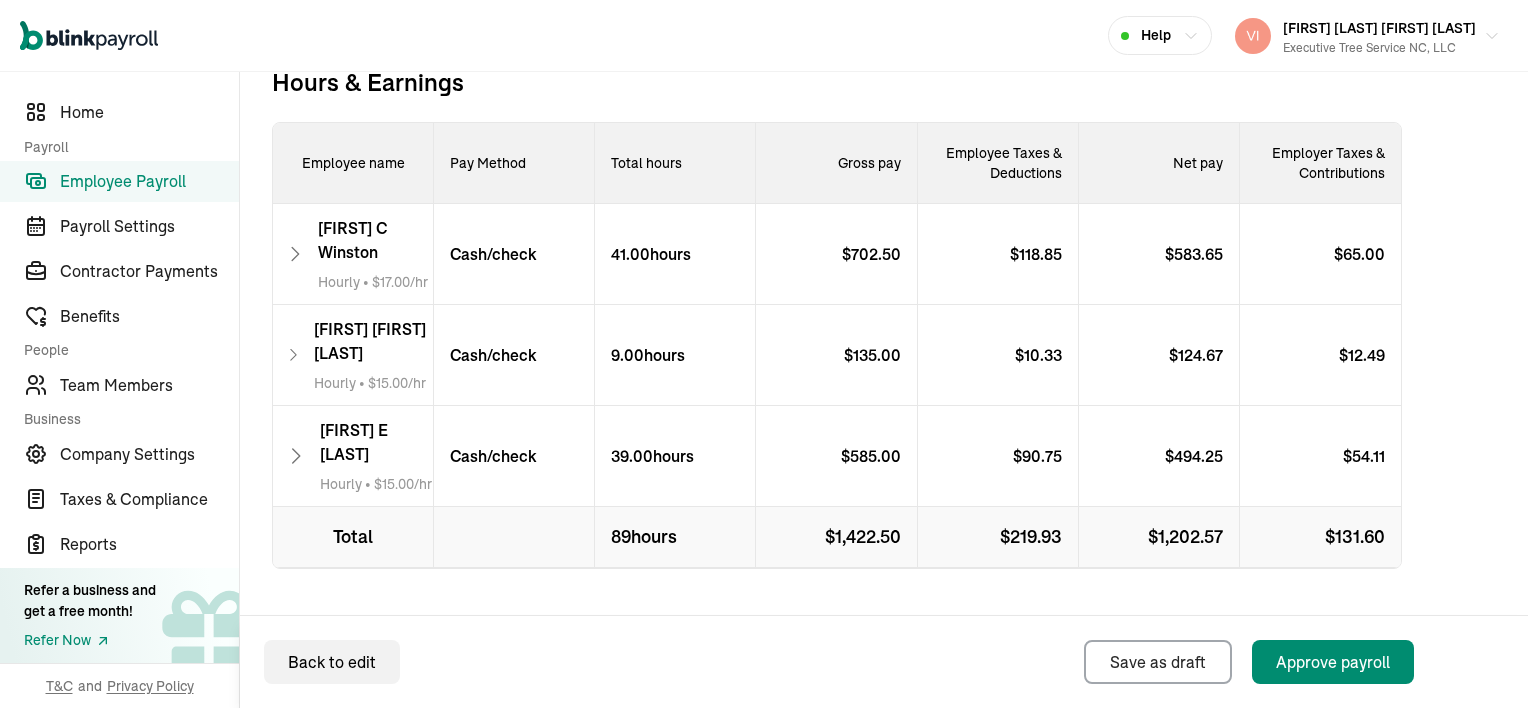 scroll, scrollTop: 689, scrollLeft: 0, axis: vertical 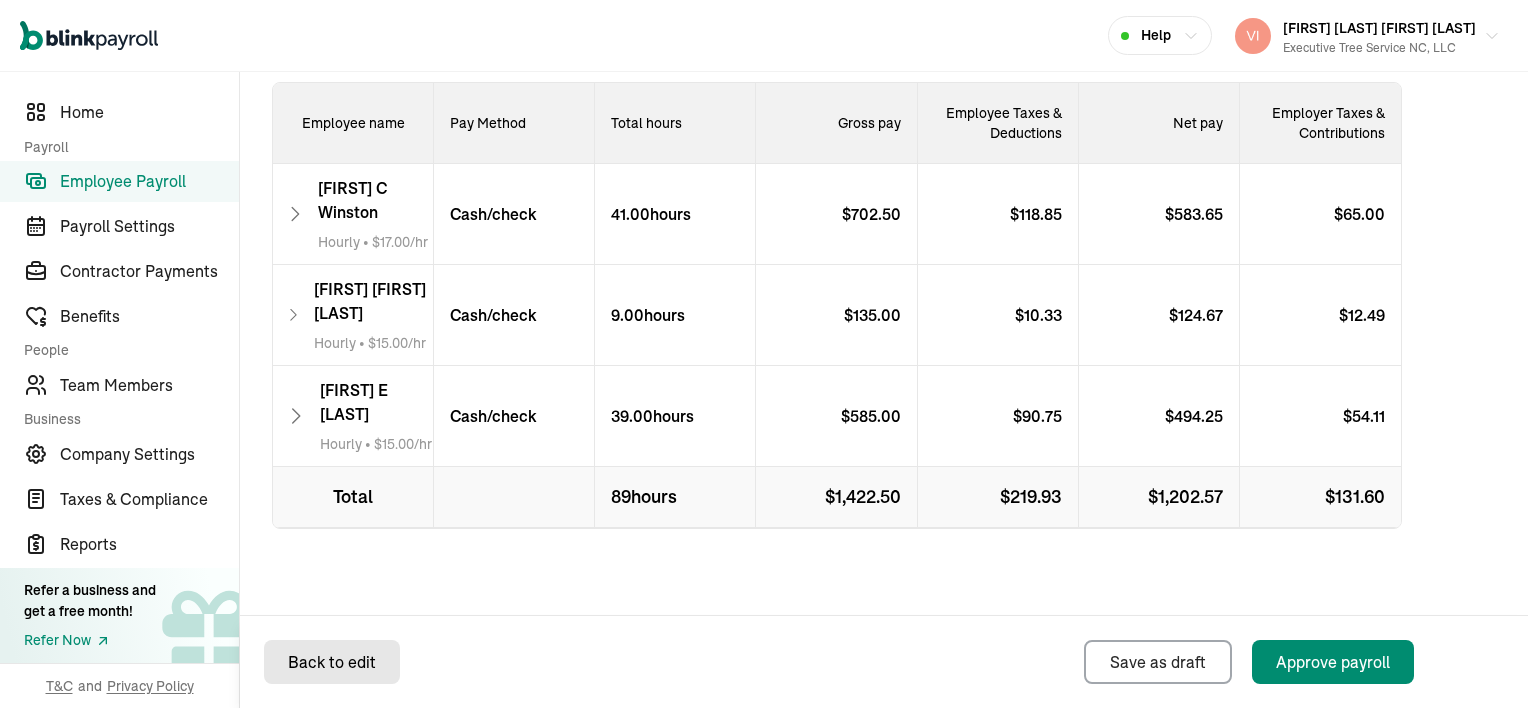 select on "manual" 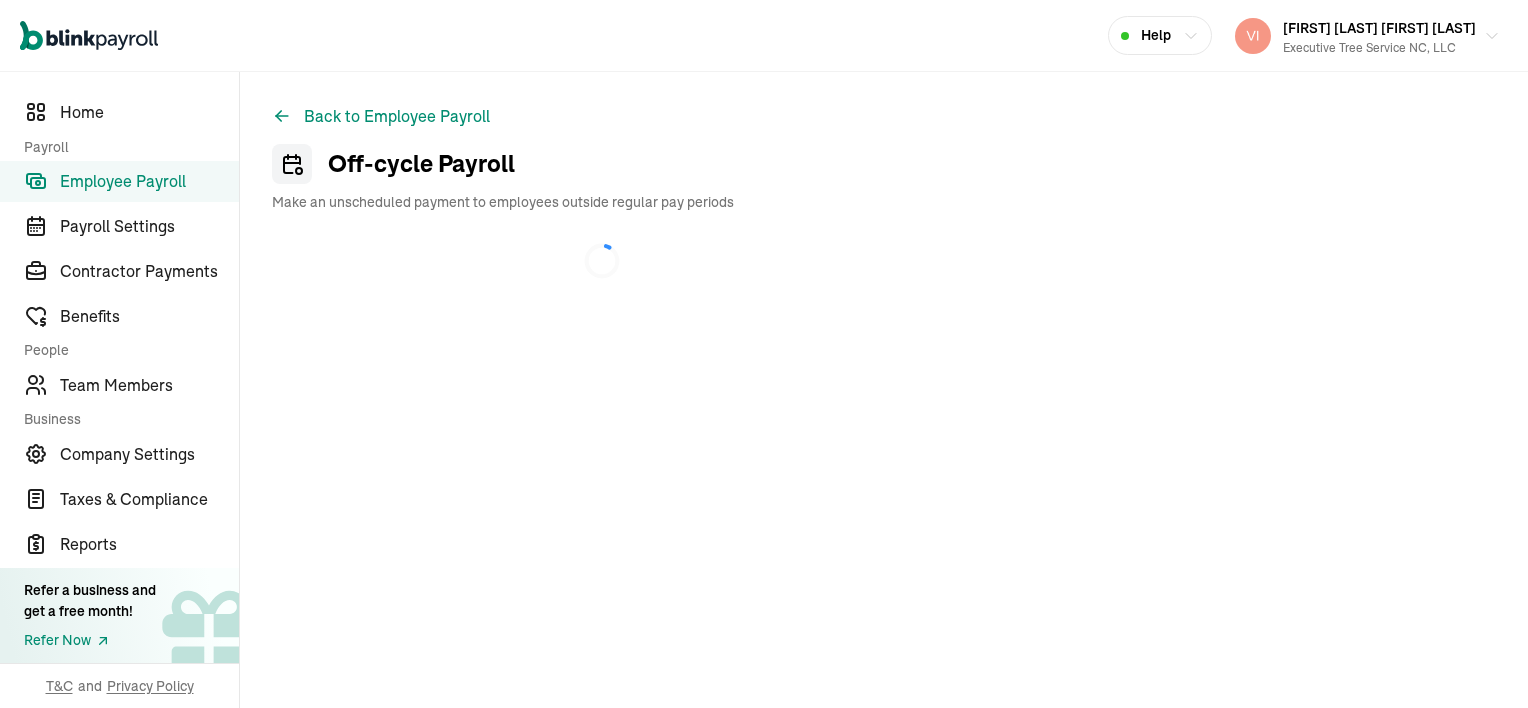 scroll, scrollTop: 0, scrollLeft: 0, axis: both 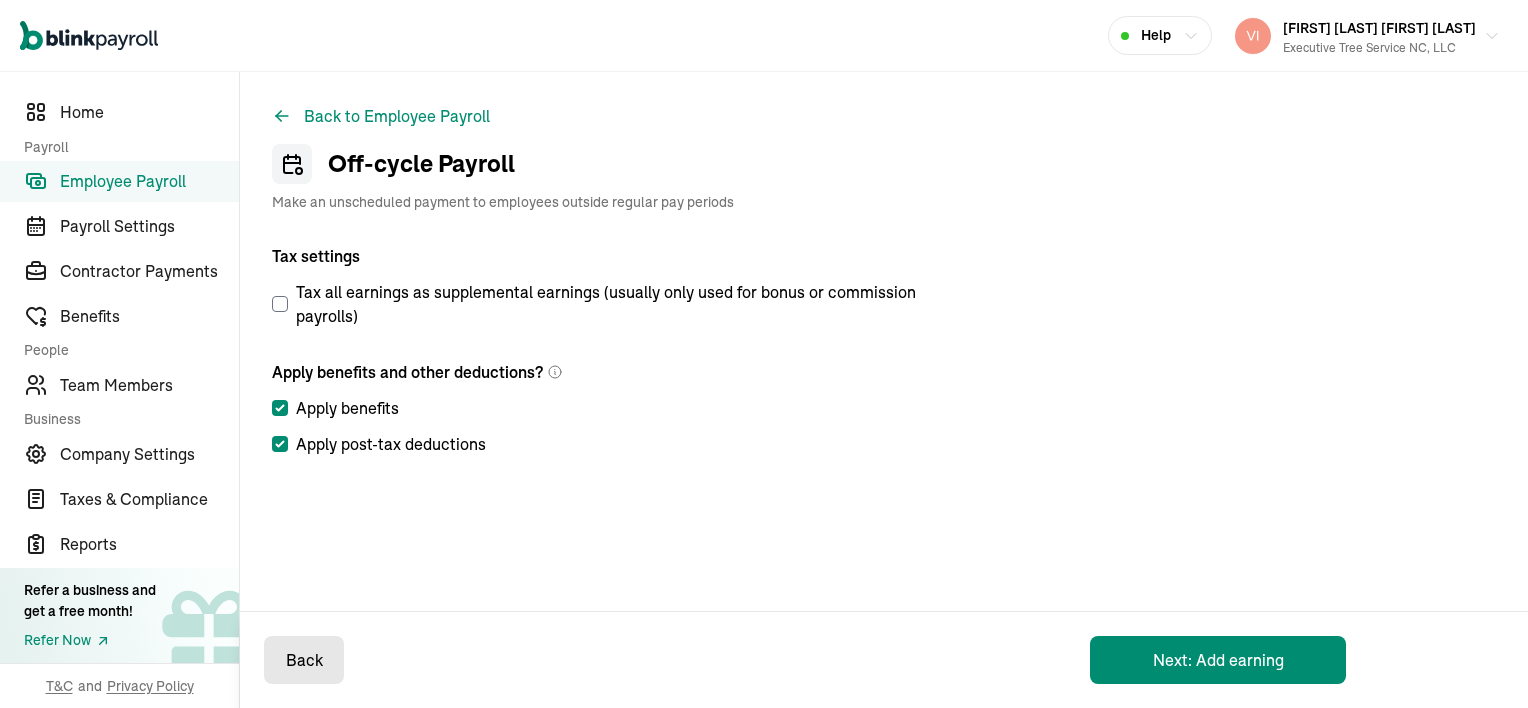 click on "Back to Employee Payroll Off-cycle Payroll Make an unscheduled payment to employees outside regular pay periods Tax settings Tax all earnings as supplemental earnings (usually only used for bonus or commission payrolls) Apply benefits and other deductions? Apply benefits Apply post-tax deductions Back Next: Add earning" at bounding box center (884, 390) 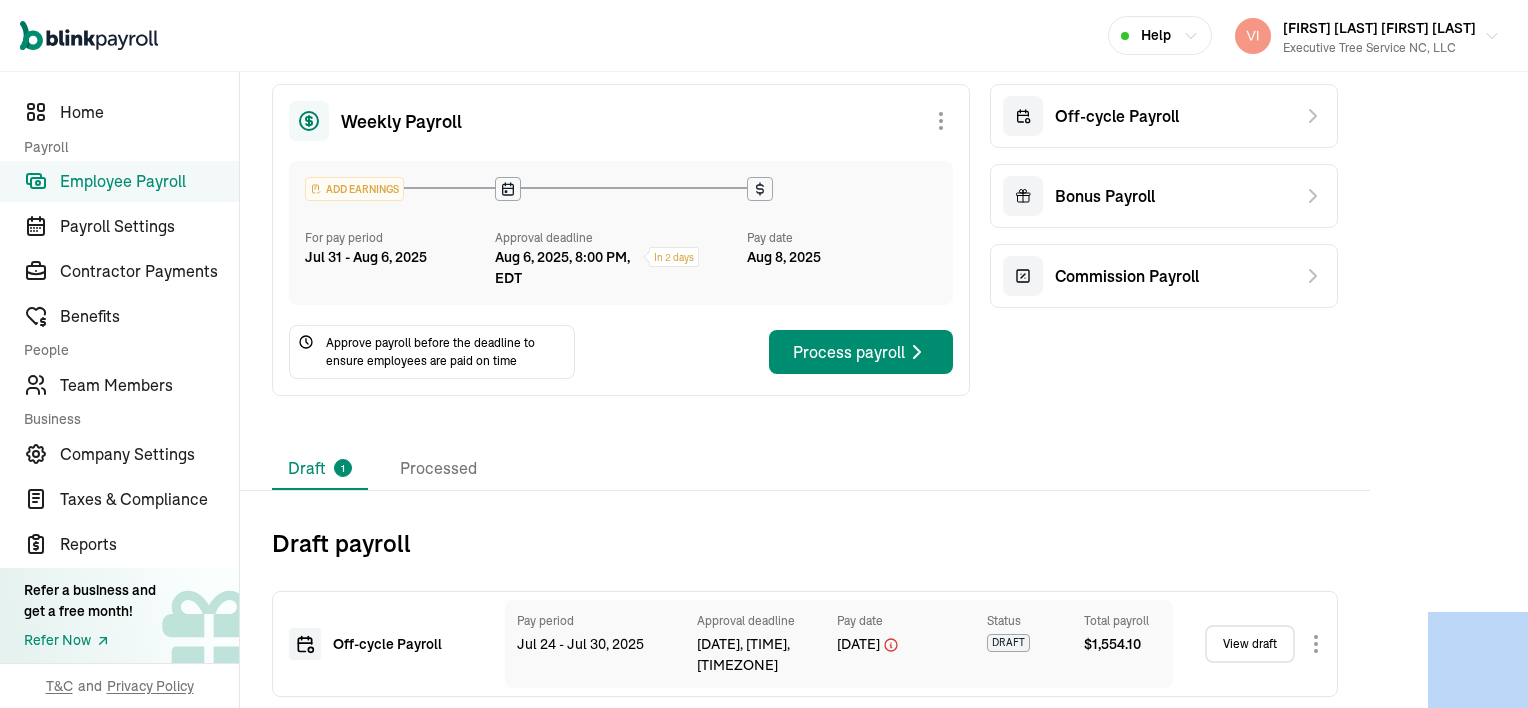 scroll, scrollTop: 211, scrollLeft: 0, axis: vertical 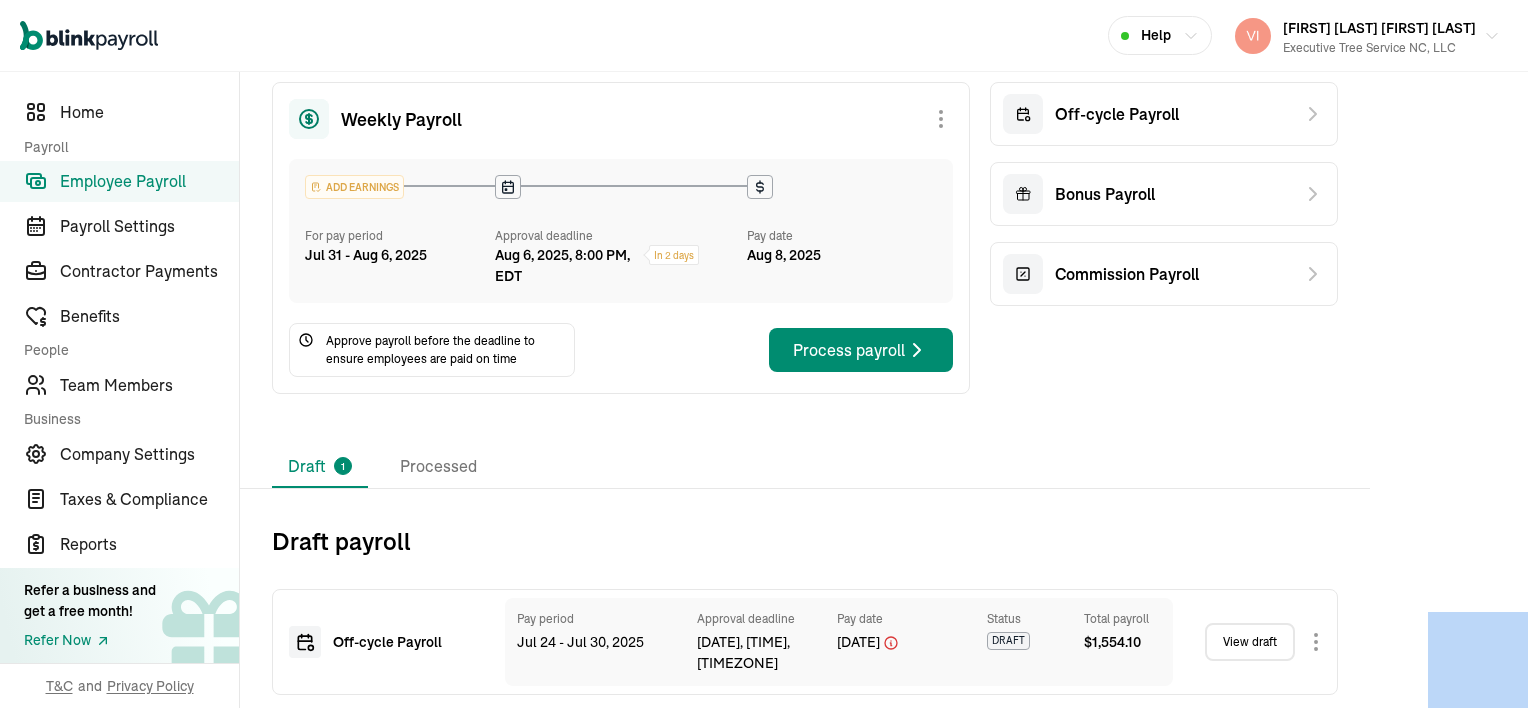 click on "View draft" at bounding box center [1250, 642] 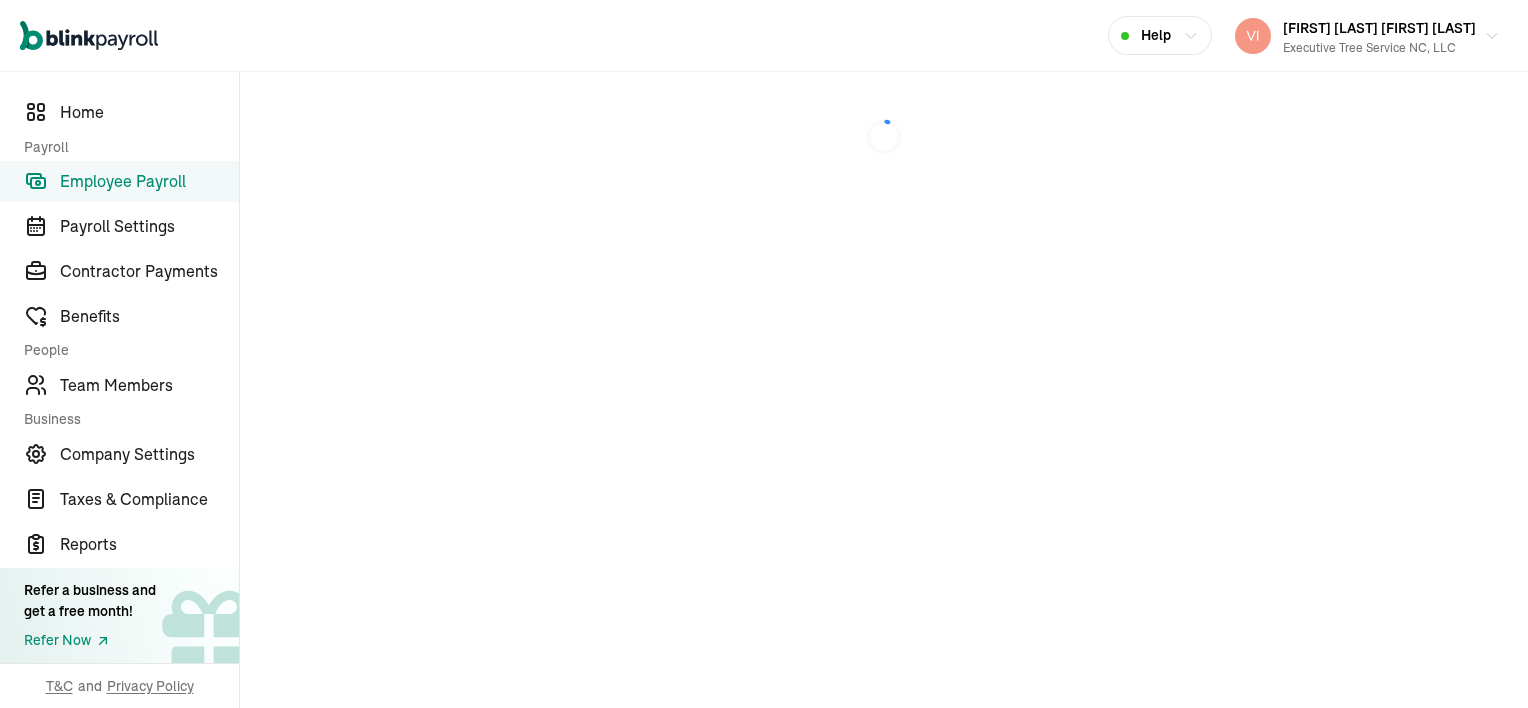 scroll, scrollTop: 0, scrollLeft: 0, axis: both 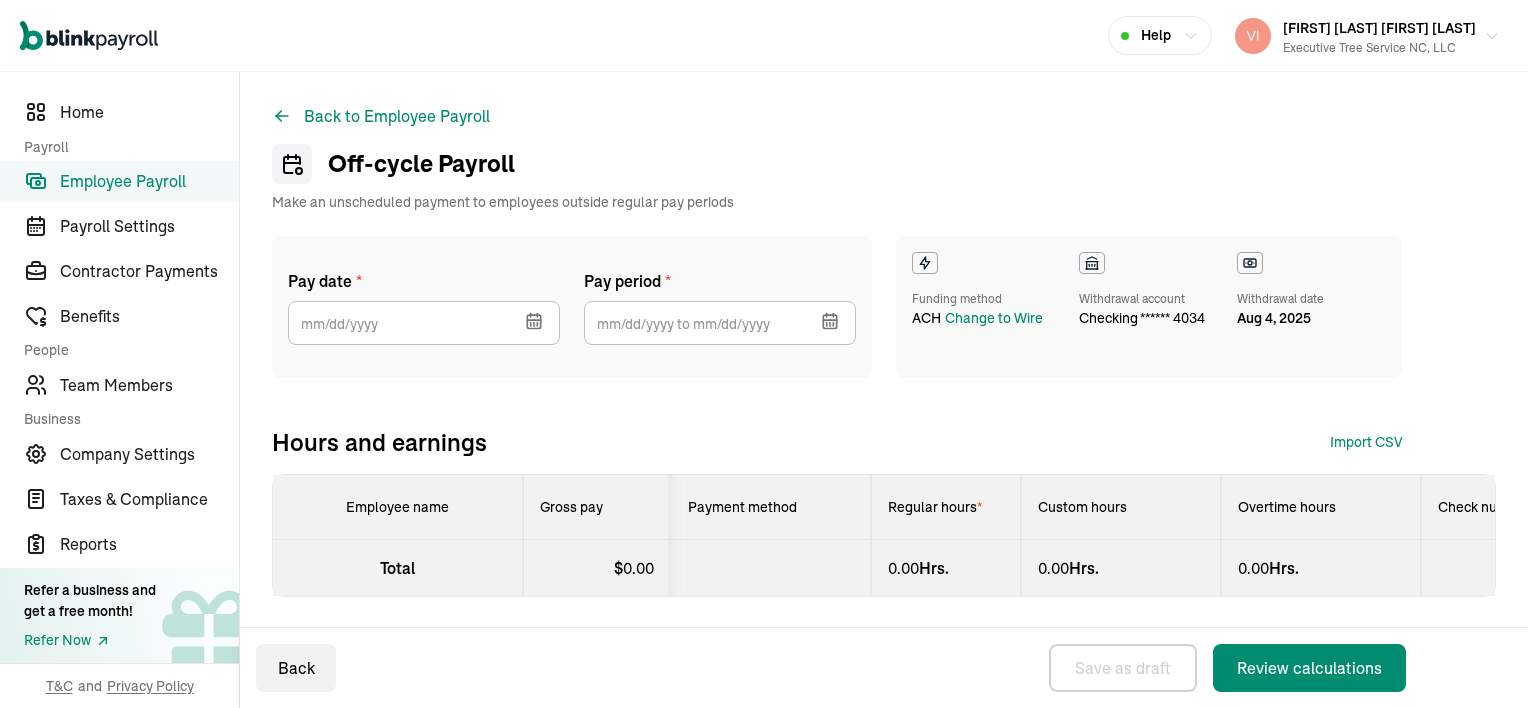 select on "manual" 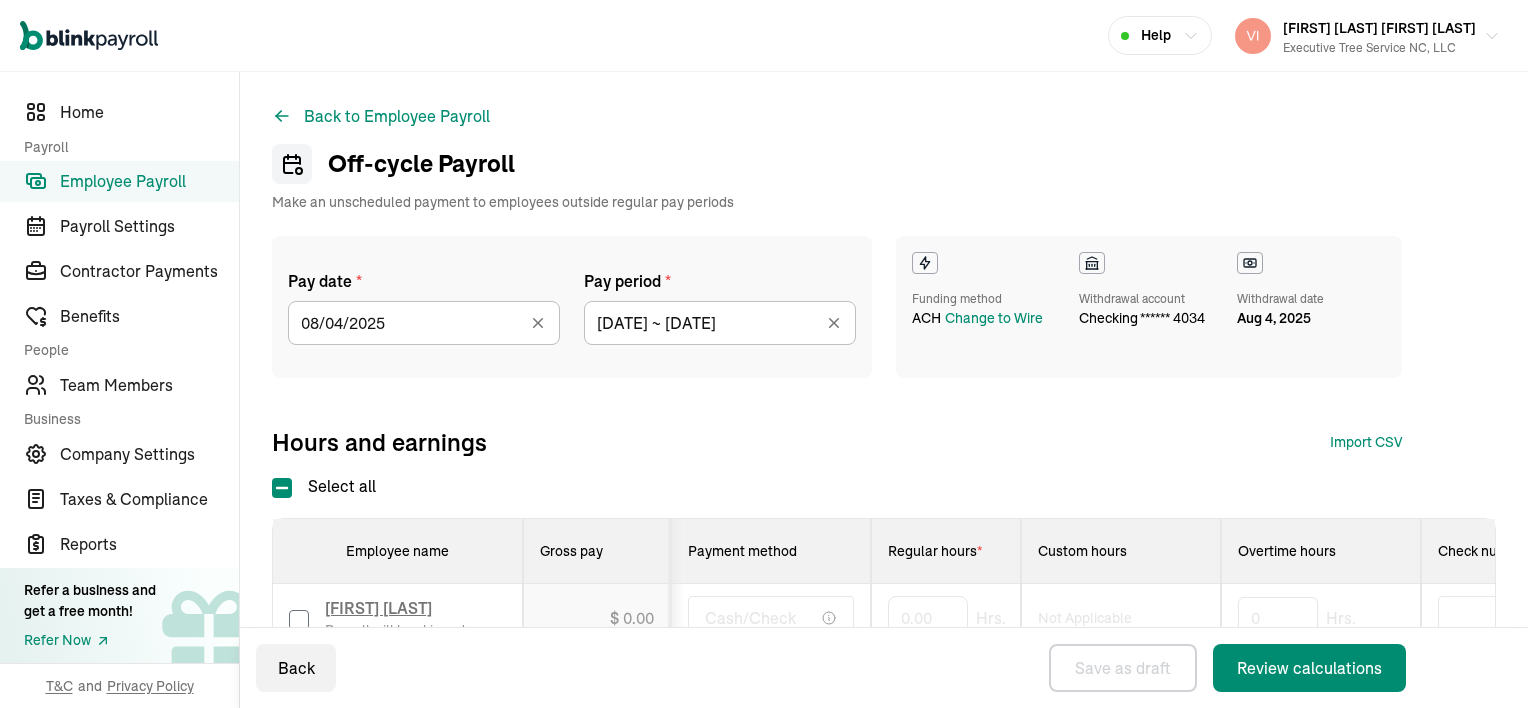 type on "[DATE] ~ [DATE]" 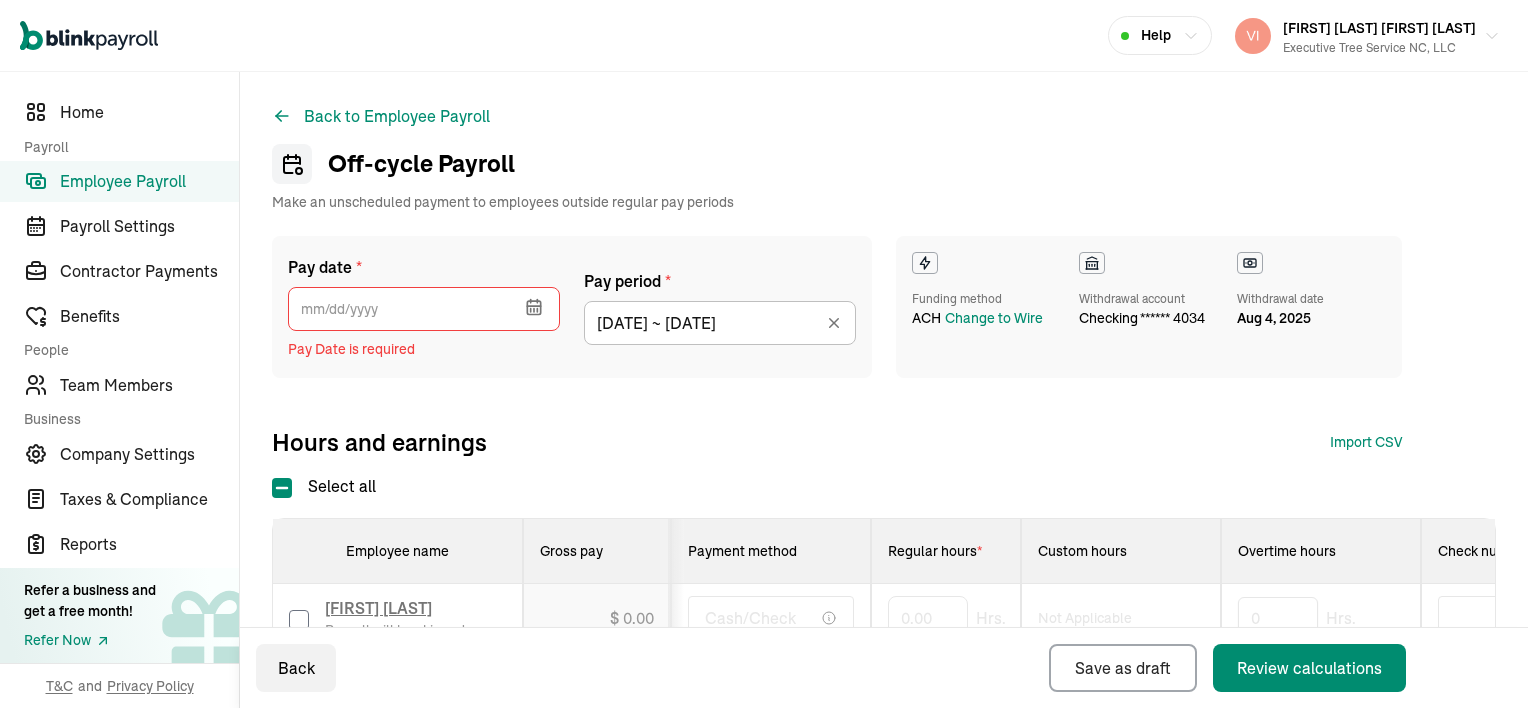 click 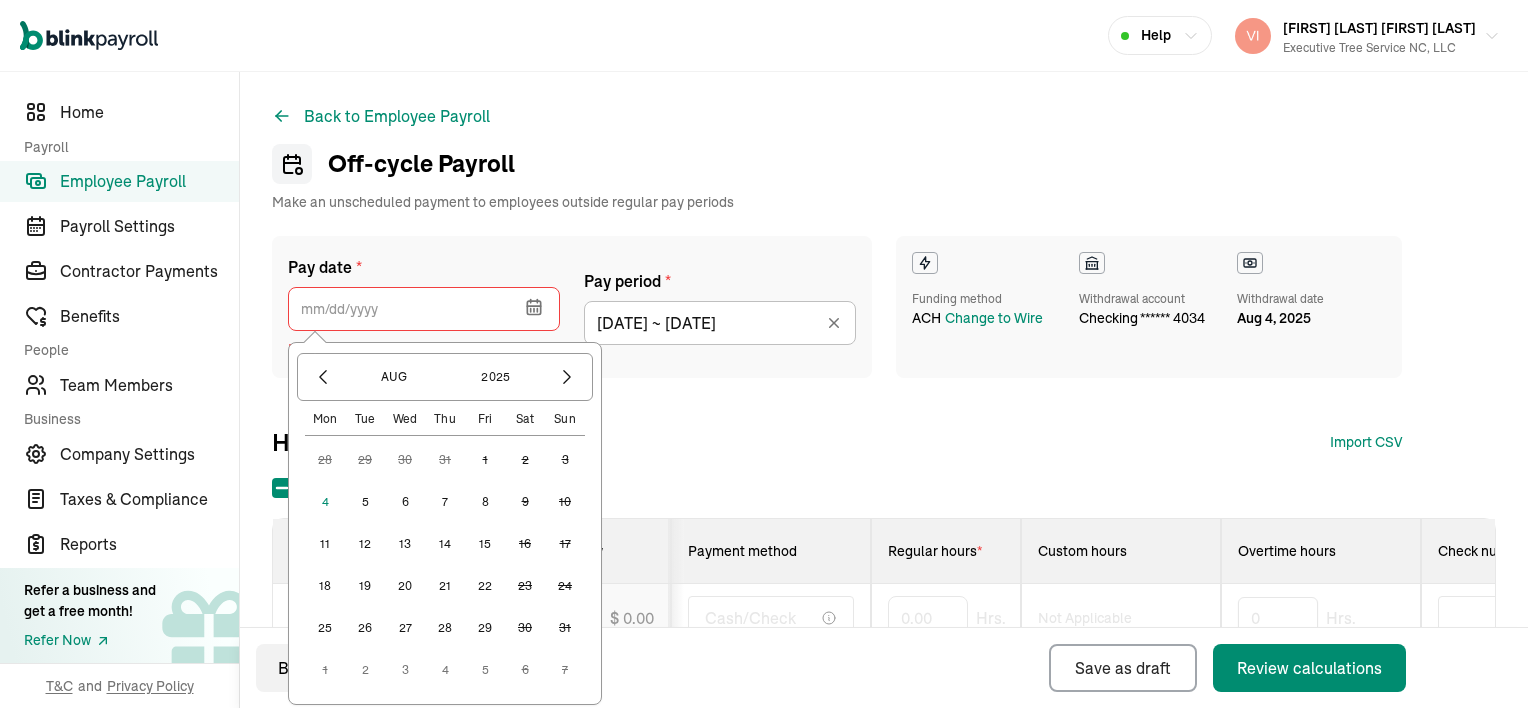 click on "6" at bounding box center [405, 502] 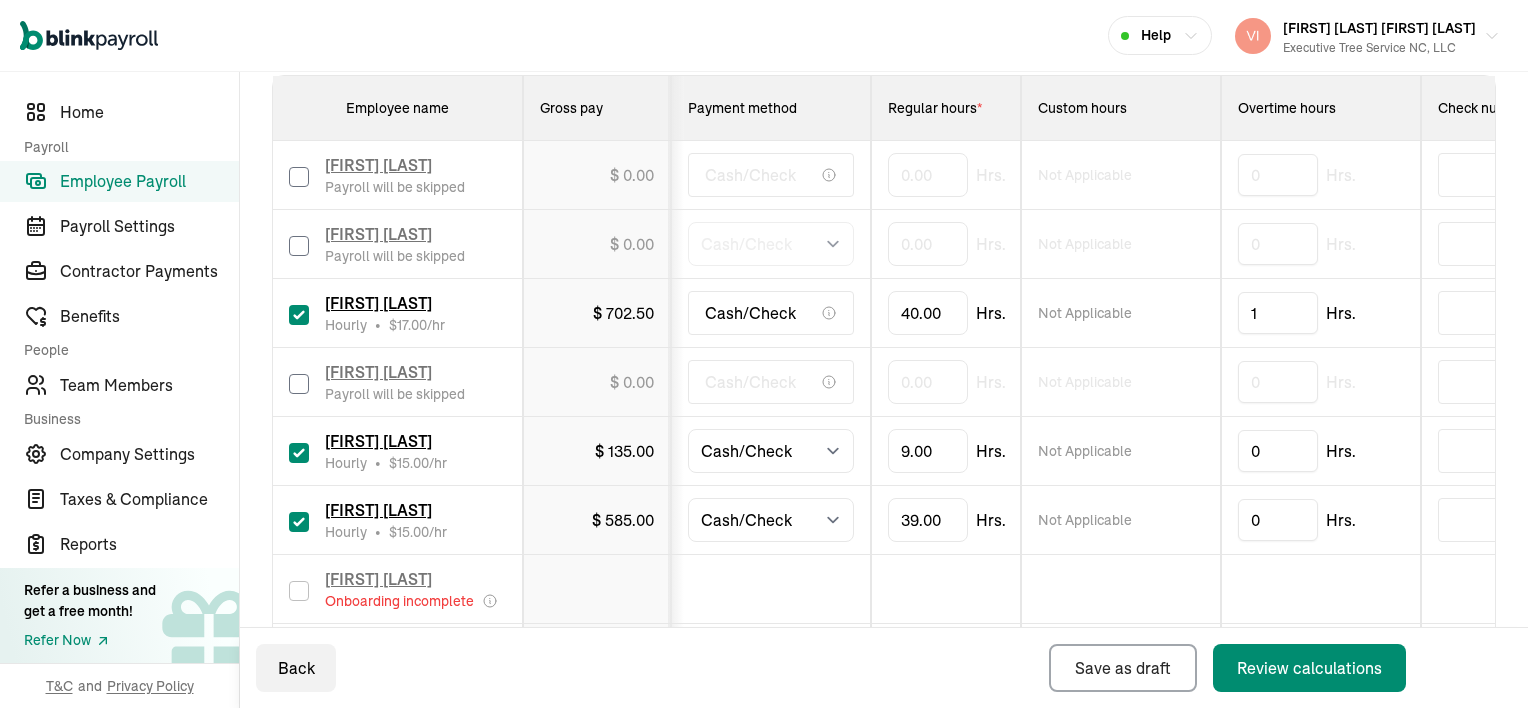 scroll, scrollTop: 610, scrollLeft: 0, axis: vertical 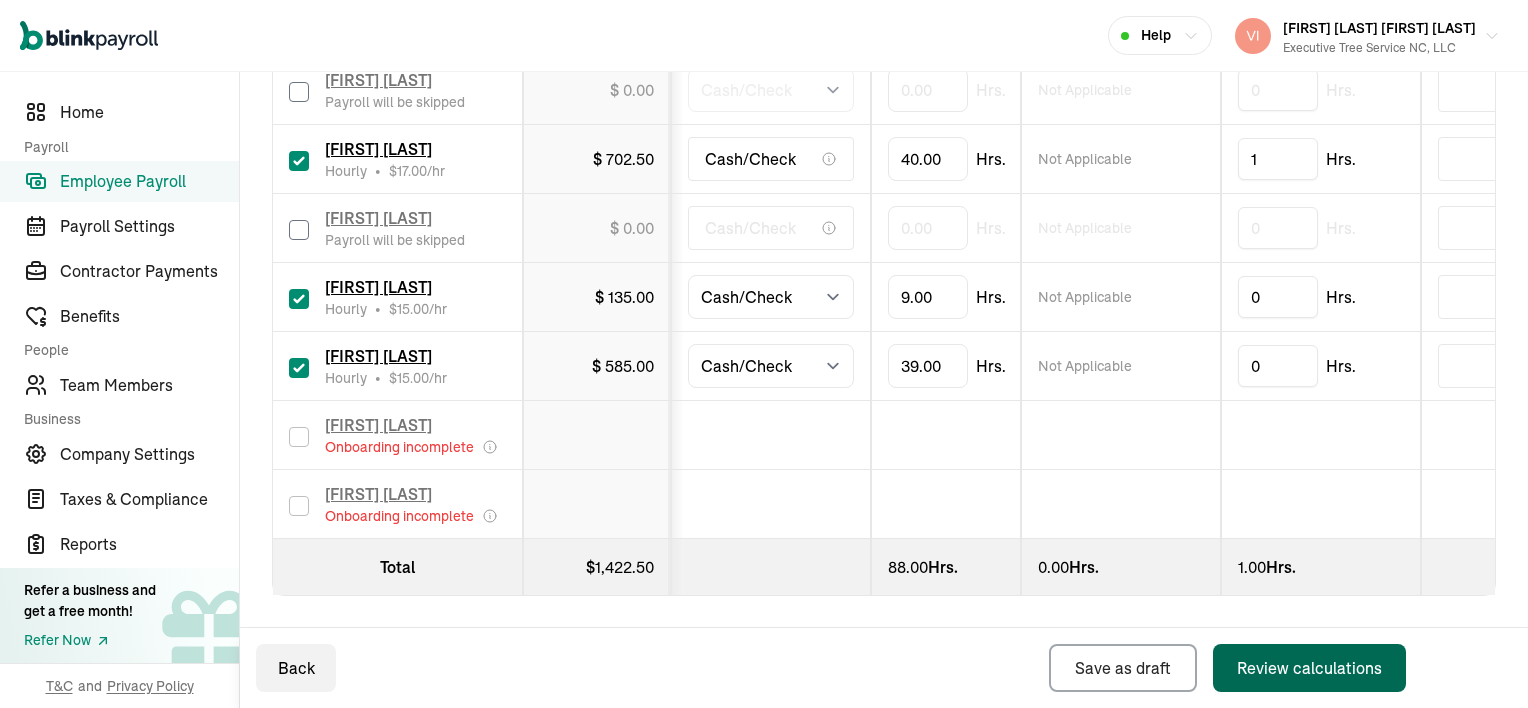 click on "Review calculations" at bounding box center (1309, 668) 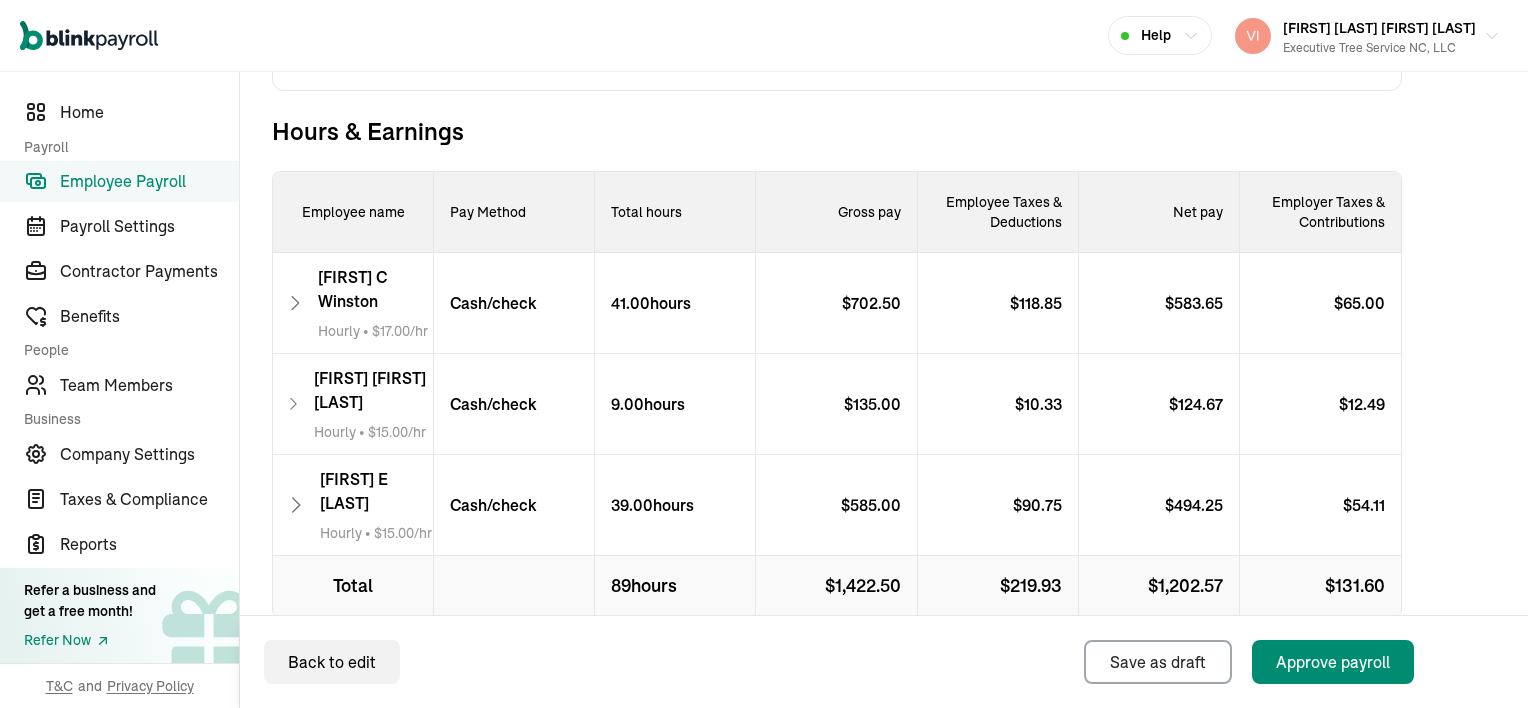 scroll, scrollTop: 689, scrollLeft: 0, axis: vertical 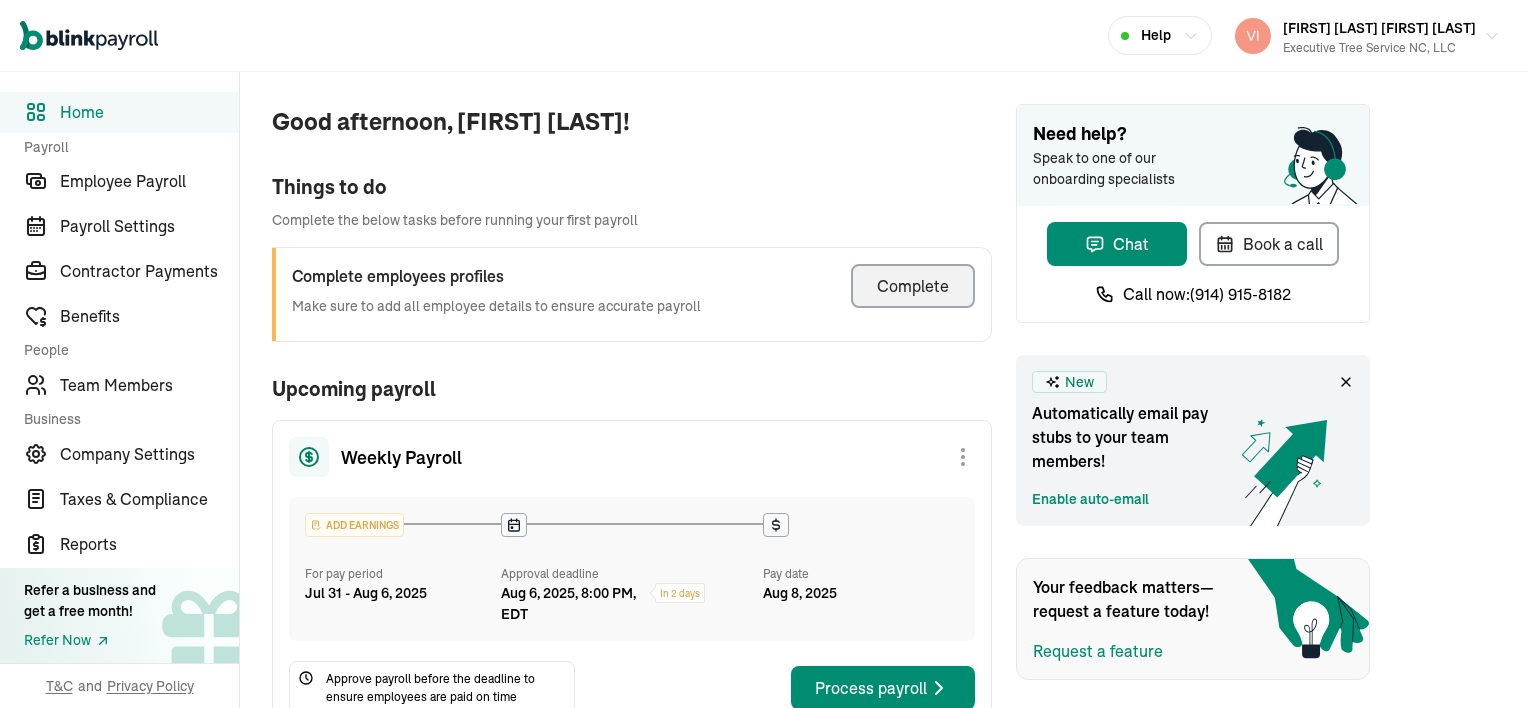 click on "Complete" at bounding box center (913, 286) 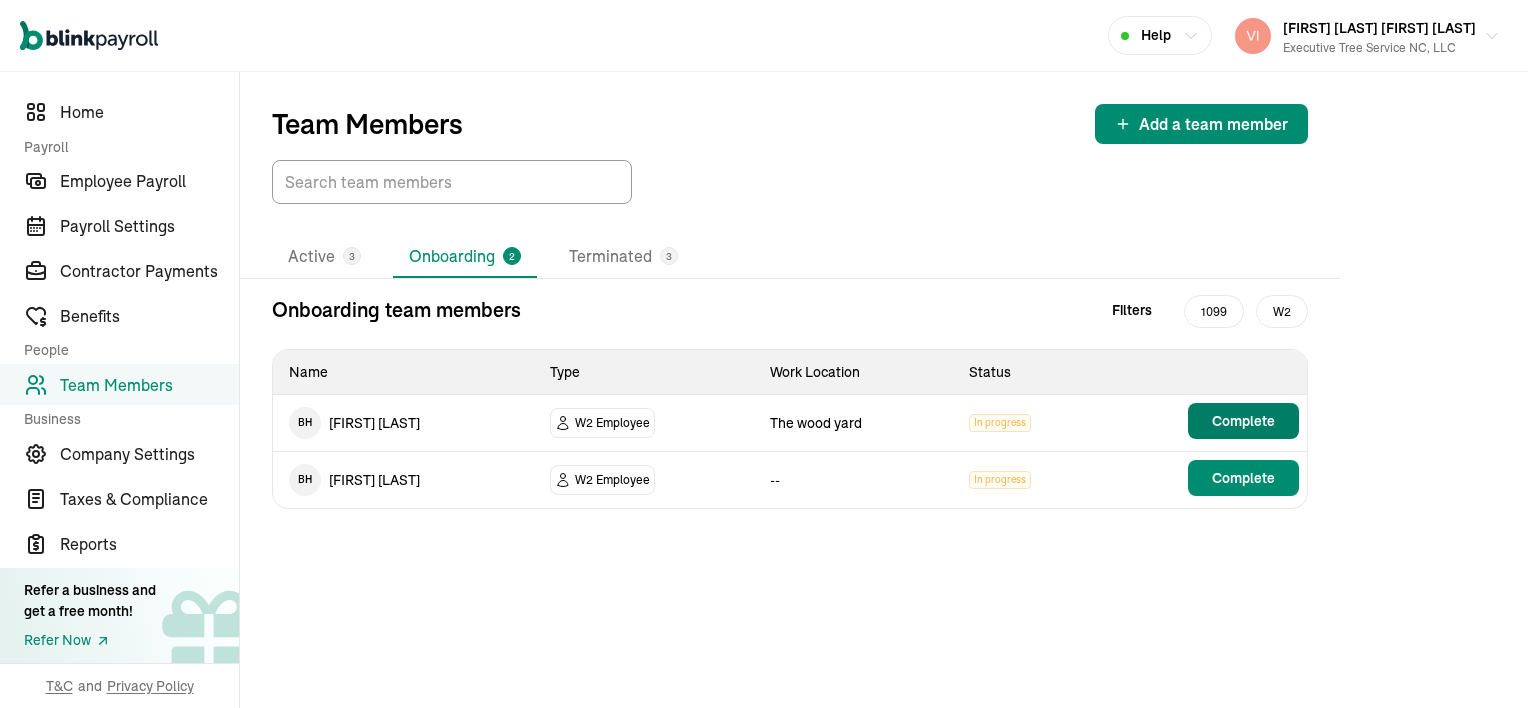 click on "Complete" at bounding box center (1243, 421) 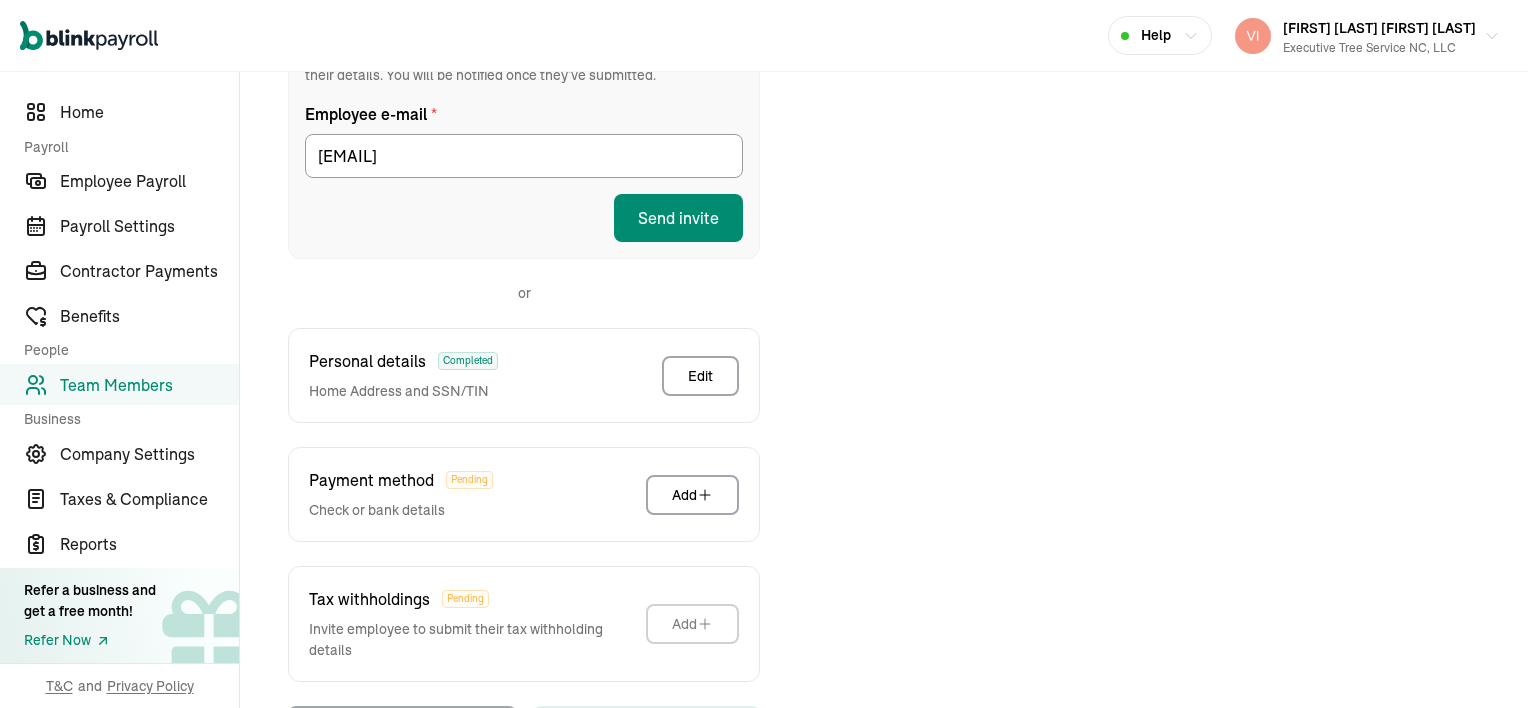 scroll, scrollTop: 430, scrollLeft: 0, axis: vertical 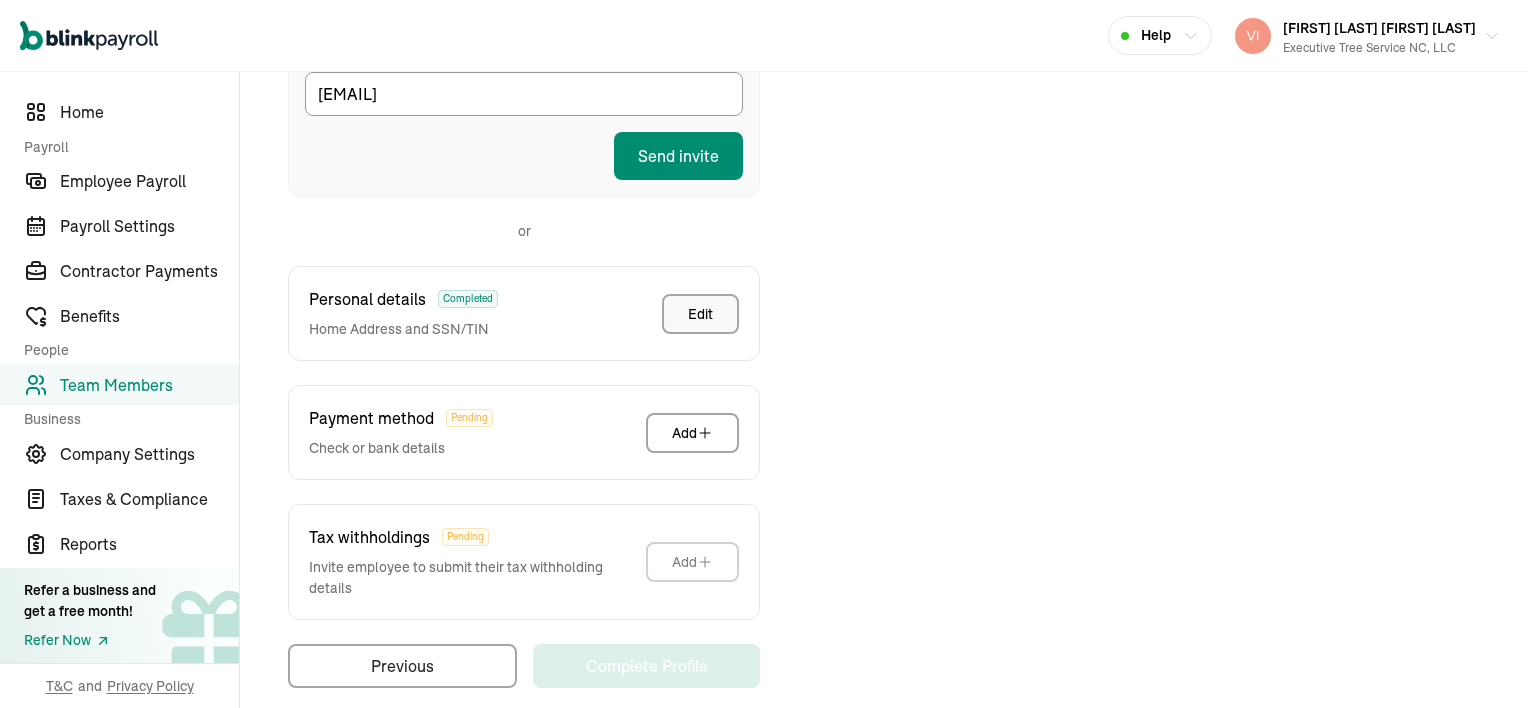 click on "Edit" at bounding box center (700, 314) 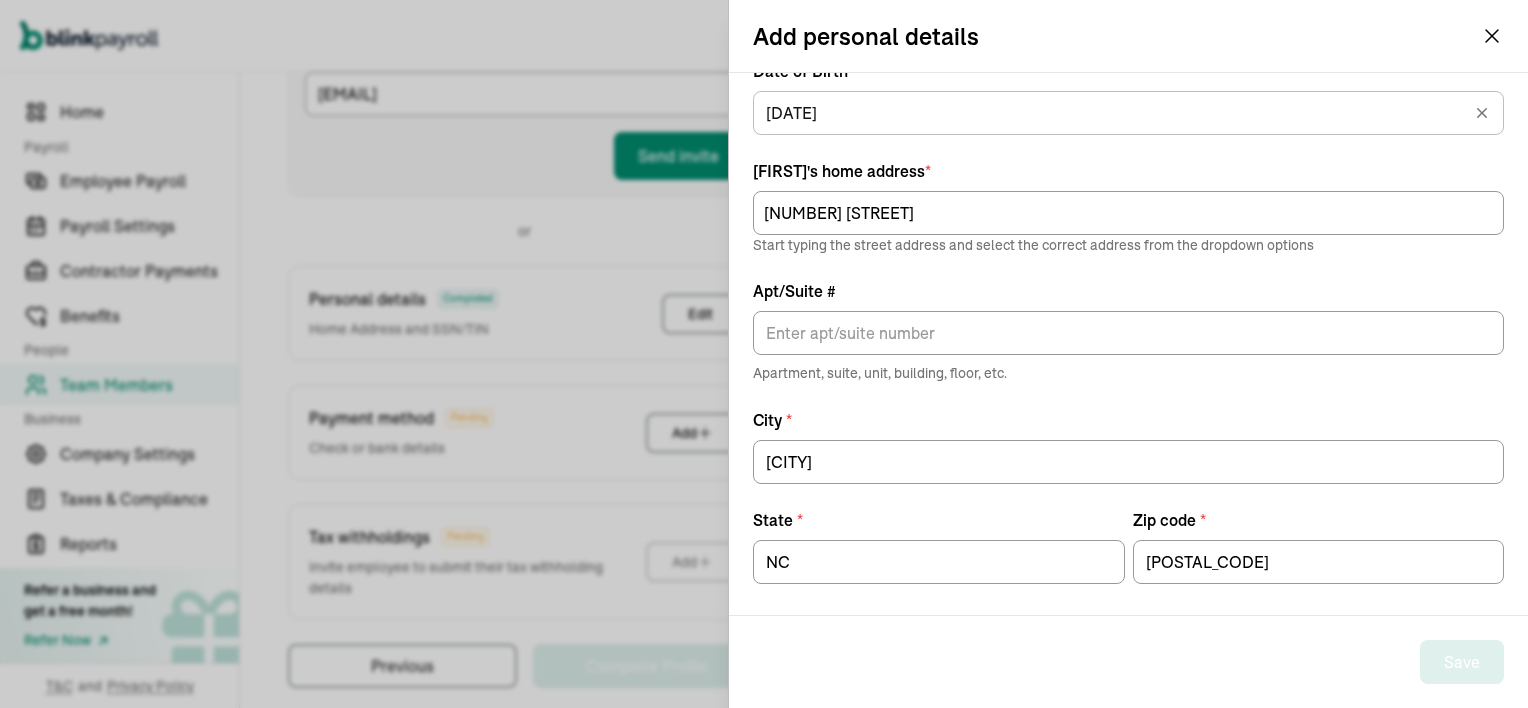 scroll, scrollTop: 146, scrollLeft: 0, axis: vertical 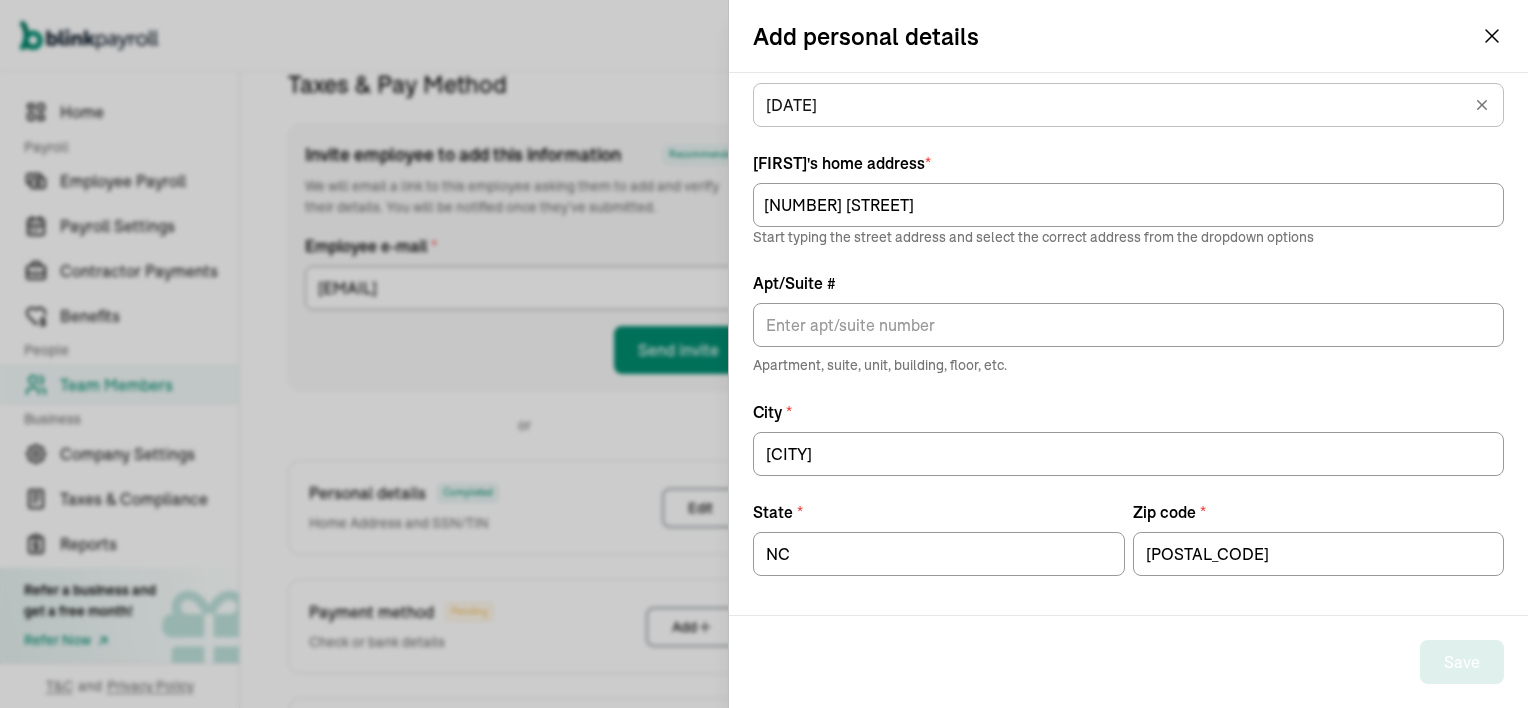 click on "Open main menu Help [FIRST] [LAST] [FIRST] [LAST] Executive Tree Service NC, LLC" at bounding box center [764, 36] 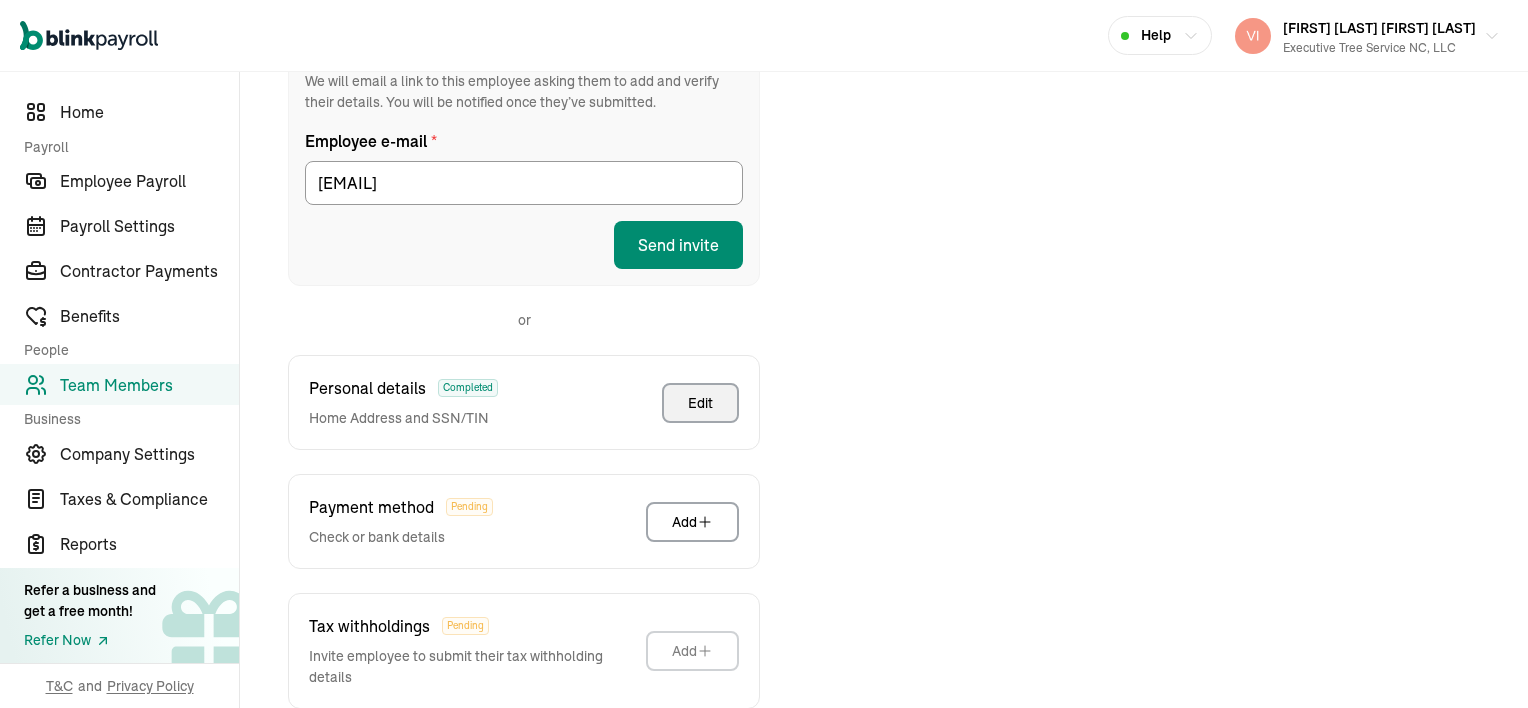 scroll, scrollTop: 430, scrollLeft: 0, axis: vertical 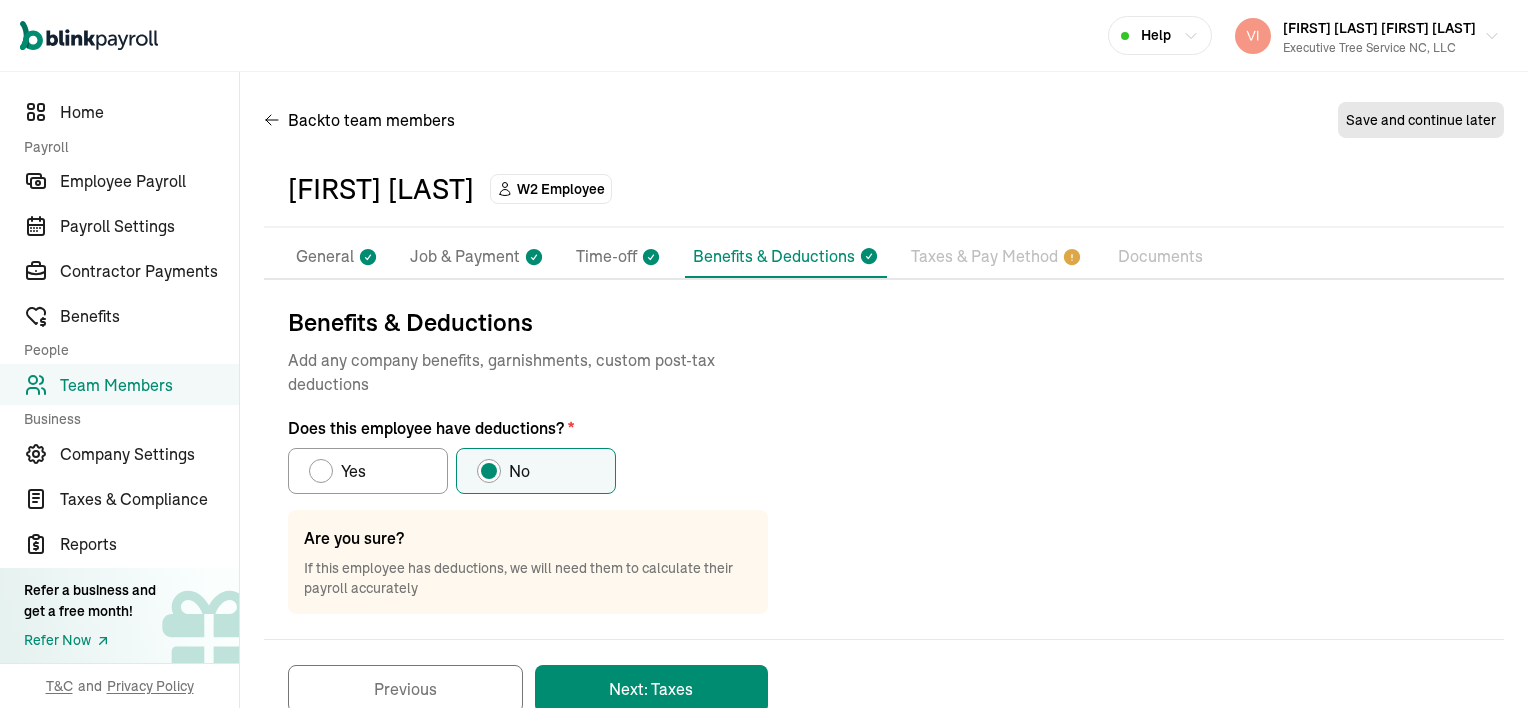 click on "Job & Payment" at bounding box center [465, 257] 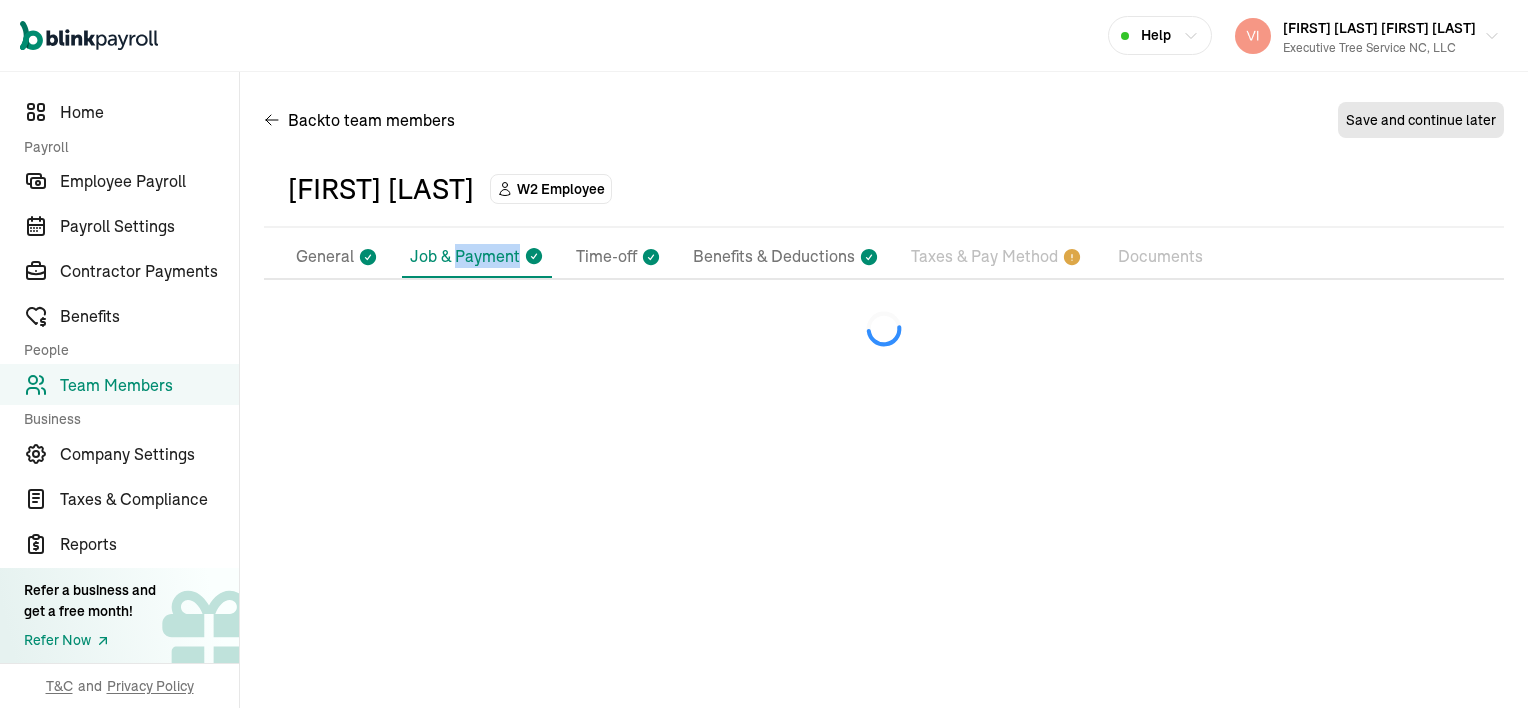 select on "[NUMBER] [STREET]" 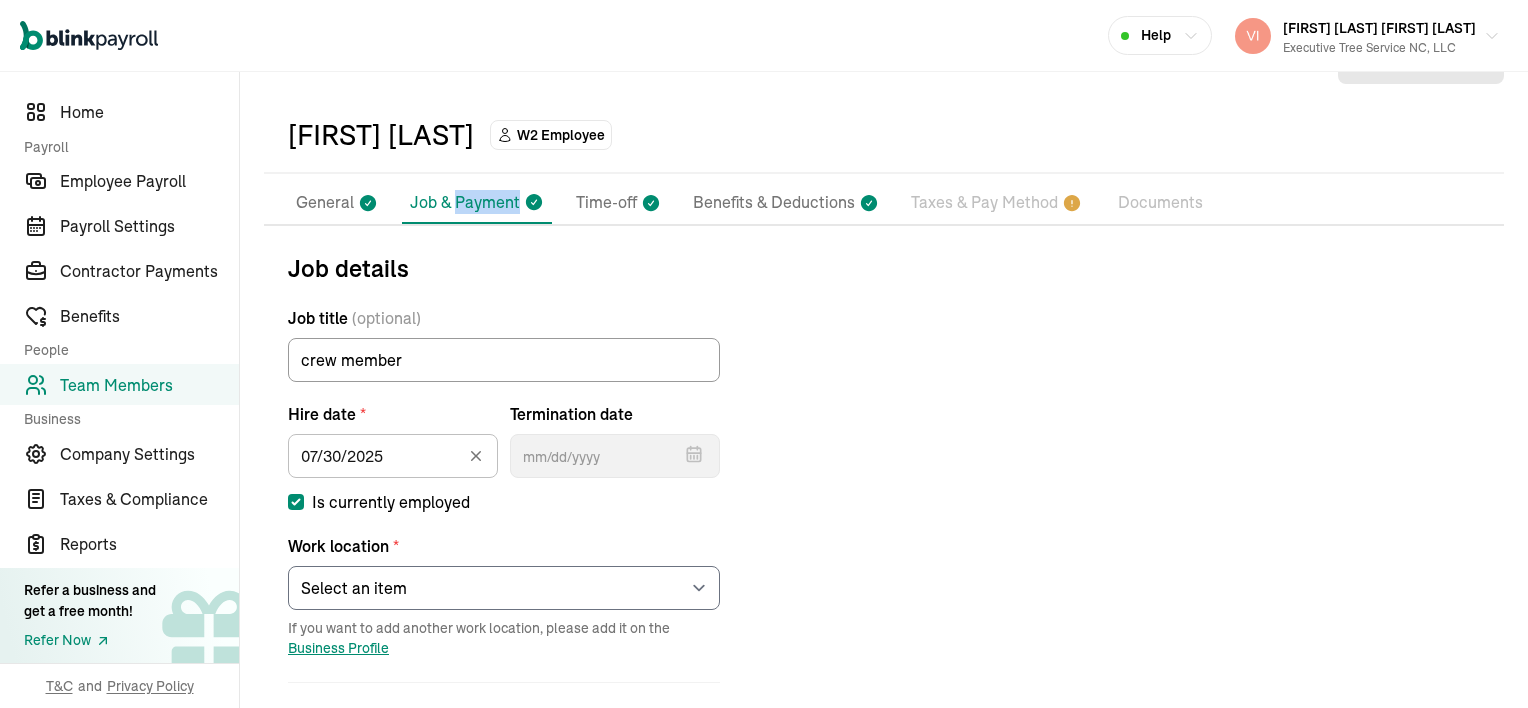 scroll, scrollTop: 200, scrollLeft: 0, axis: vertical 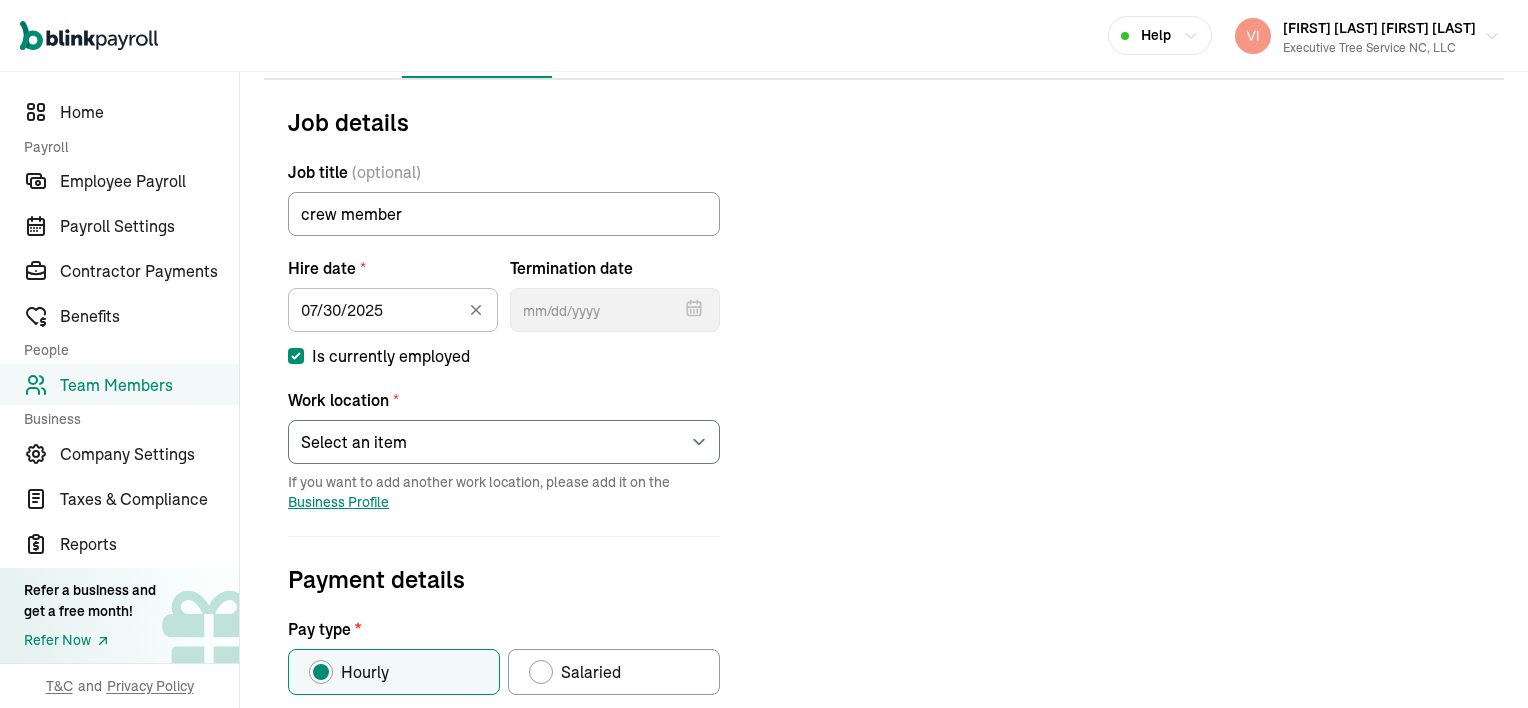 click on "Is currently employed" at bounding box center (296, 356) 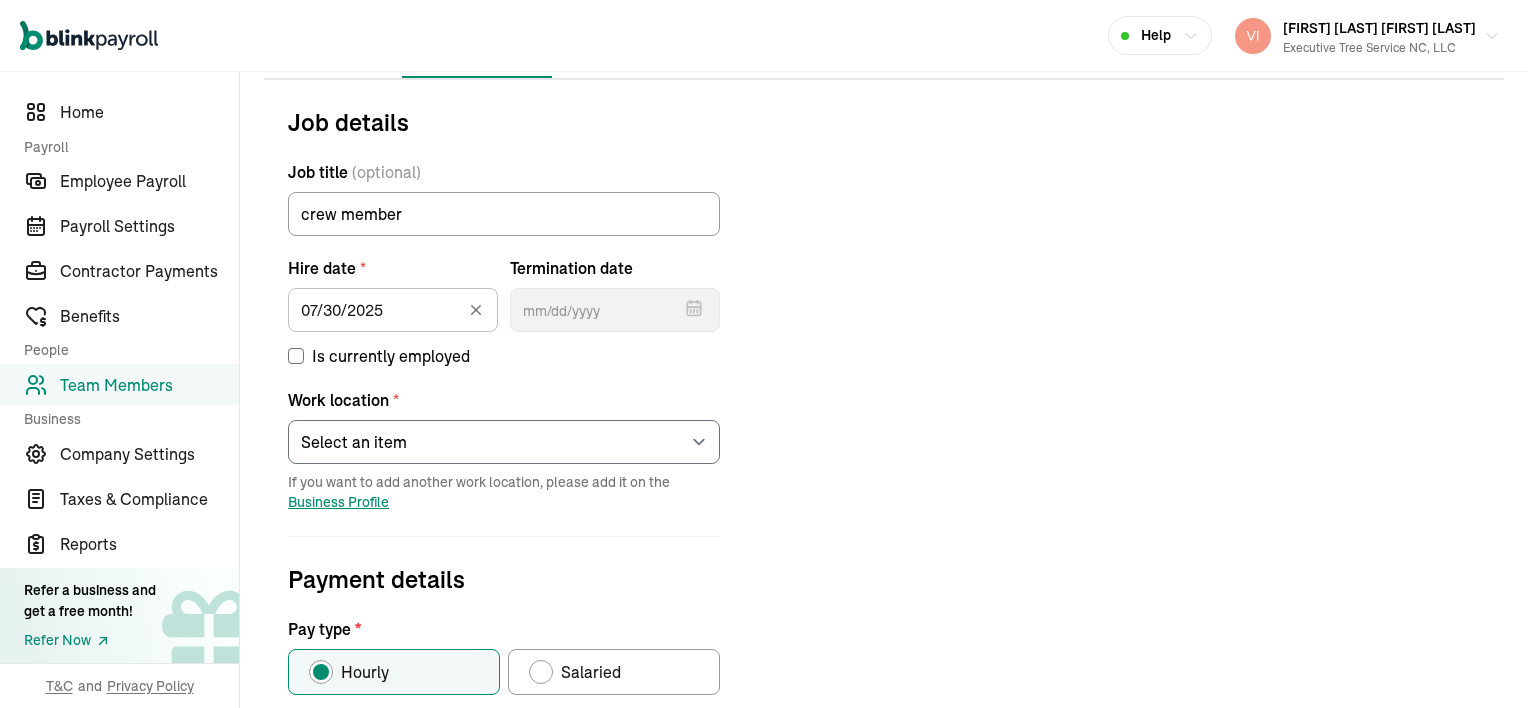 checkbox on "false" 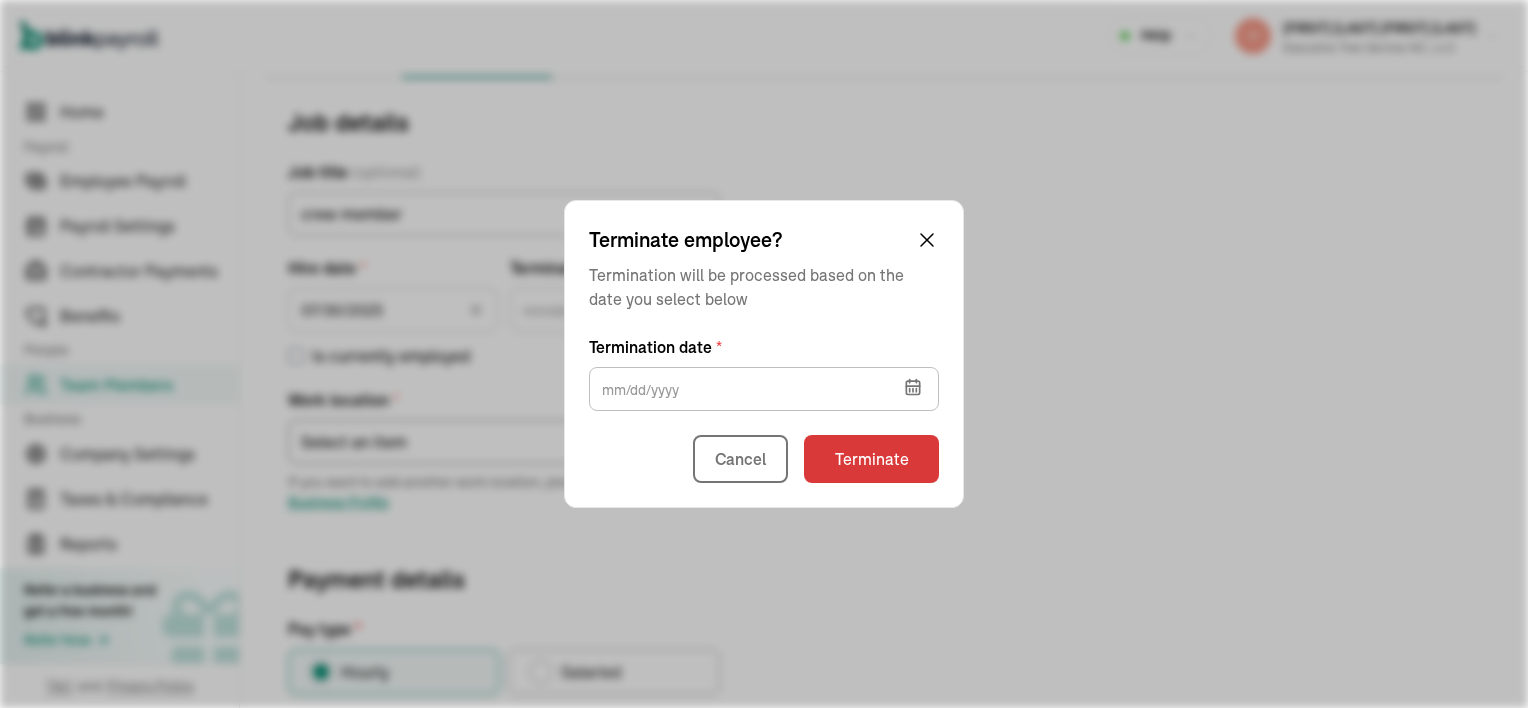 click 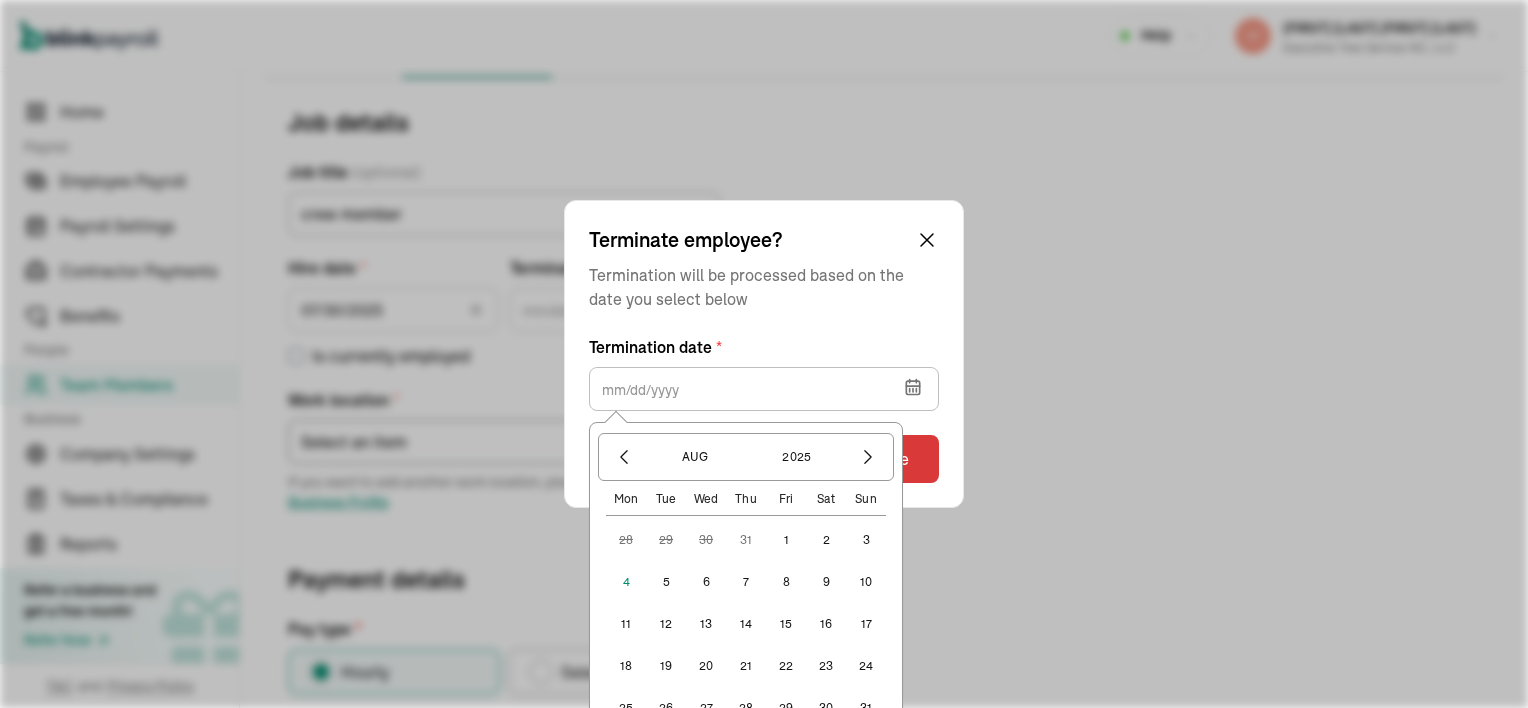 click on "2" at bounding box center [826, 540] 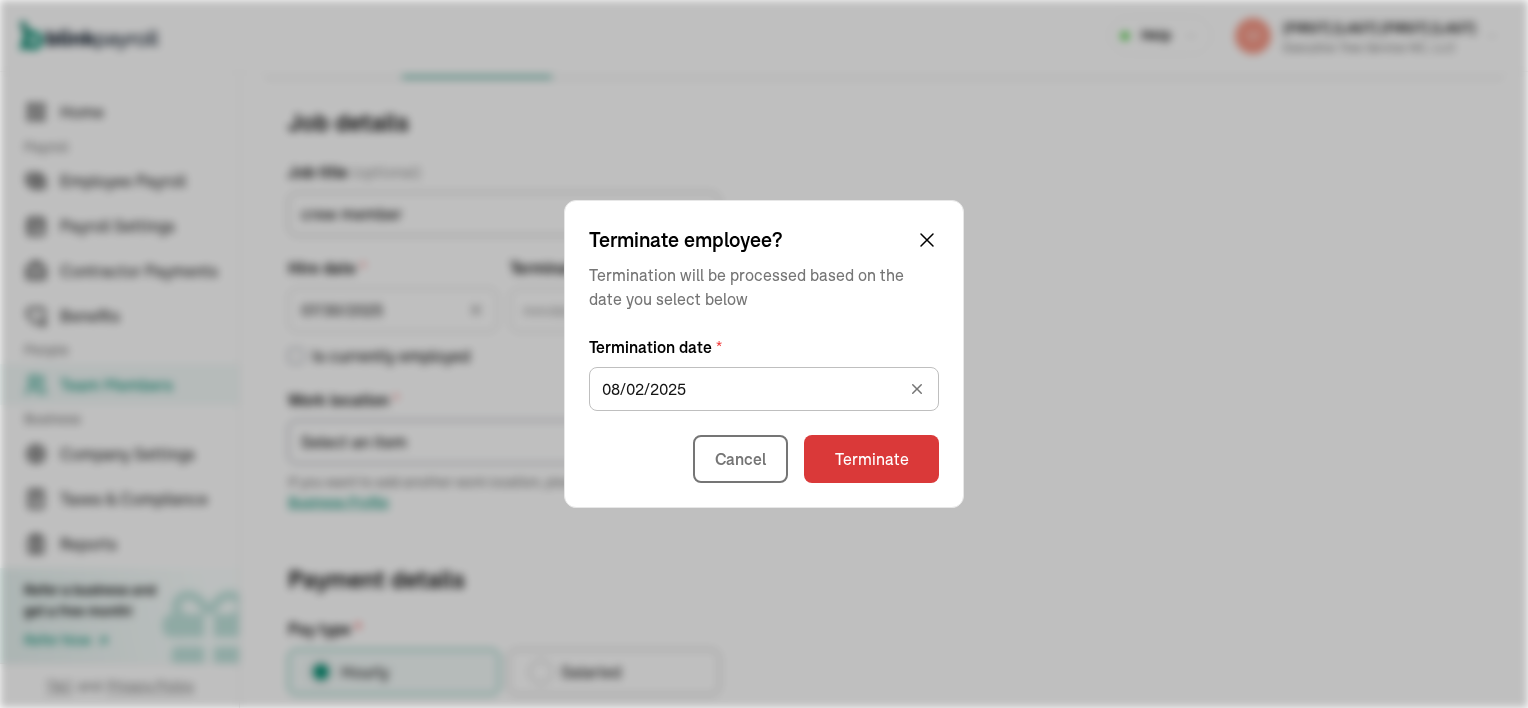 type on "08/02/2025" 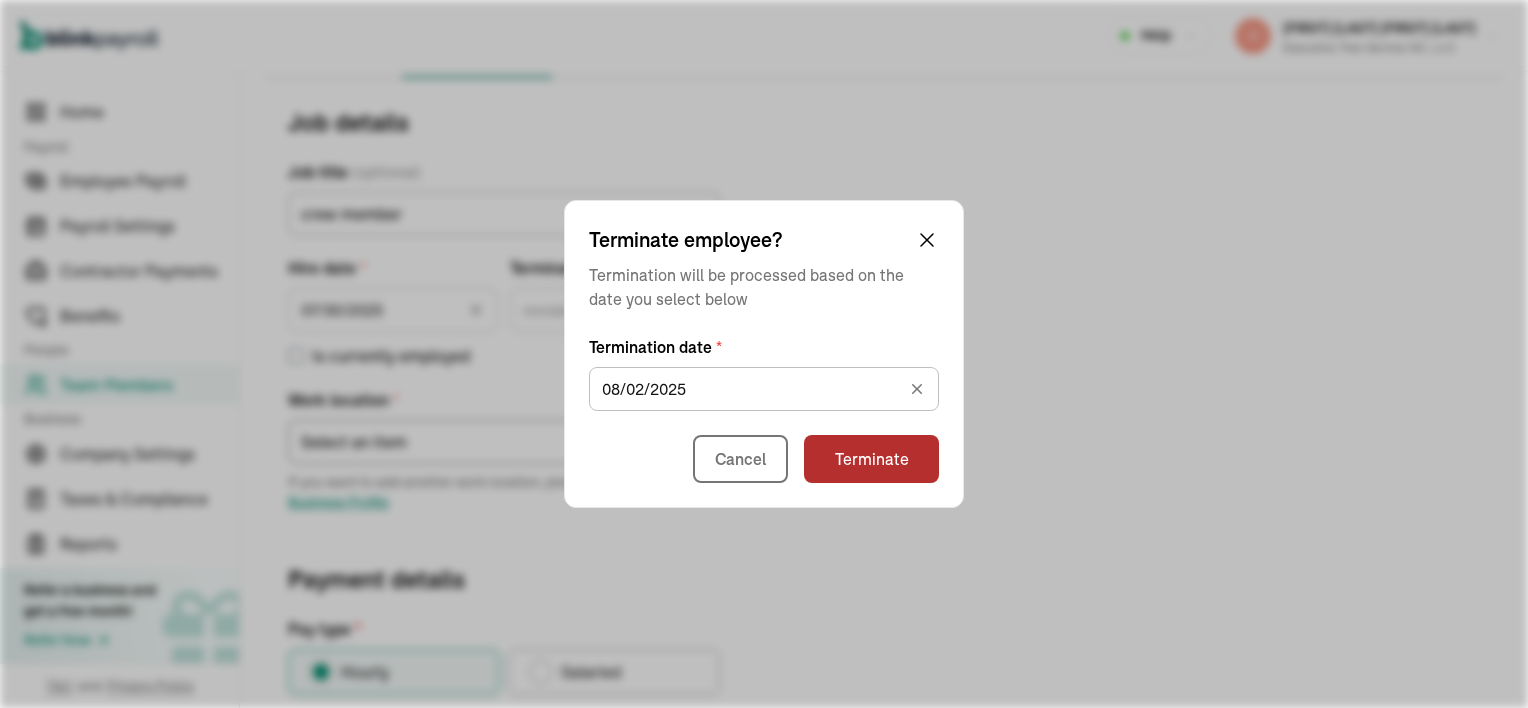 type on "08/02/2025" 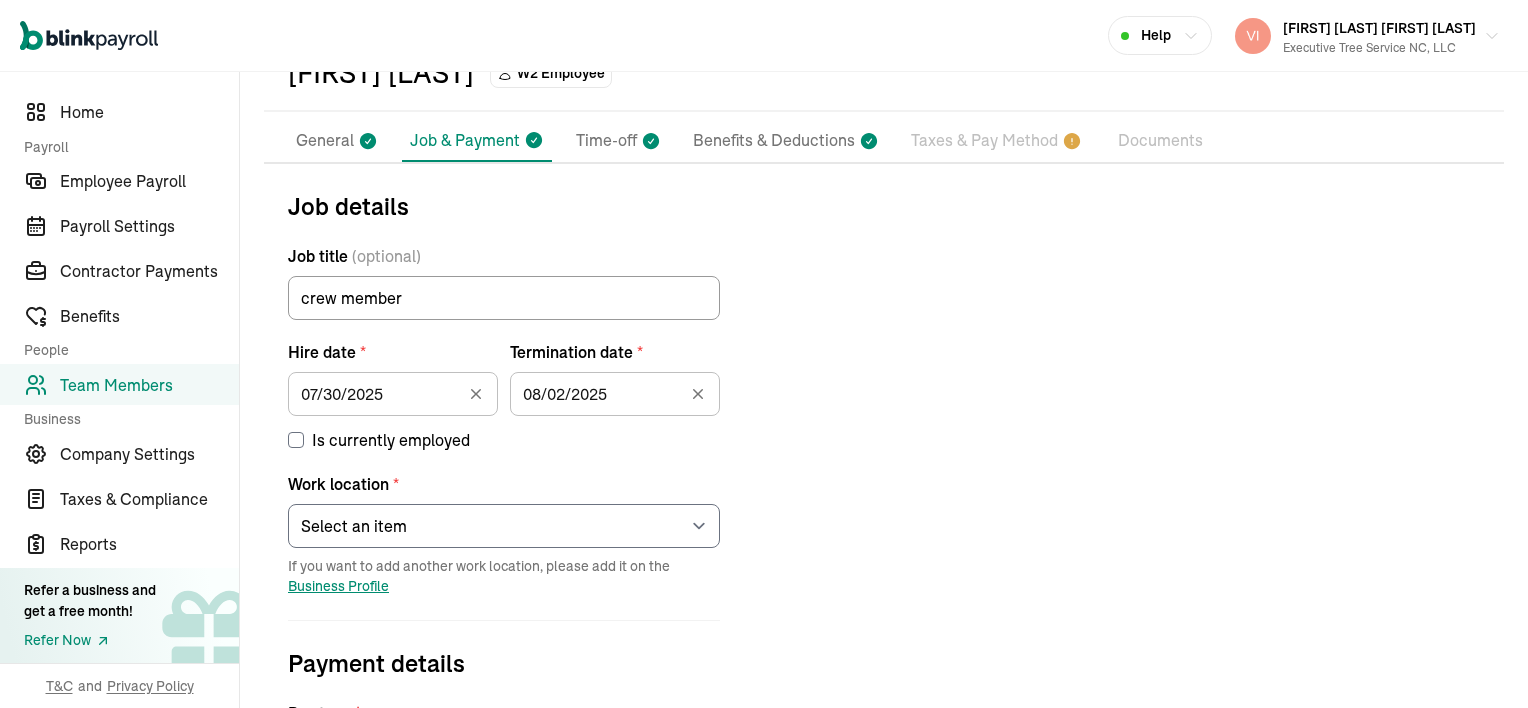scroll, scrollTop: 0, scrollLeft: 0, axis: both 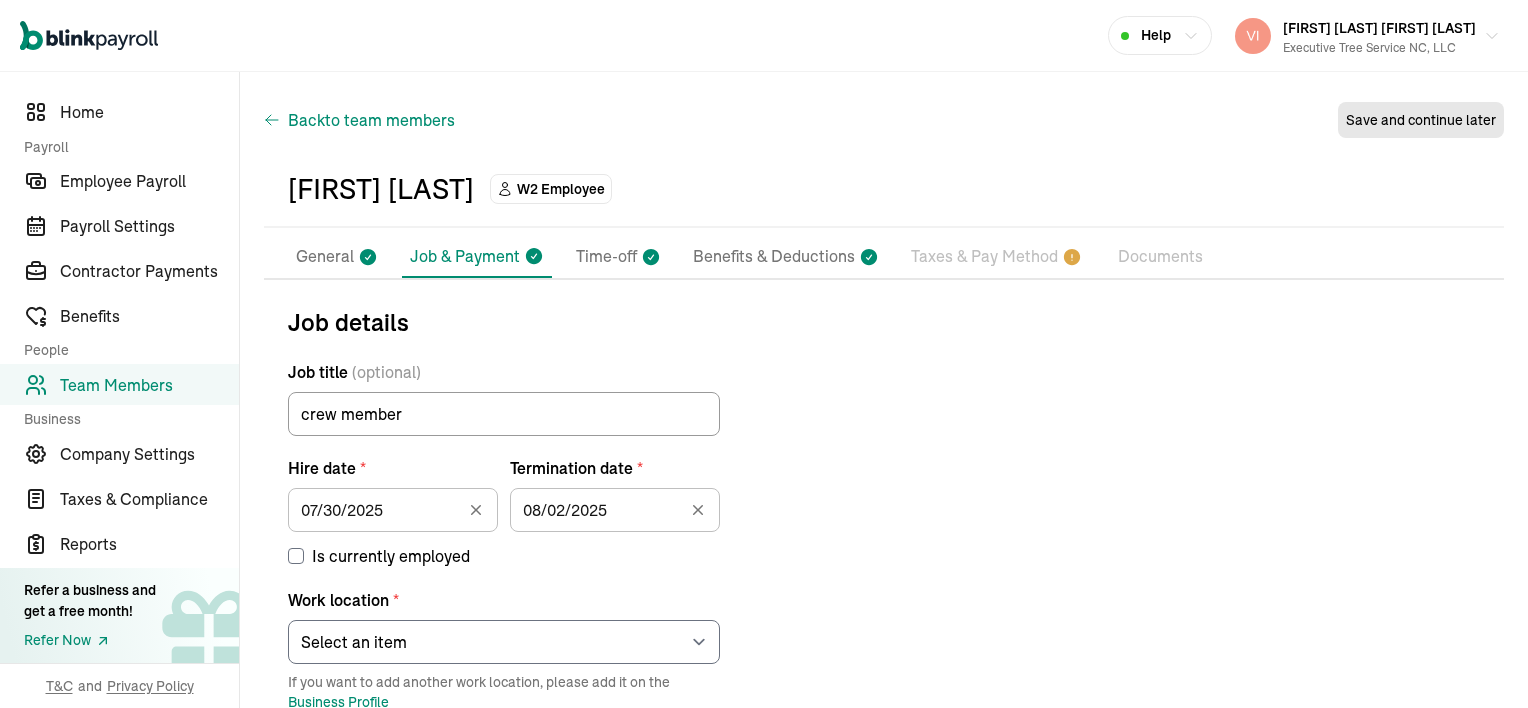 click 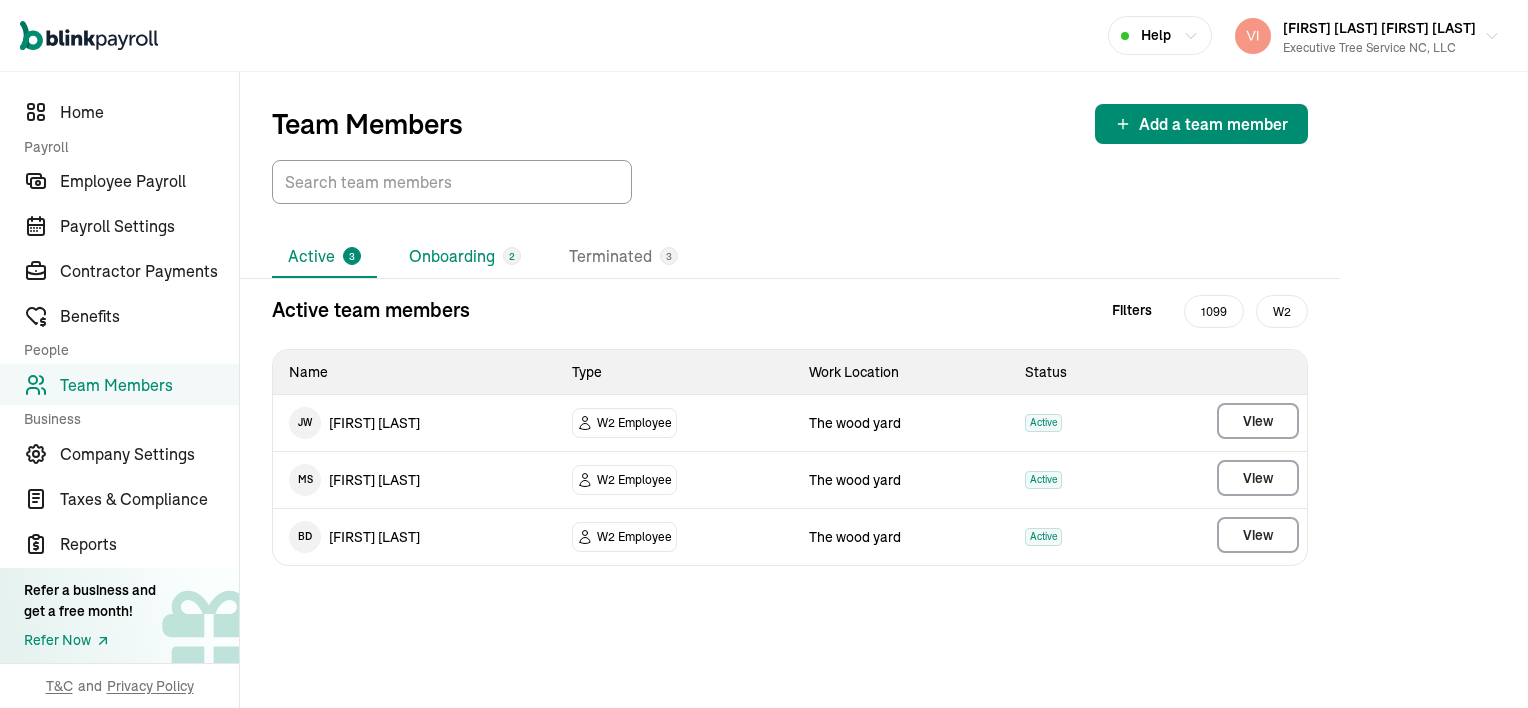 click on "Onboarding 2" at bounding box center (465, 257) 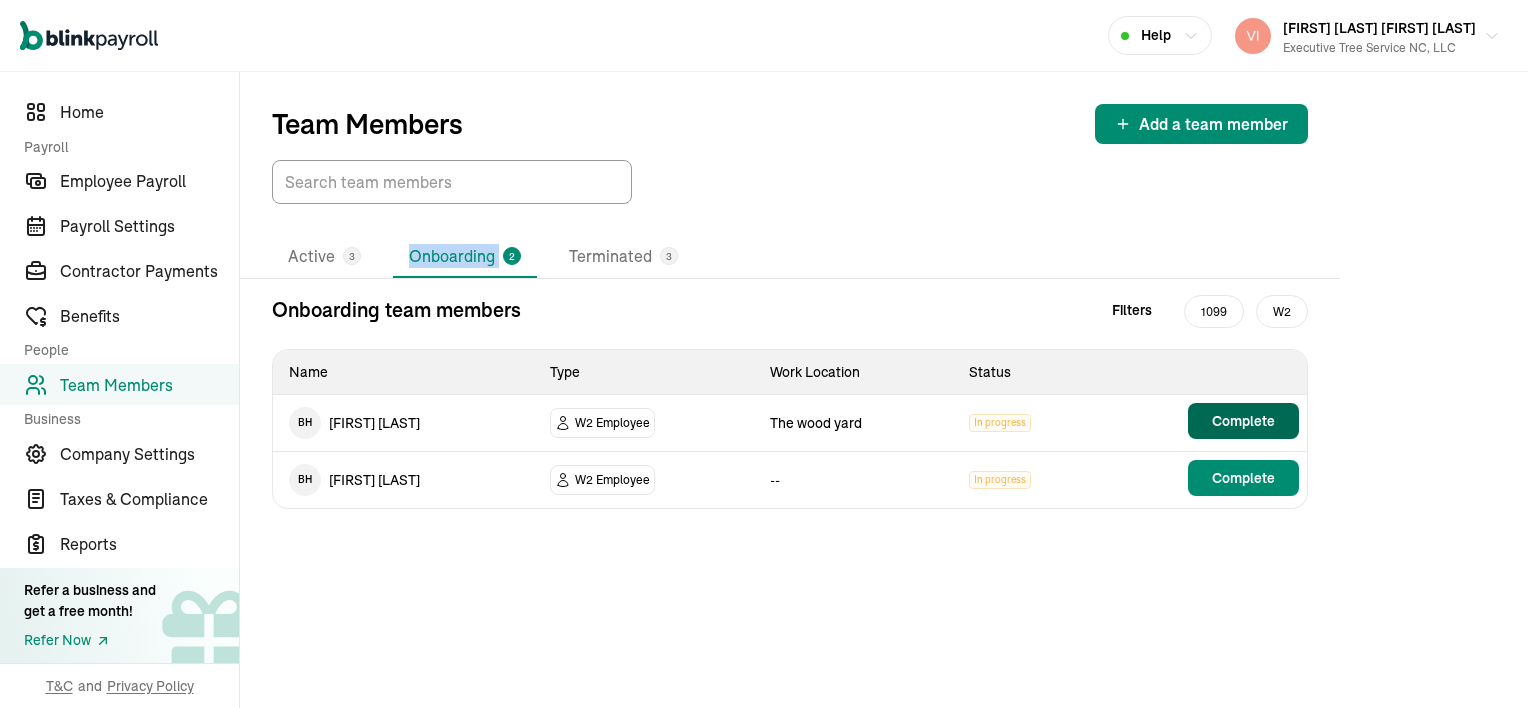 click on "Team Members Add a team member Active 3 Onboarding 2 Terminated 3 Onboarding team members Filters 1099 W2 Name Type Work Location Status B H [FIRST] [LAST] W2 Employee The wood yard In progress   Complete B H [FIRST] [LAST] W2 Employee -- In progress   Complete B H [FIRST] [LAST] Type W2 Employee Work Location The wood yard Status In progress   Complete B H [FIRST] [LAST] Type W2 Employee Work Location -- Status In progress   Complete Add a team member" at bounding box center [884, 390] 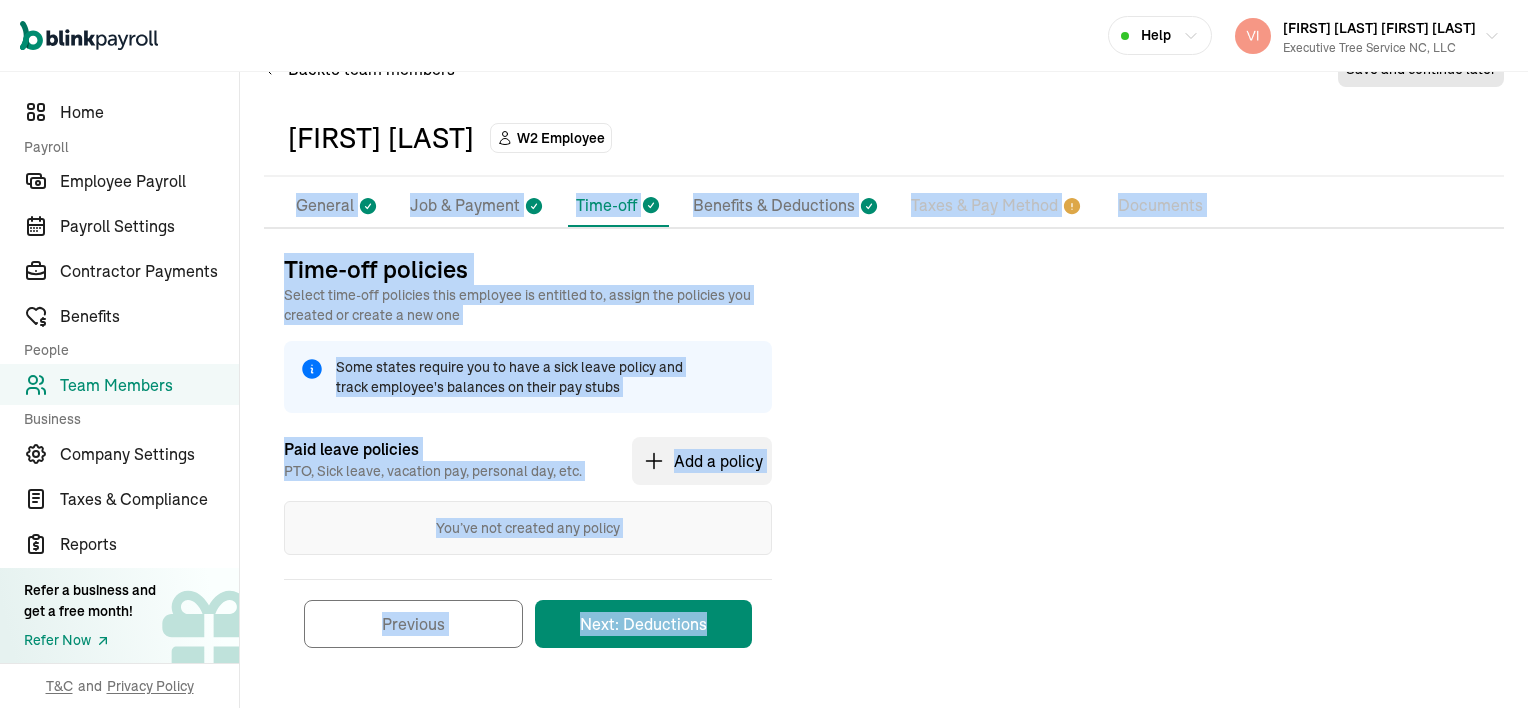 scroll, scrollTop: 53, scrollLeft: 0, axis: vertical 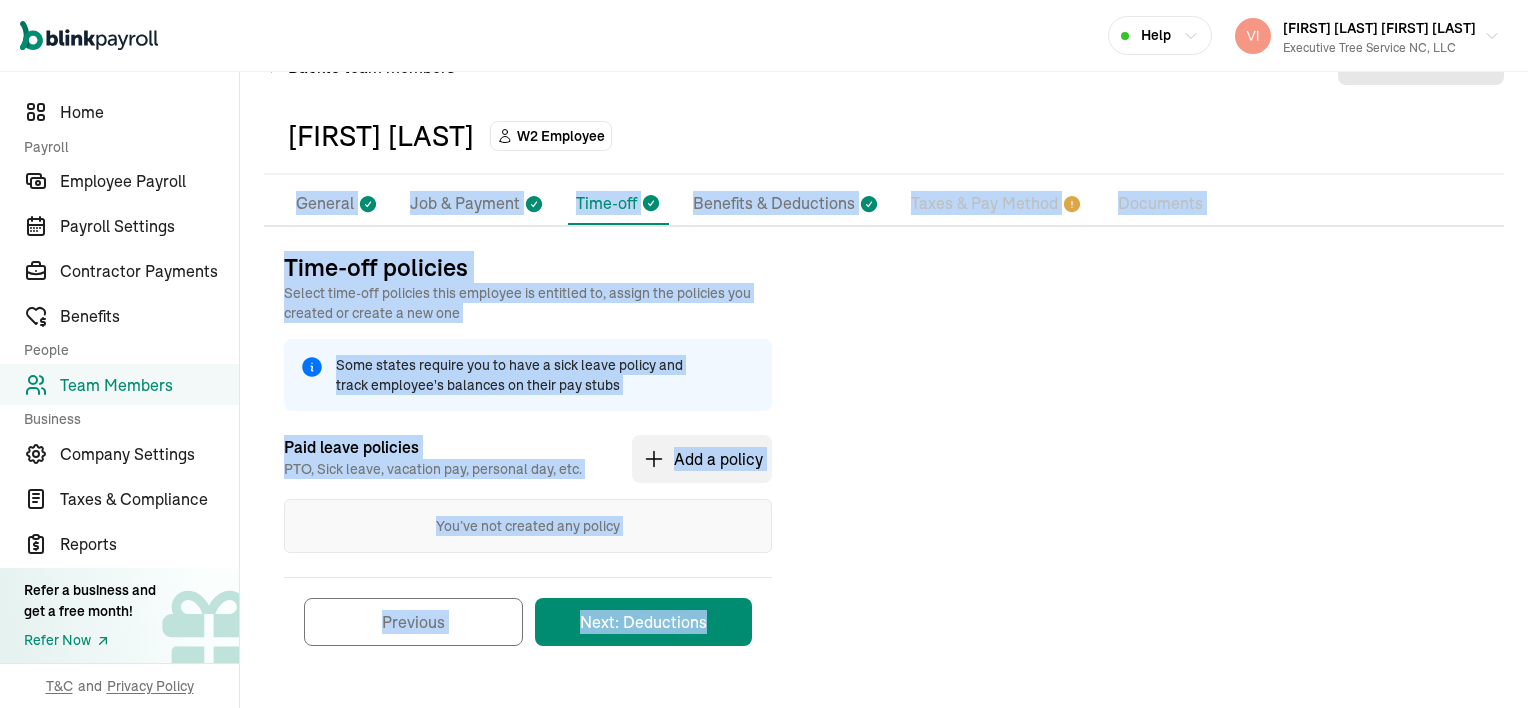 click on "Time-off policies  Select time-off policies this employee is entitled to, assign the policies you created or
create a new one Some states require you to have a sick leave policy and track employee's balances on their pay stubs Paid leave policies PTO, Sick leave, vacation pay, personal day, etc. Add a policy You’ve not created any policy Previous Next: Deductions" at bounding box center (884, 458) 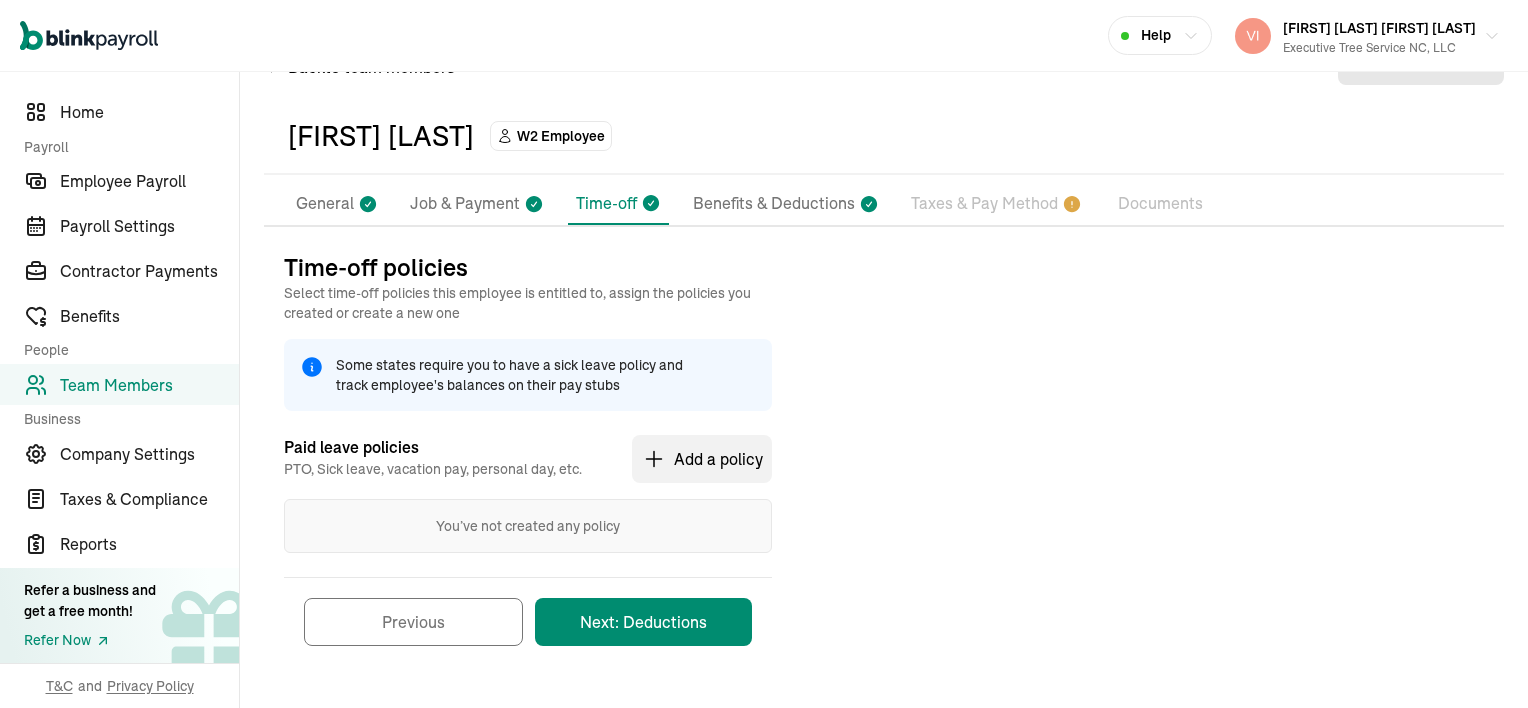 click on "Job & Payment" at bounding box center (465, 204) 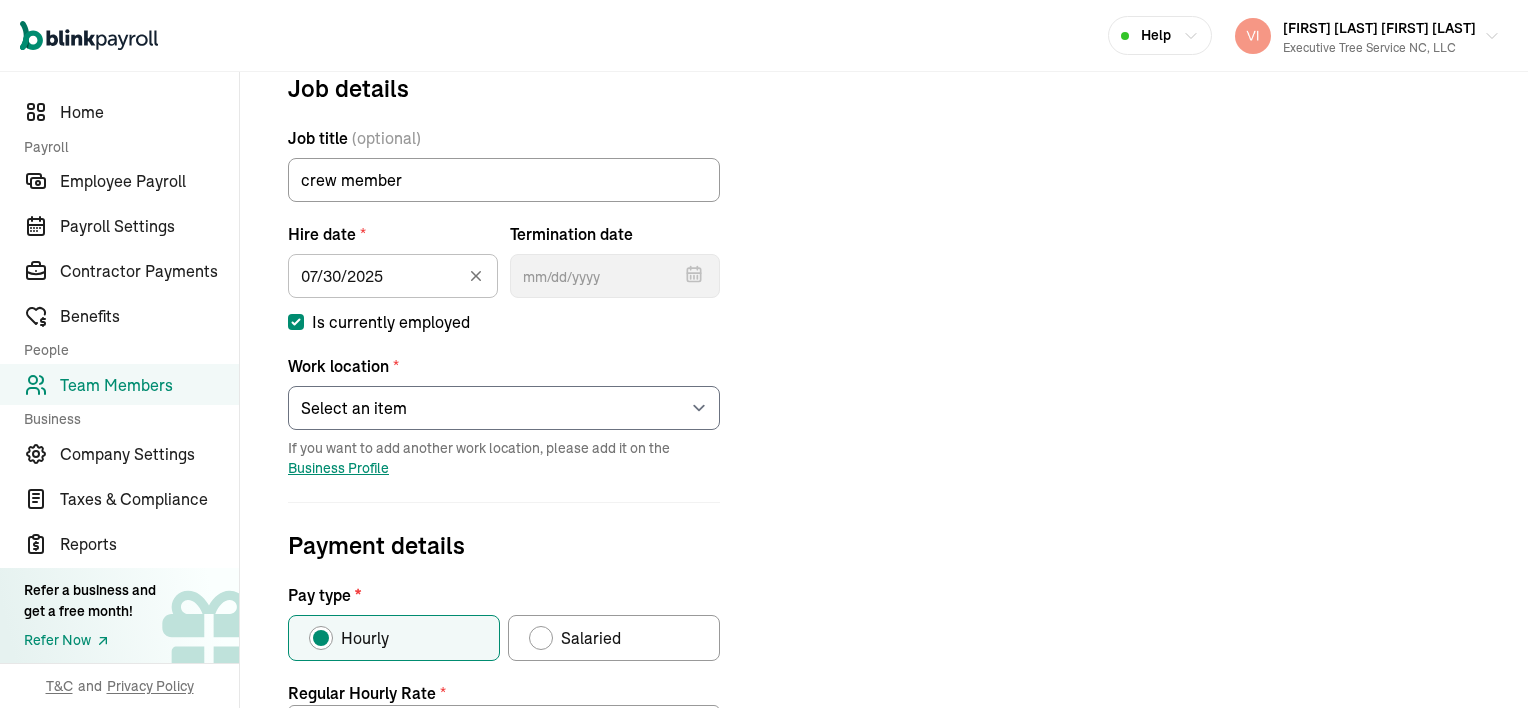 scroll, scrollTop: 236, scrollLeft: 0, axis: vertical 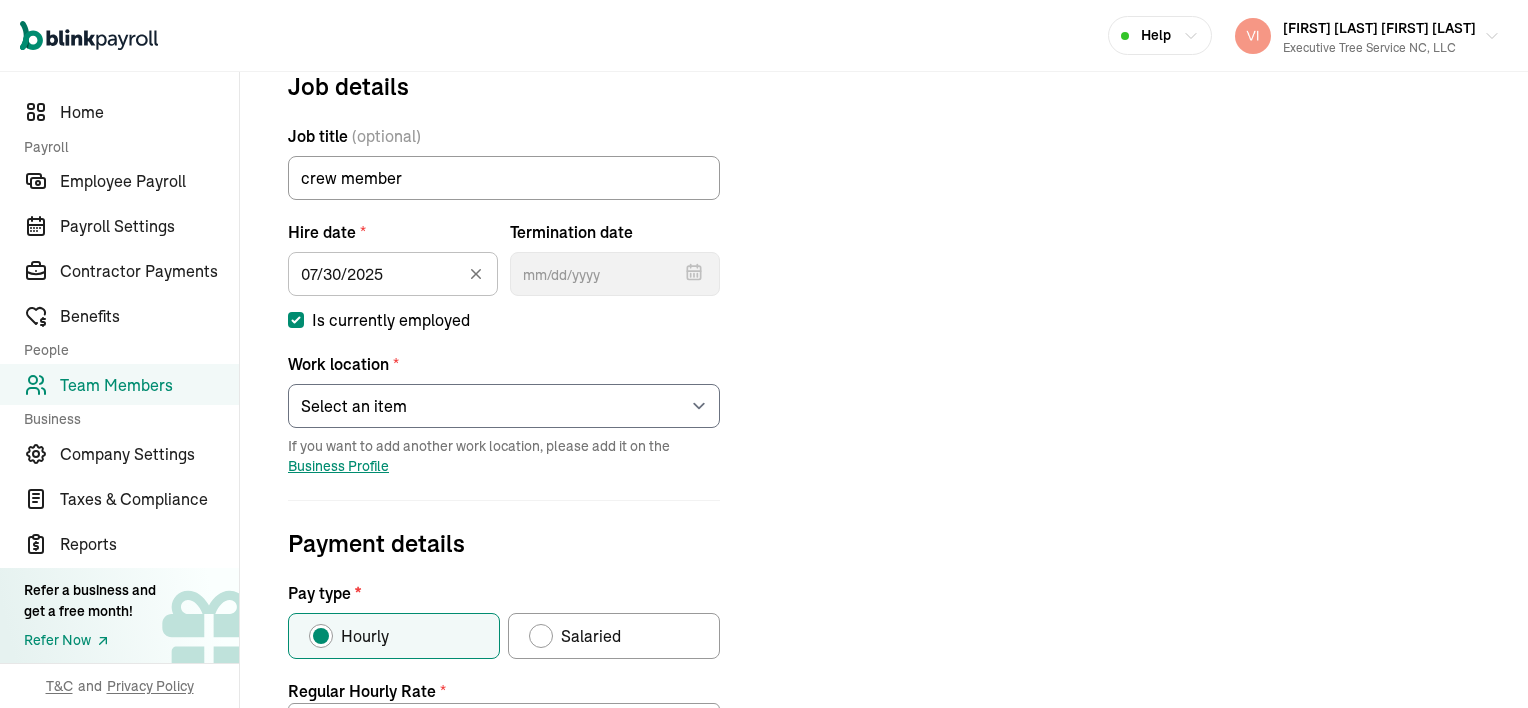 click on "Is currently employed" at bounding box center [296, 320] 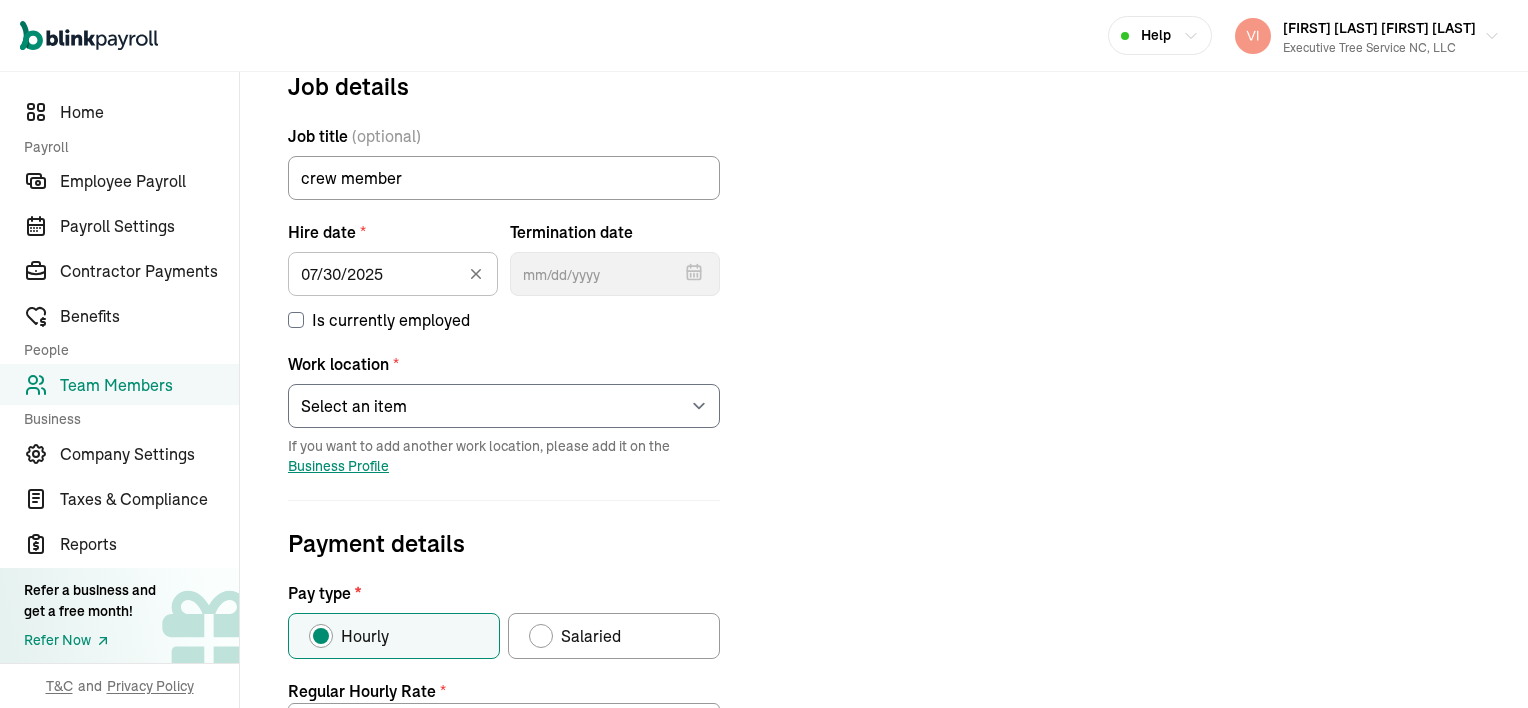 checkbox on "false" 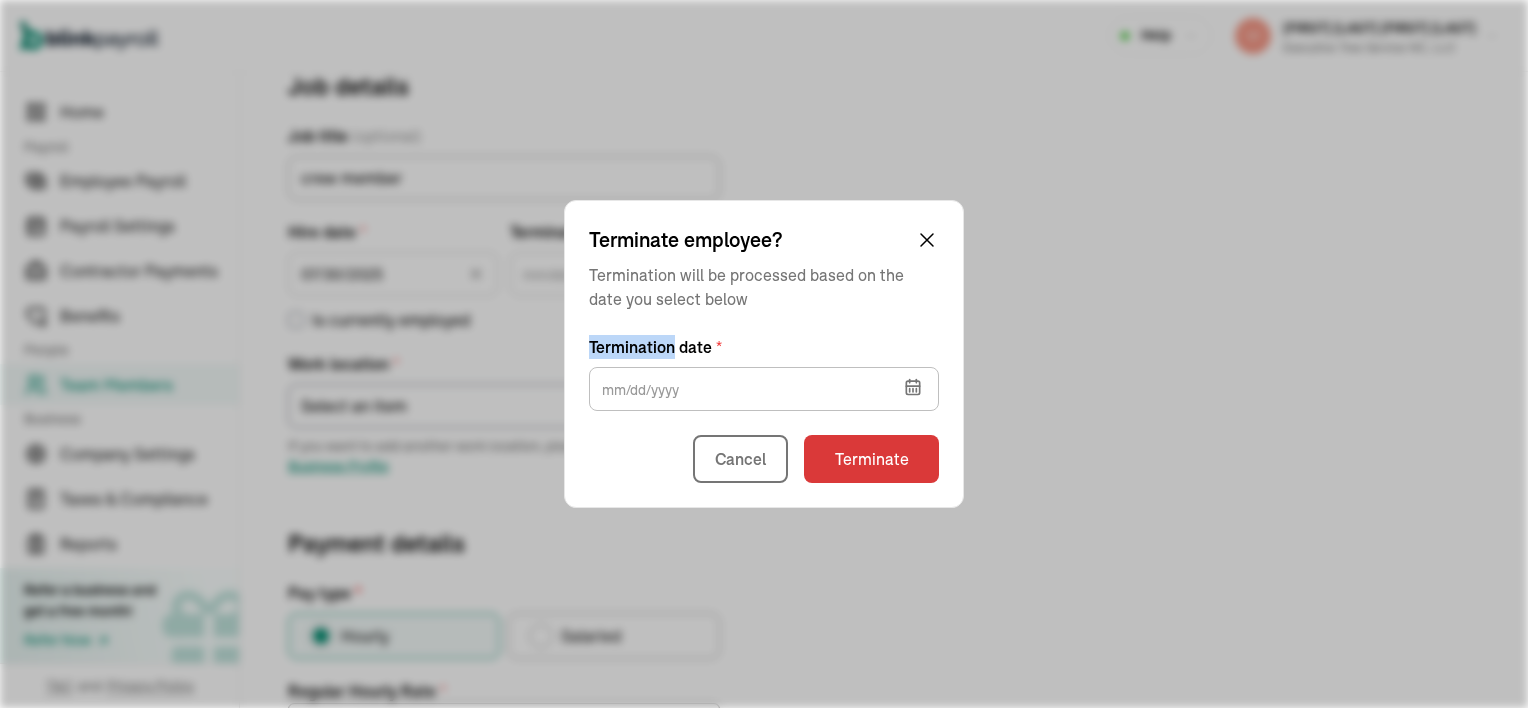 click 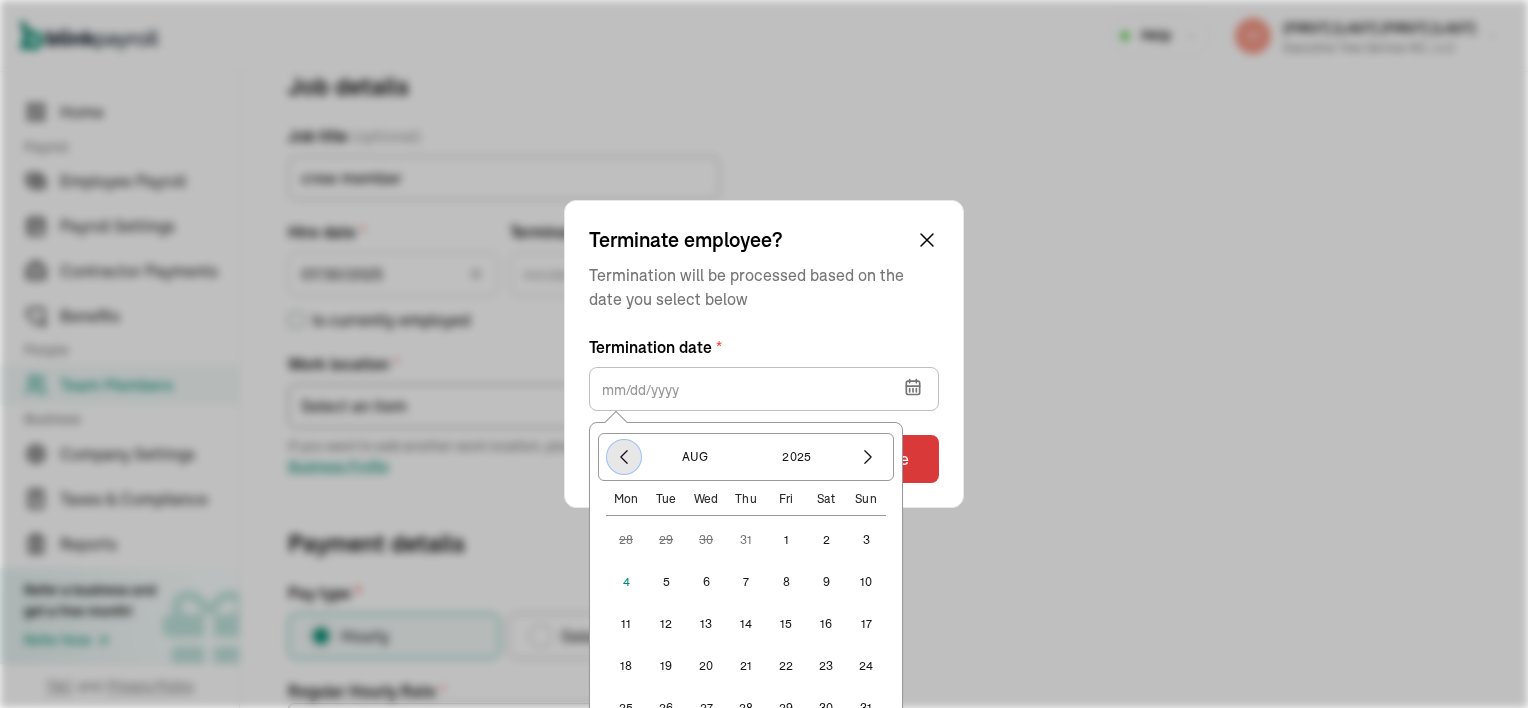 click 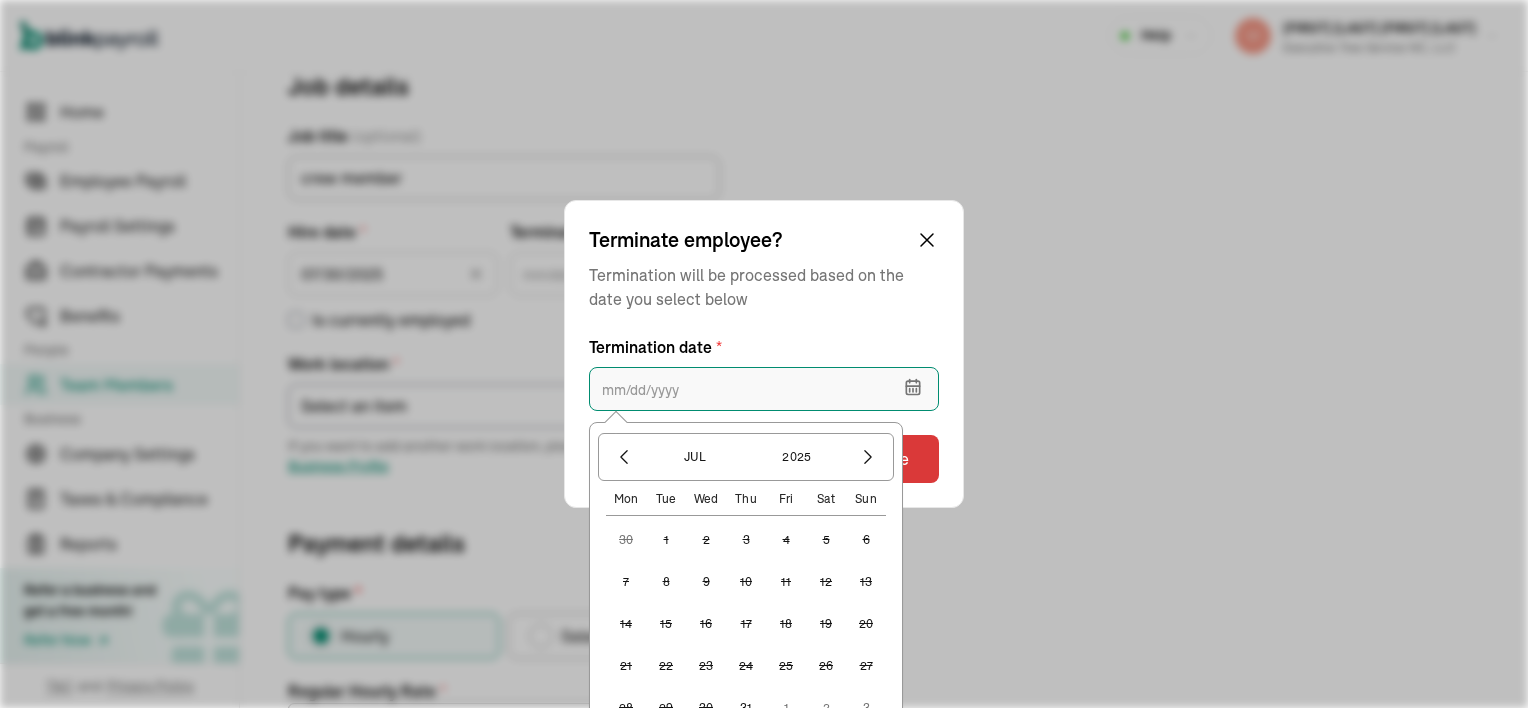 click at bounding box center [764, 389] 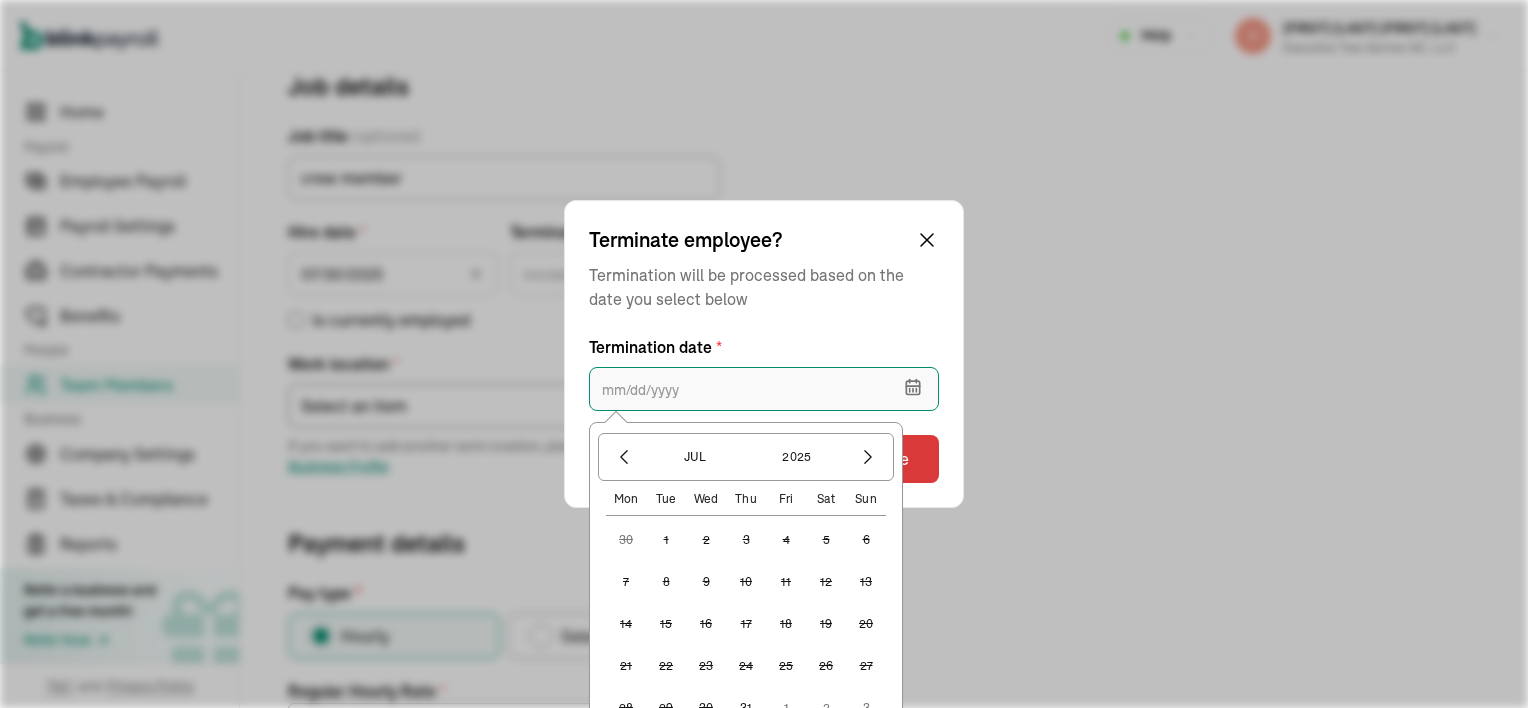 click at bounding box center [764, 389] 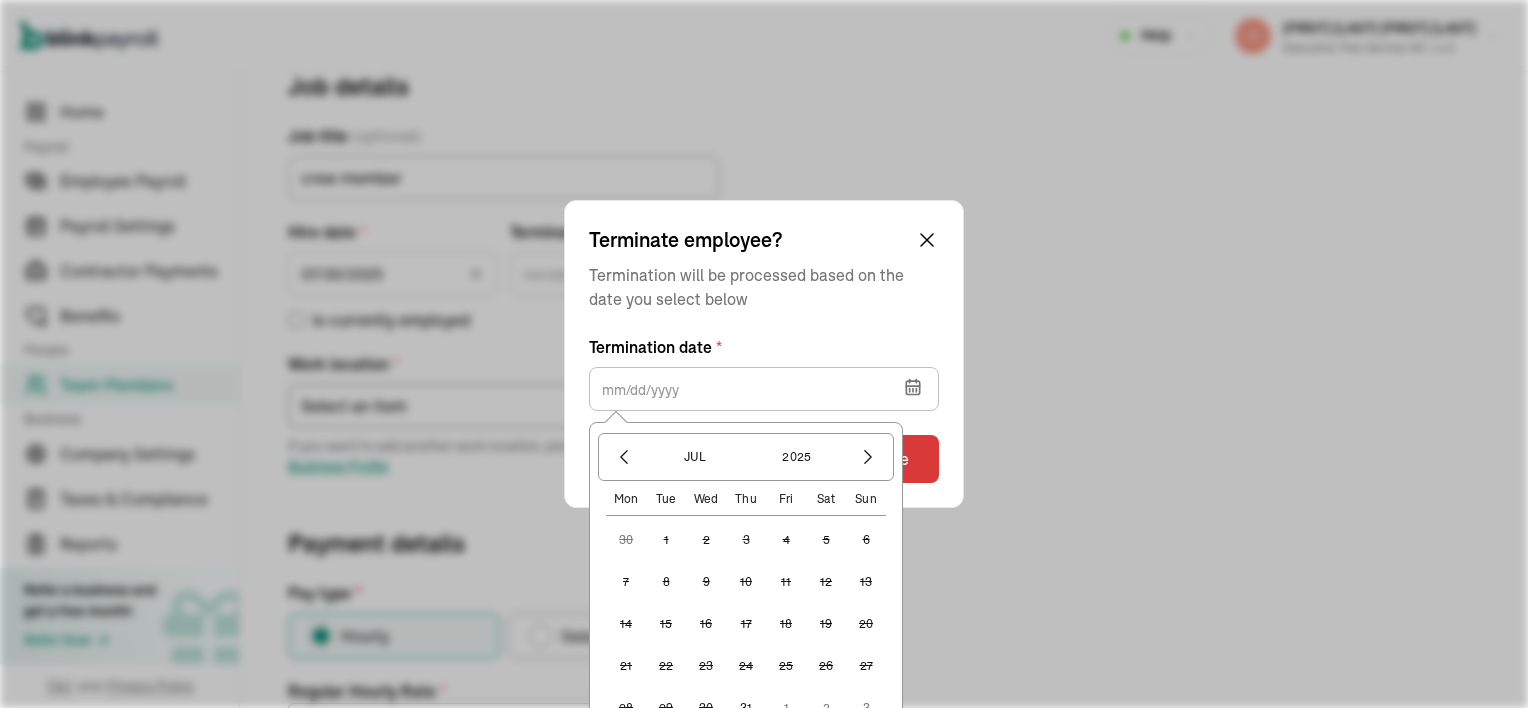 click on "Job details Job title   (optional) crew member Hire date * [DATE] Aug 2025 Mon Tue Wed Thu Fri Sat Sun 28 29 30 31 1 2 3 4 5 6 7 8 9 10 11 12 13 14 15 16 17 18 19 20 21 22 23 24 25 26 27 28 29 30 31 1 2 3 4 5 6 7 Termination date * Aug 2025 Mon Tue Wed Thu Fri Sat Sun 28 29 30 31 1 2 3 4 5 6 7 8 9 10 11 12 13 14 15 16 17 18 19 20 21 22 23 24 25 26 27 28 29 30 31 1 2 3 4 5 6 7 Is currently employed Work location   *  Select an item Executive Tree Service NC, LLC Ortin the wood yard Works from home If you want to add another work location, please add it on the   Business Profile Payment details Pay type   * Hourly Salaried Regular Hourly Rate * 15 $ Amount * $ Per   *  Select an item Hour Week Month Year You can add multiple pay rates later. Over-time Hourly Rate * 22.5 $ Equals x1.5 the employee’s regular hourly rate by default Other payment types Double-overtime, custom hourly rates... Double over-time Hourly Rate * 30 $ Equals x2 the employee’s regular hourly rate by default Custom hourly rate" at bounding box center [884, 628] 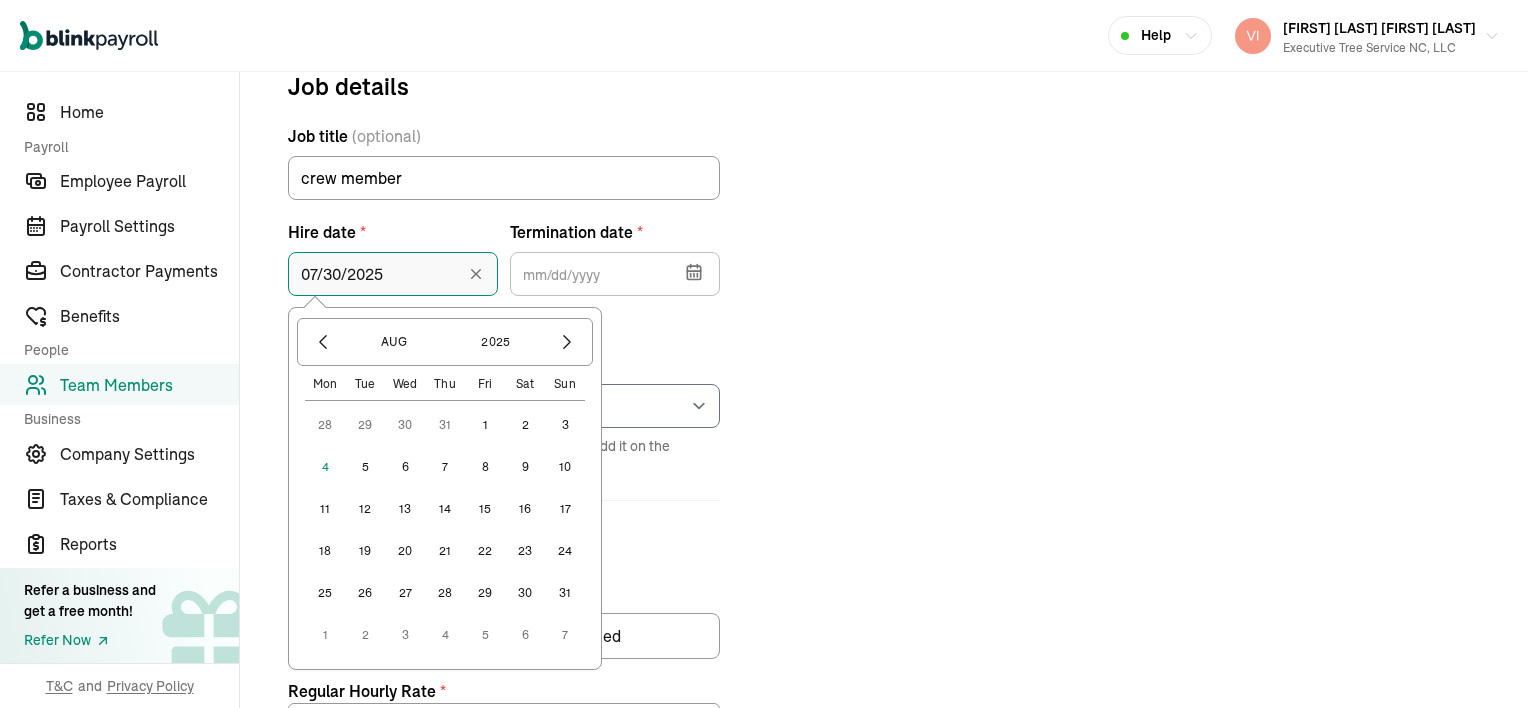 click on "07/30/2025" at bounding box center [393, 274] 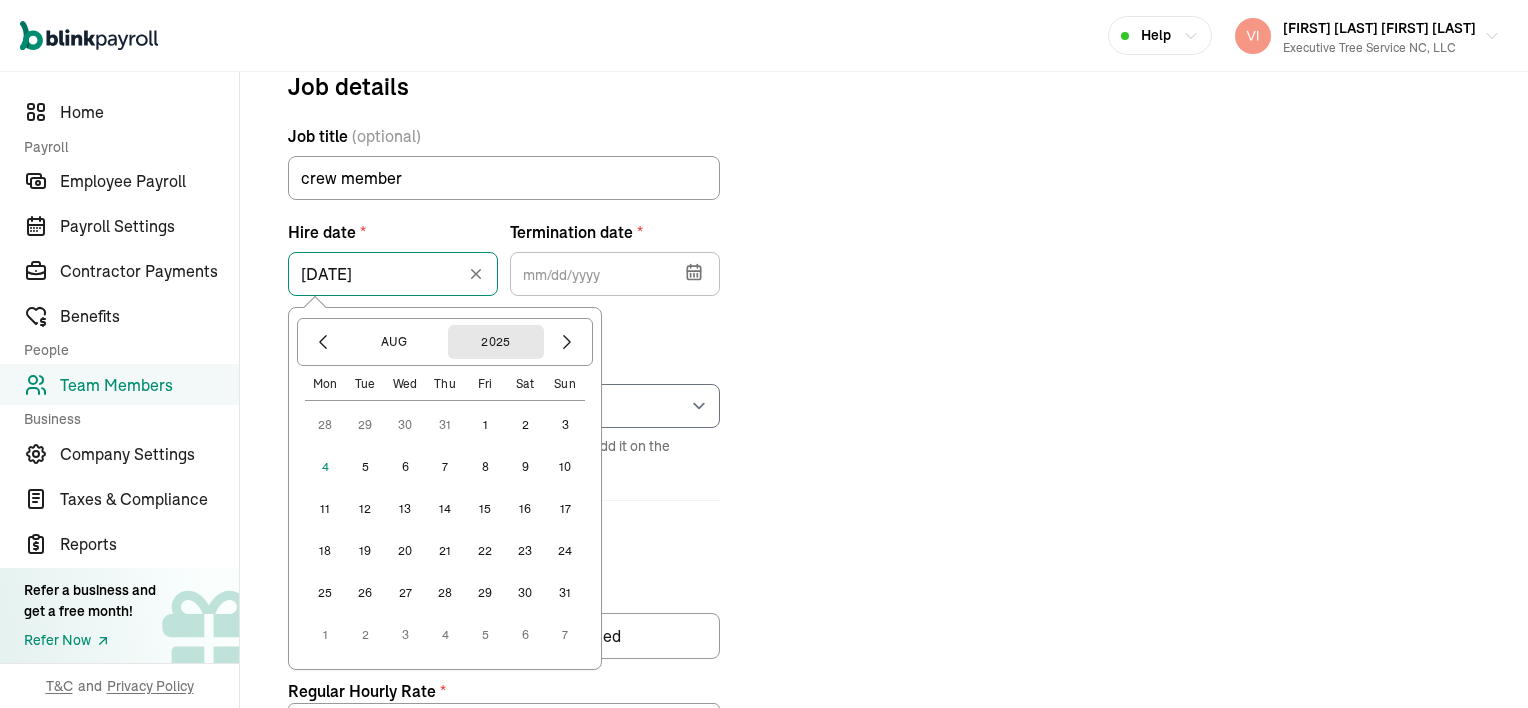 type on "[DATE]" 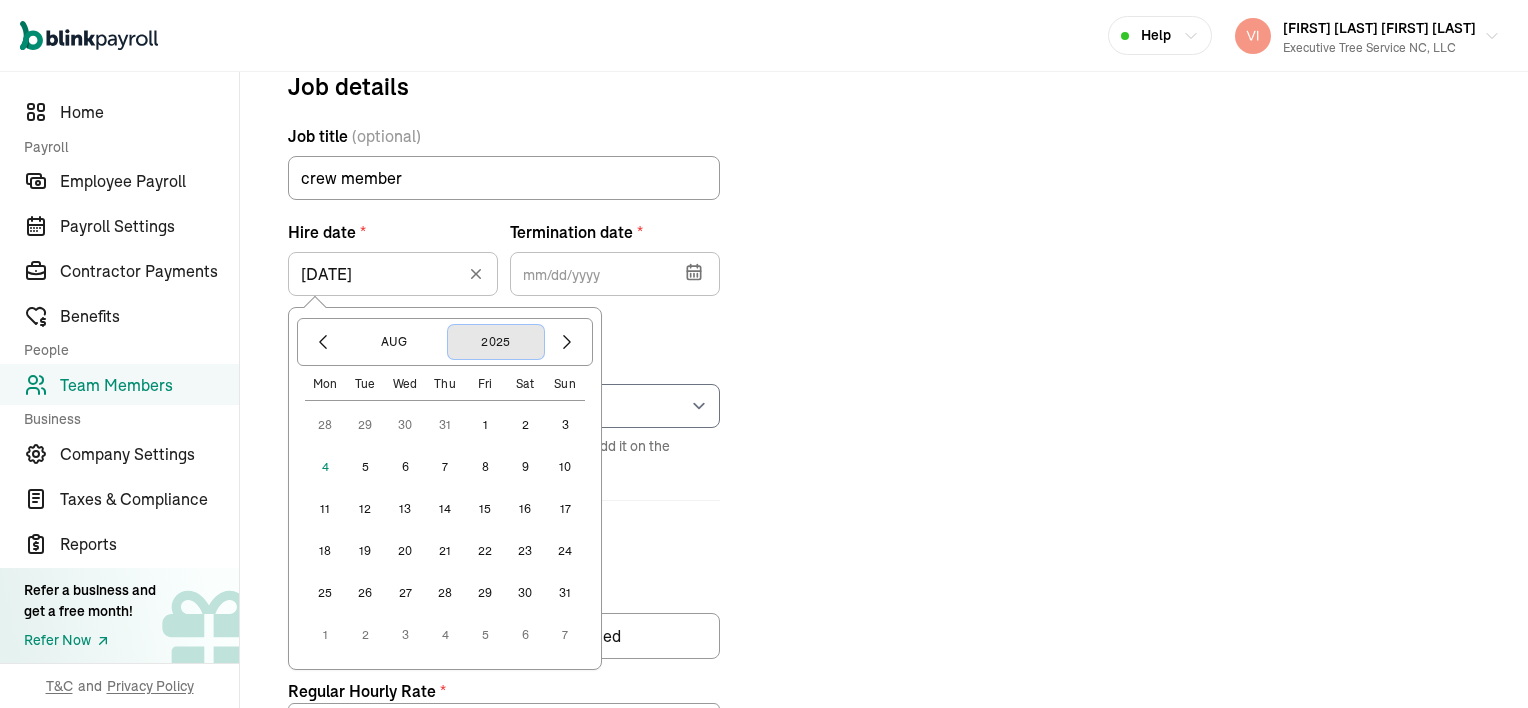 click on "2025" at bounding box center (496, 342) 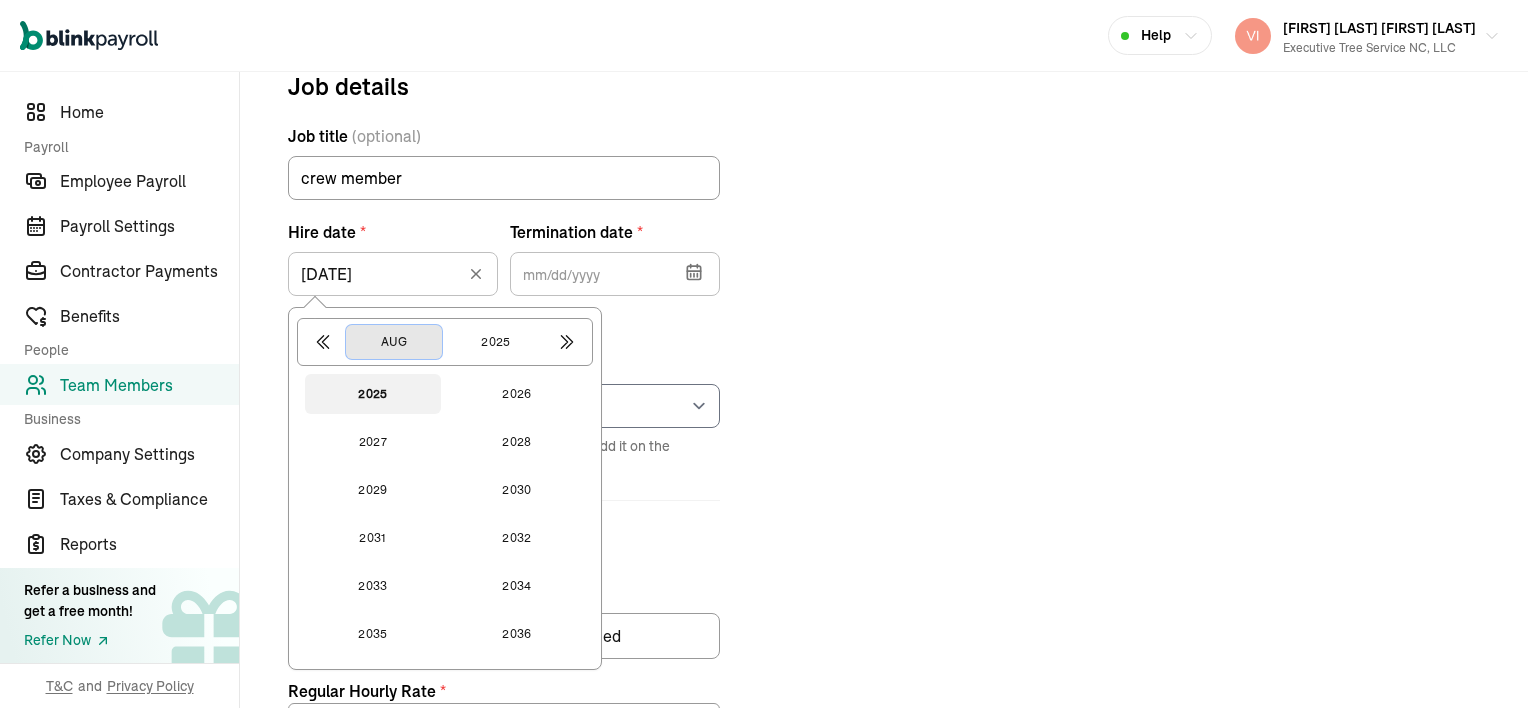 click on "Aug" at bounding box center [394, 342] 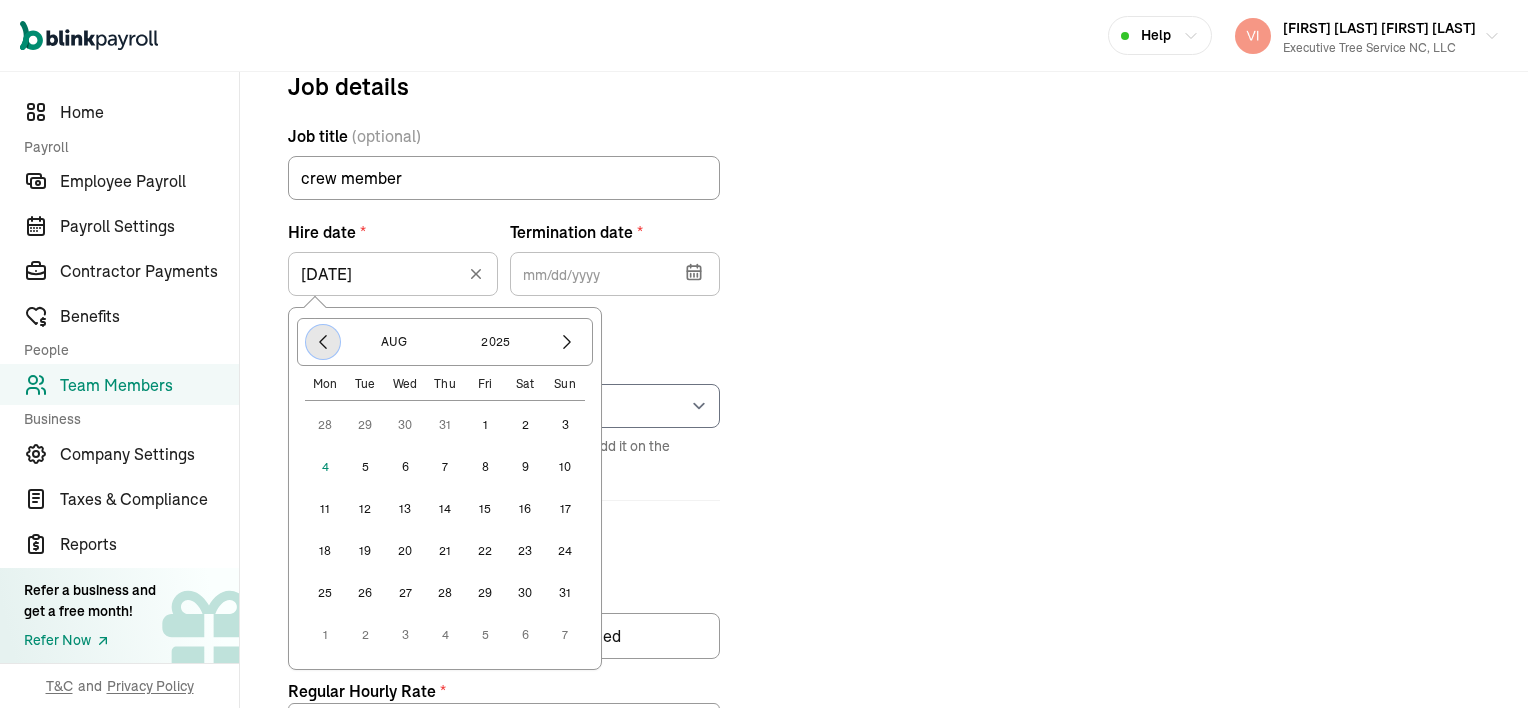 click 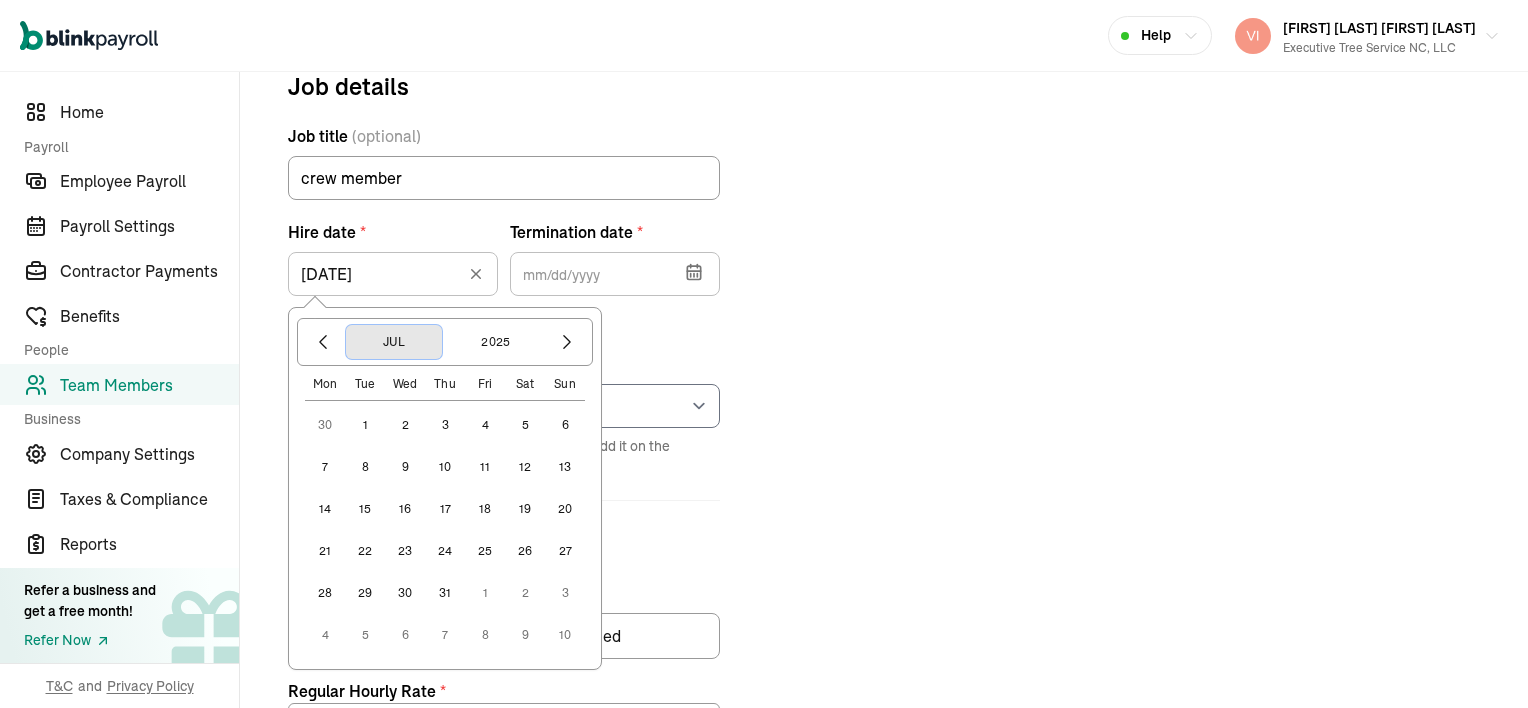 click on "Jul" at bounding box center [394, 342] 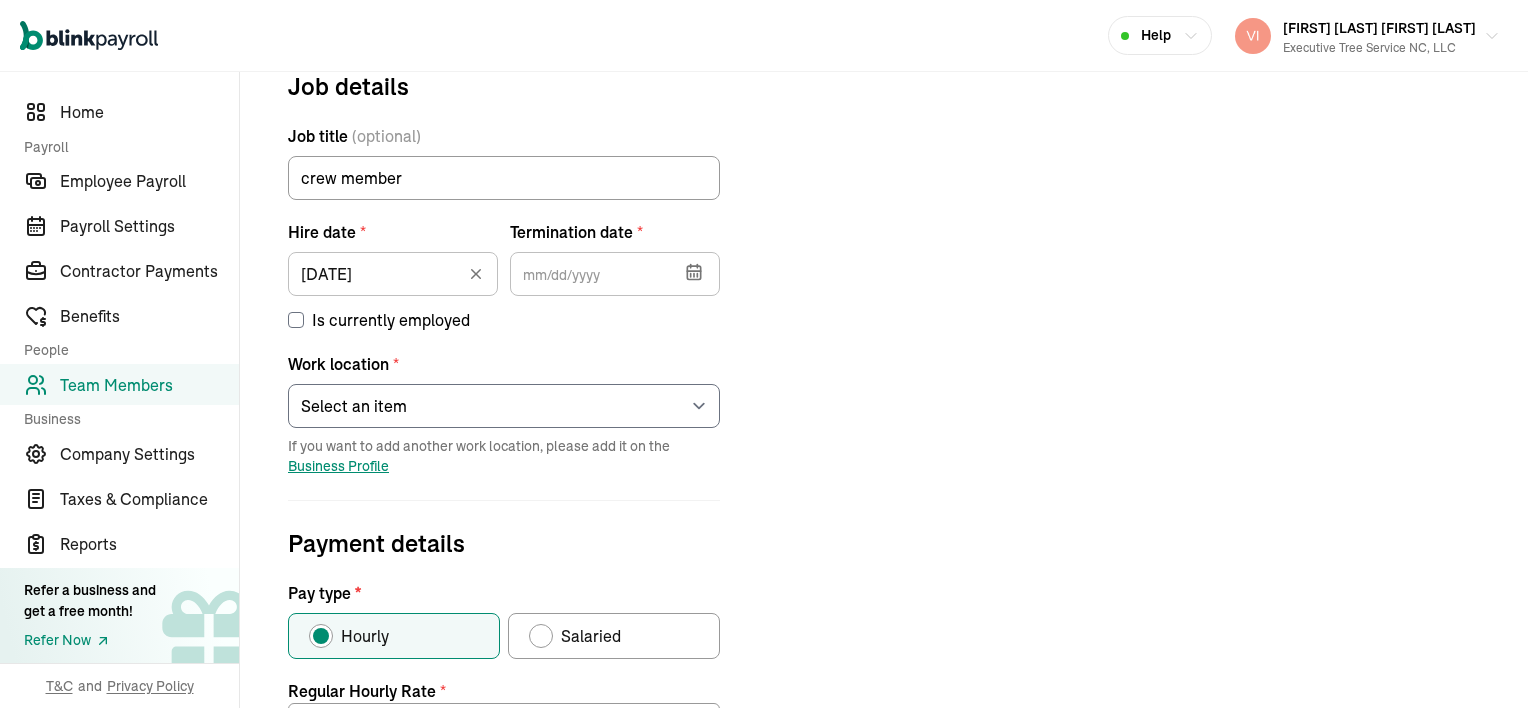 click on "Job details Job title   (optional) crew member Hire date * [DATE] Jul 2025 Jan Feb Mar Apr May Jun Jul Aug Sep Oct Nov Dec Termination date * Aug 2025 Mon Tue Wed Thu Fri Sat Sun 28 29 30 31 1 2 3 4 5 6 7 8 9 10 11 12 13 14 15 16 17 18 19 20 21 22 23 24 25 26 27 28 29 30 31 1 2 3 4 5 6 7 Is currently employed Work location   *  Select an item Executive Tree Service NC, LLC Ortin the wood yard Works from home If you want to add another work location, please add it on the   Business Profile Payment details Pay type   * Hourly Salaried Regular Hourly Rate * 15 $ Amount * $ Per   *  Select an item Hour Week Month Year You can add multiple pay rates later. Over-time Hourly Rate * 22.5 $ Equals x1.5 the employee’s regular hourly rate by default Other payment types Double-overtime, custom hourly rates... Double over-time Hourly Rate * 30 $ Equals x2 the employee’s regular hourly rate by default Custom hourly rate Add a custom hourly rate Have you paid the employee this year?   * Yes No Previous" at bounding box center (884, 628) 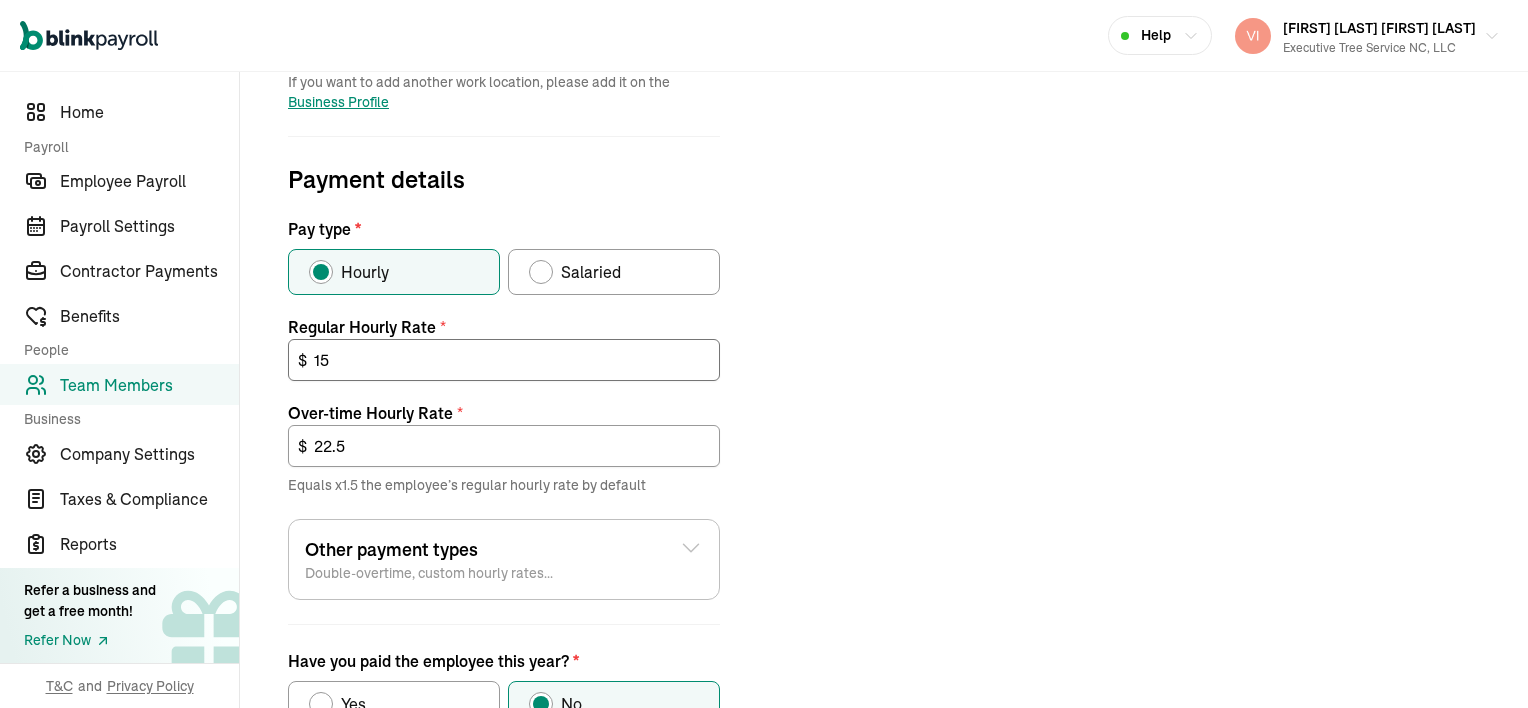 scroll, scrollTop: 756, scrollLeft: 0, axis: vertical 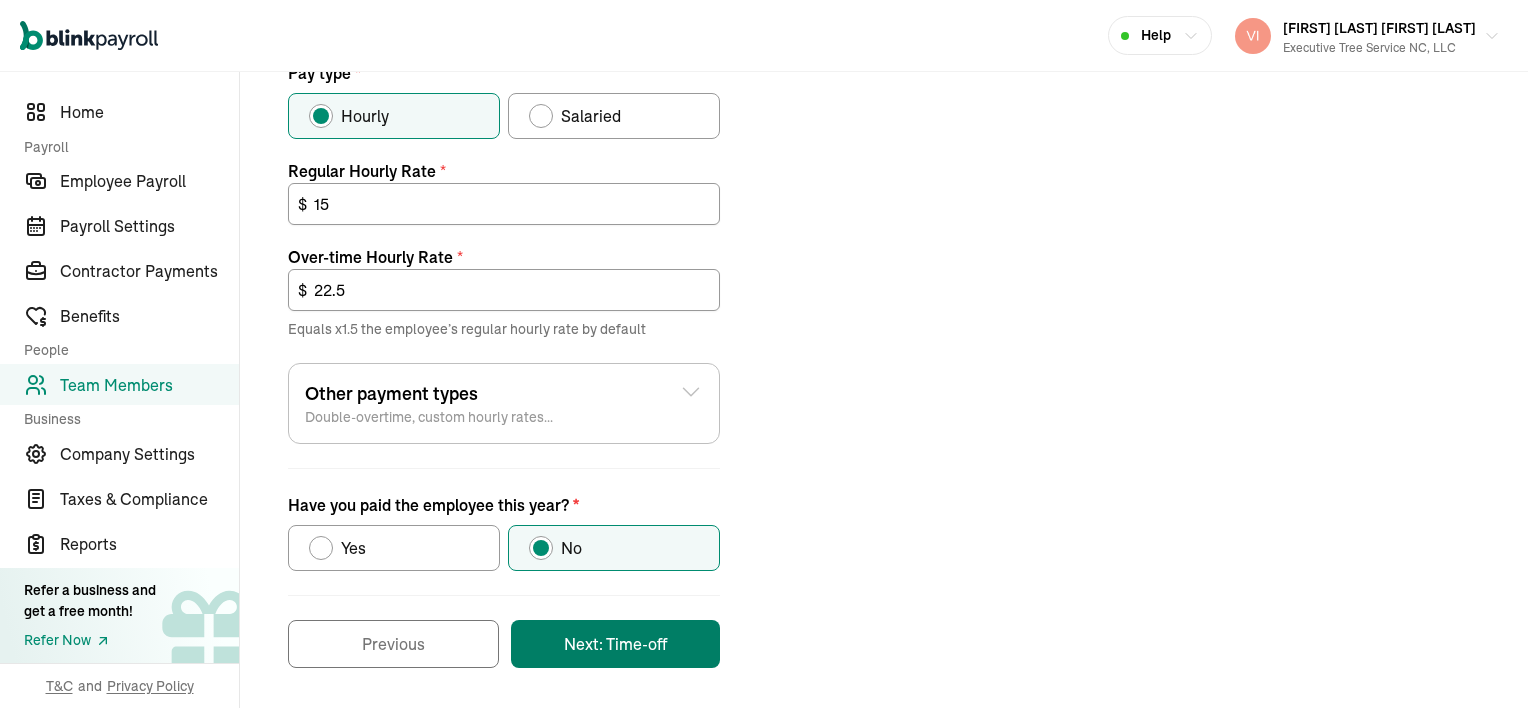 click on "Next: Time-off" at bounding box center (615, 644) 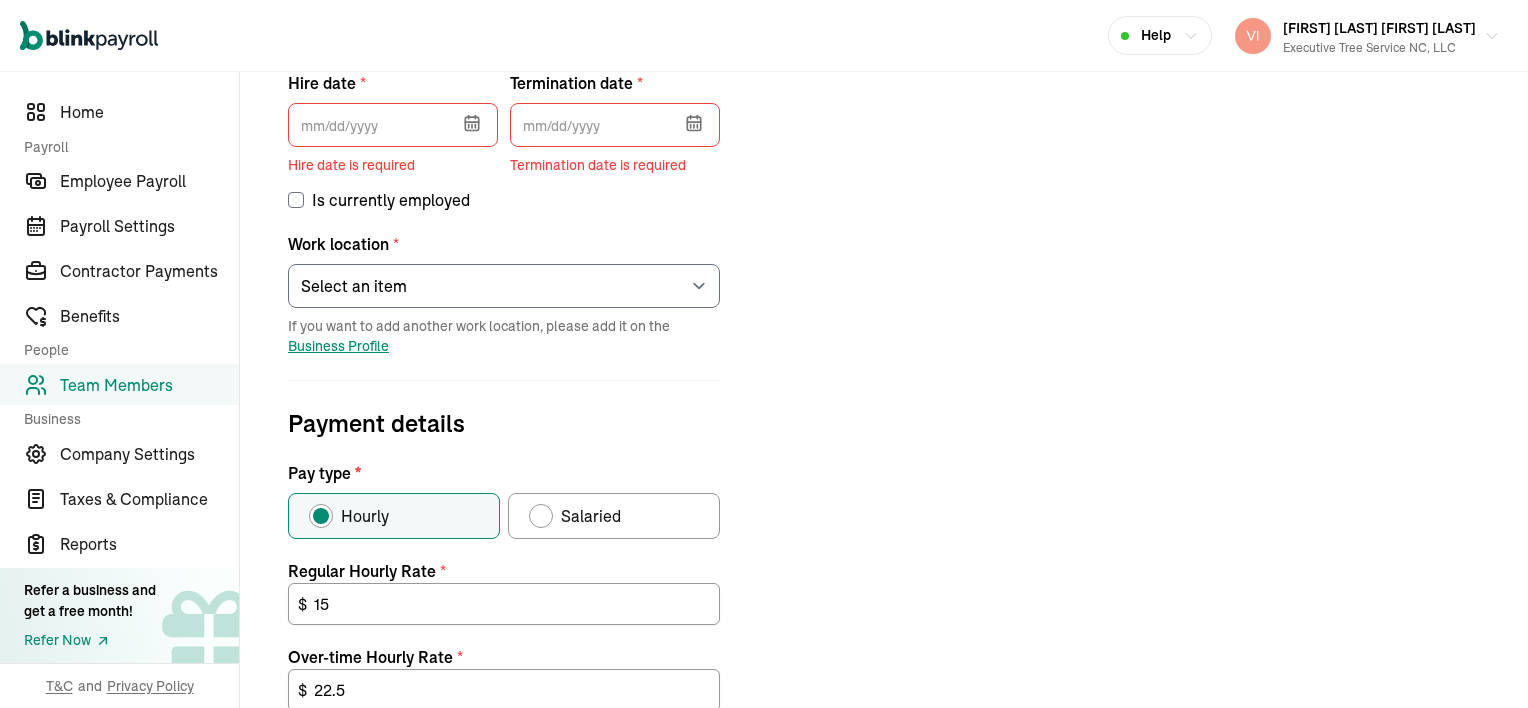 scroll, scrollTop: 0, scrollLeft: 0, axis: both 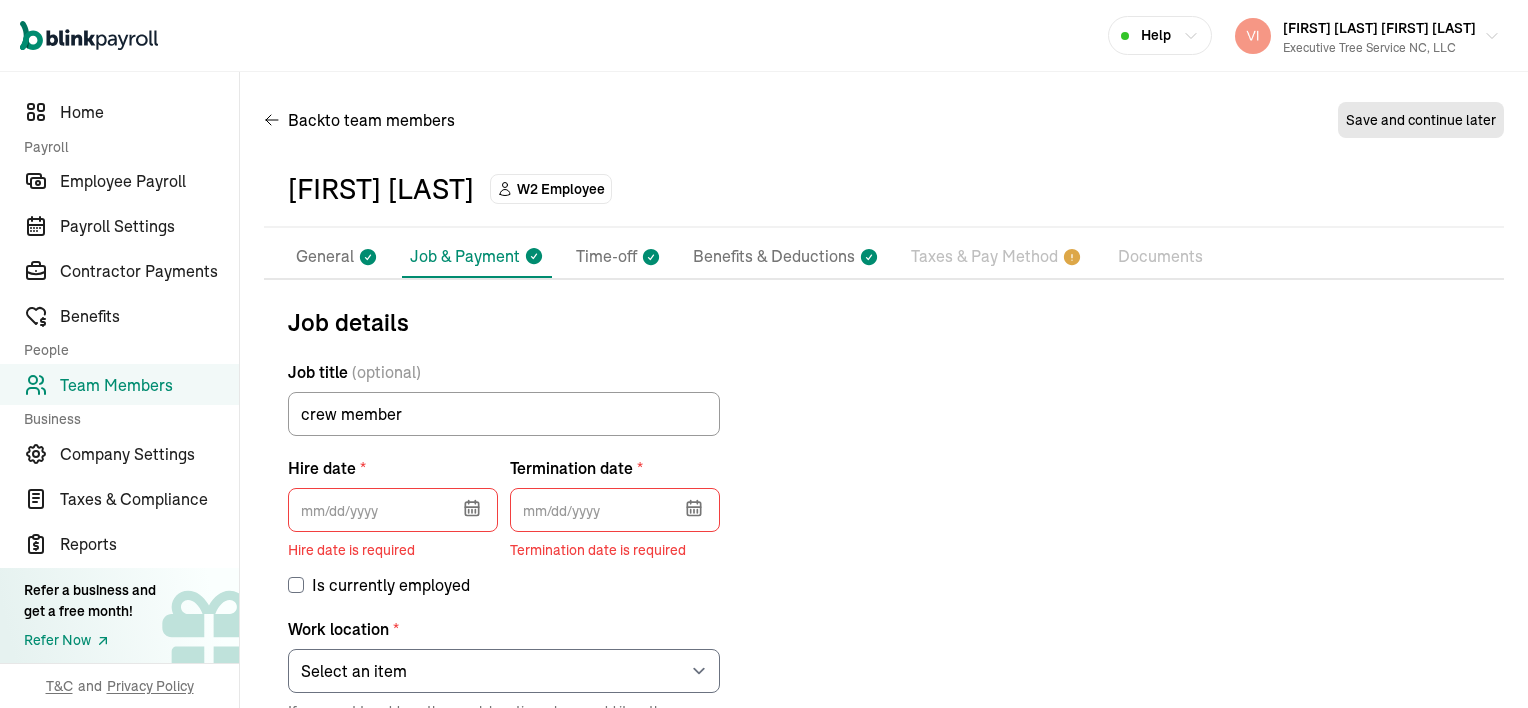click on "General" at bounding box center [325, 257] 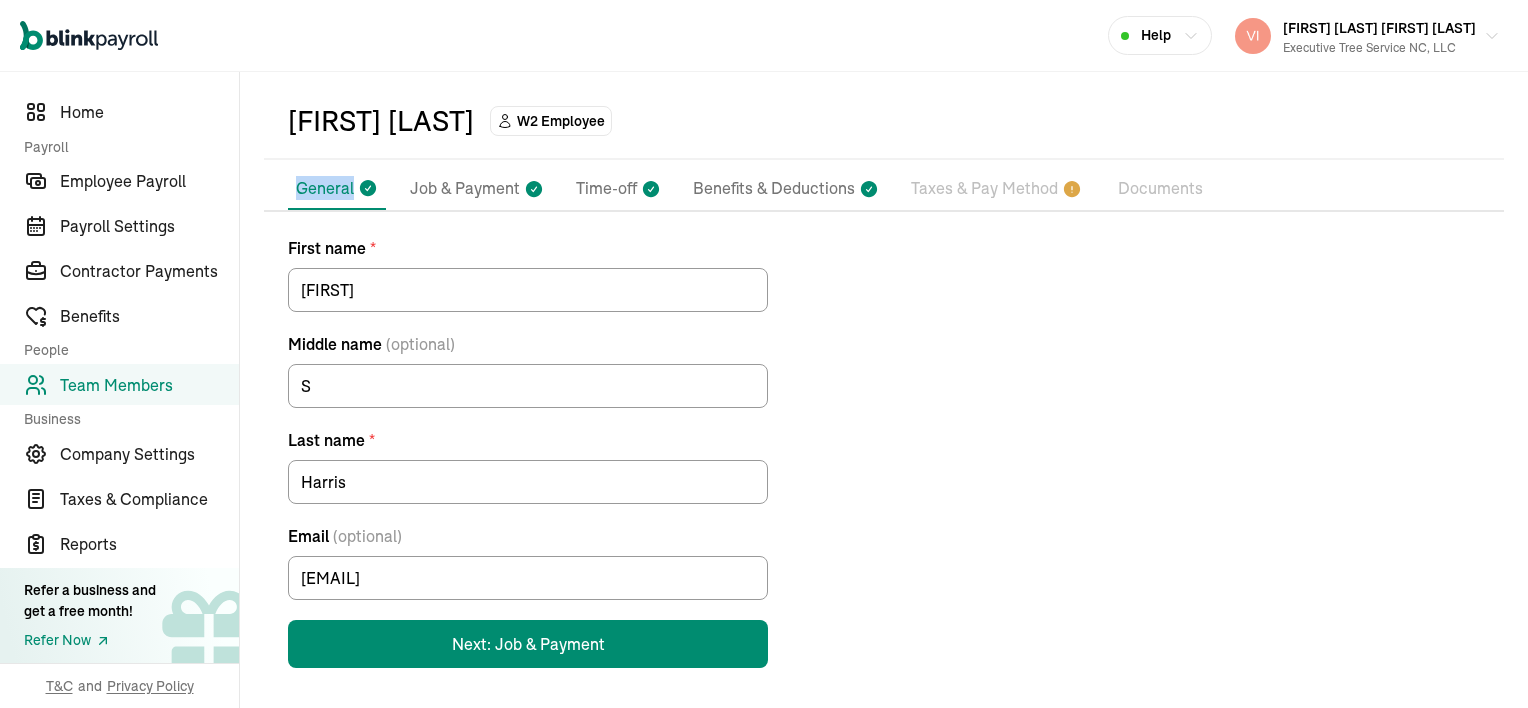 scroll, scrollTop: 71, scrollLeft: 0, axis: vertical 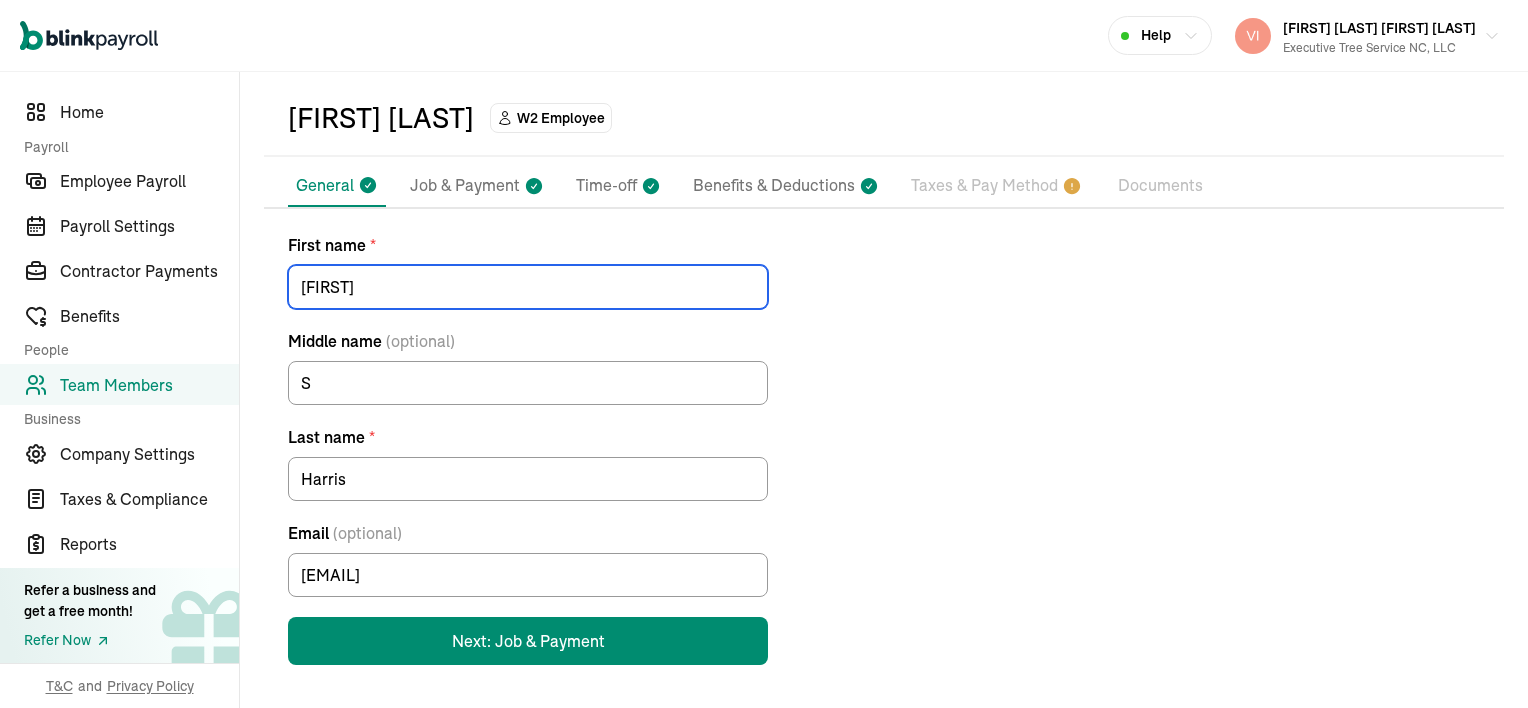 click on "[FIRST]" at bounding box center [528, 287] 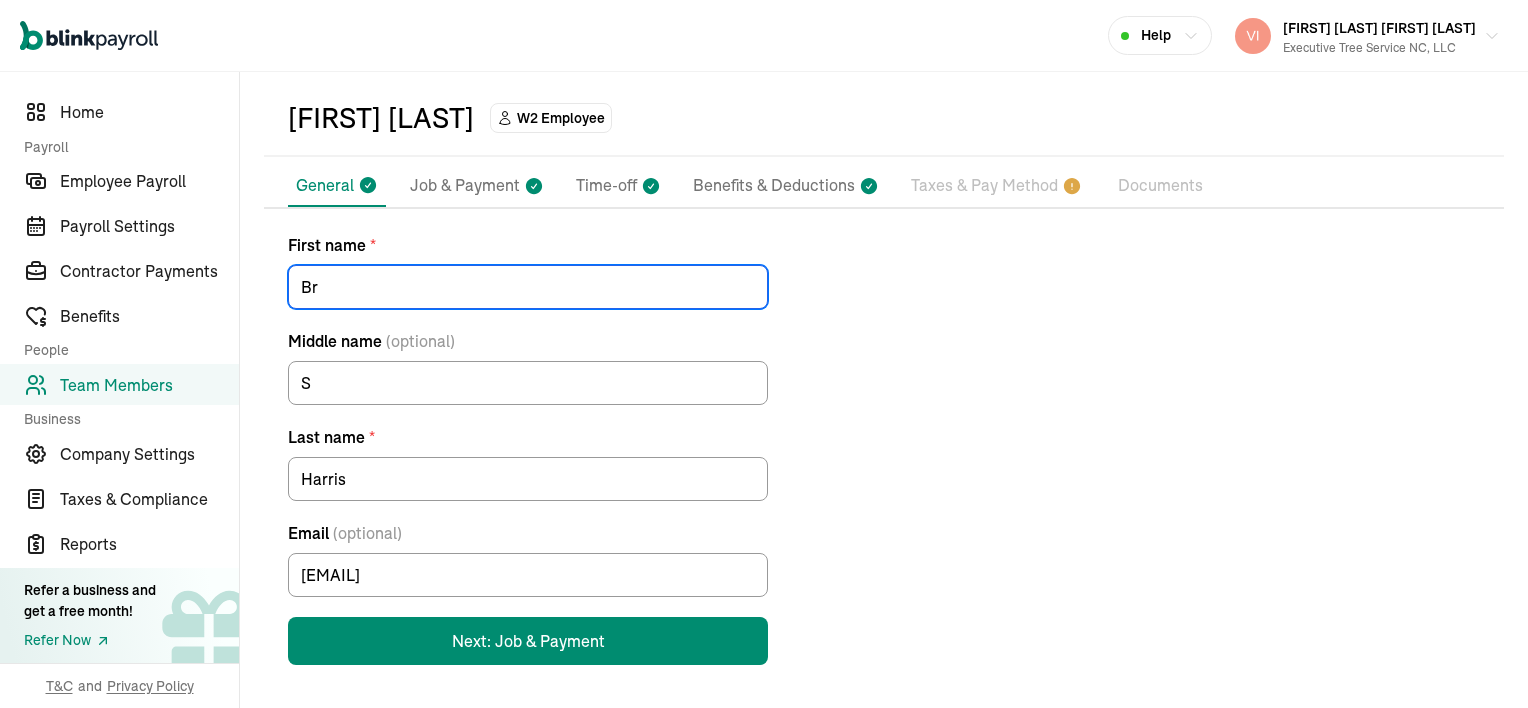 type on "B" 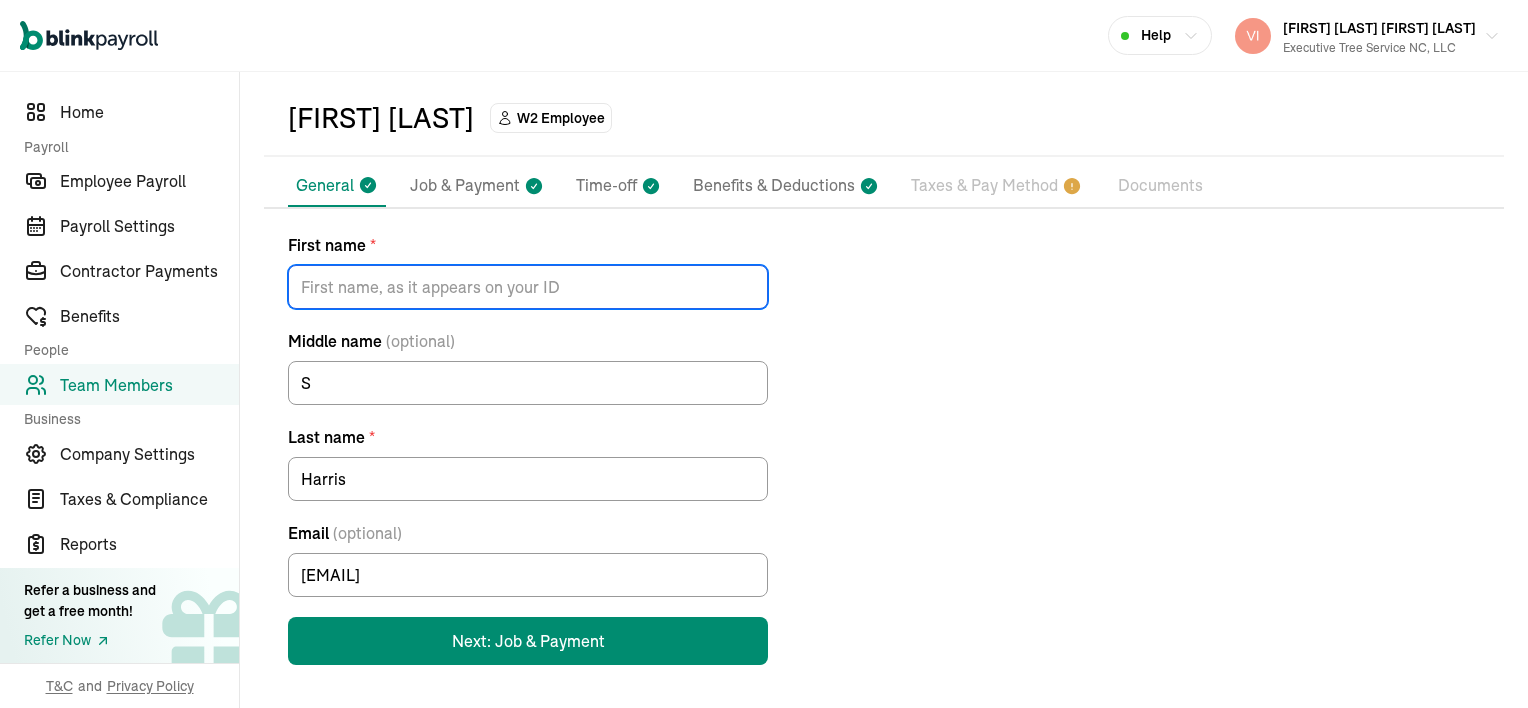 type 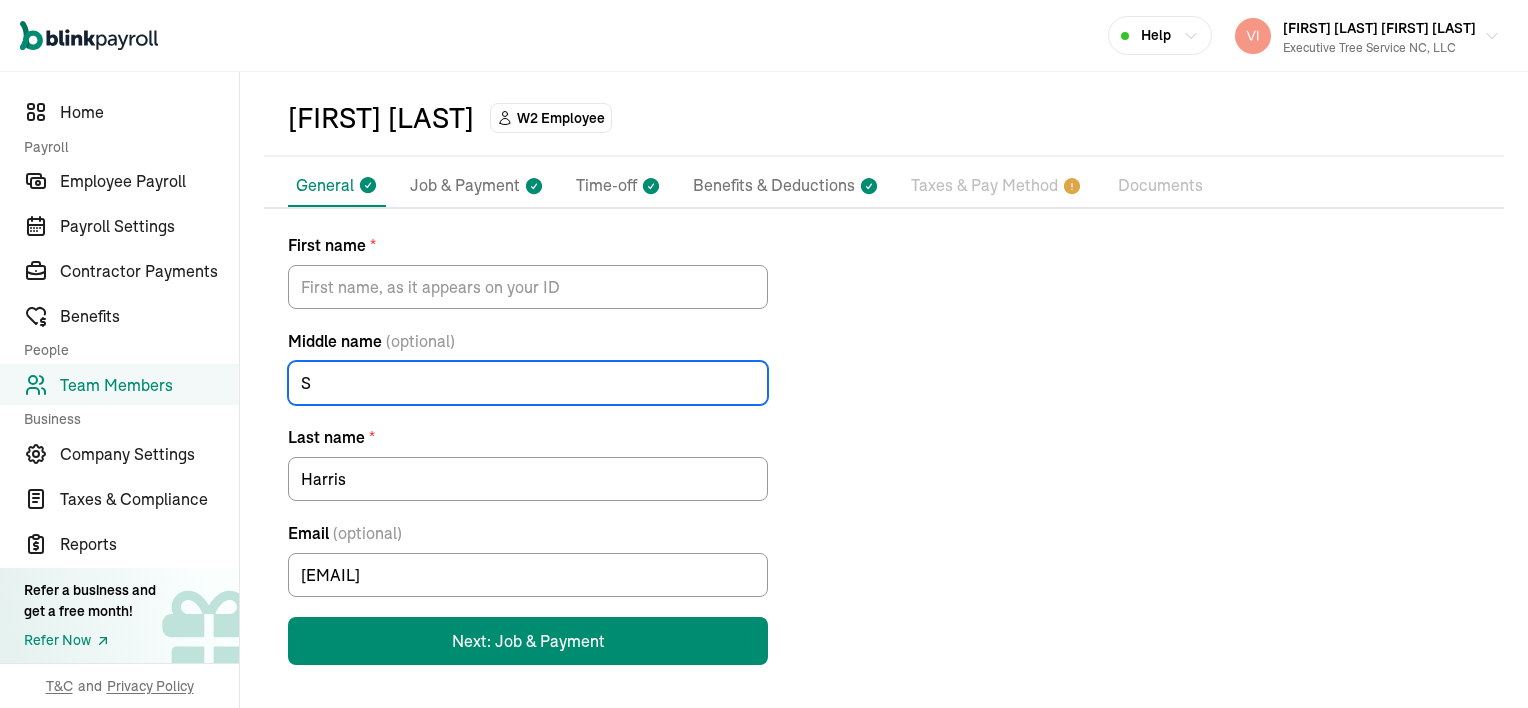 click on "S" at bounding box center (528, 383) 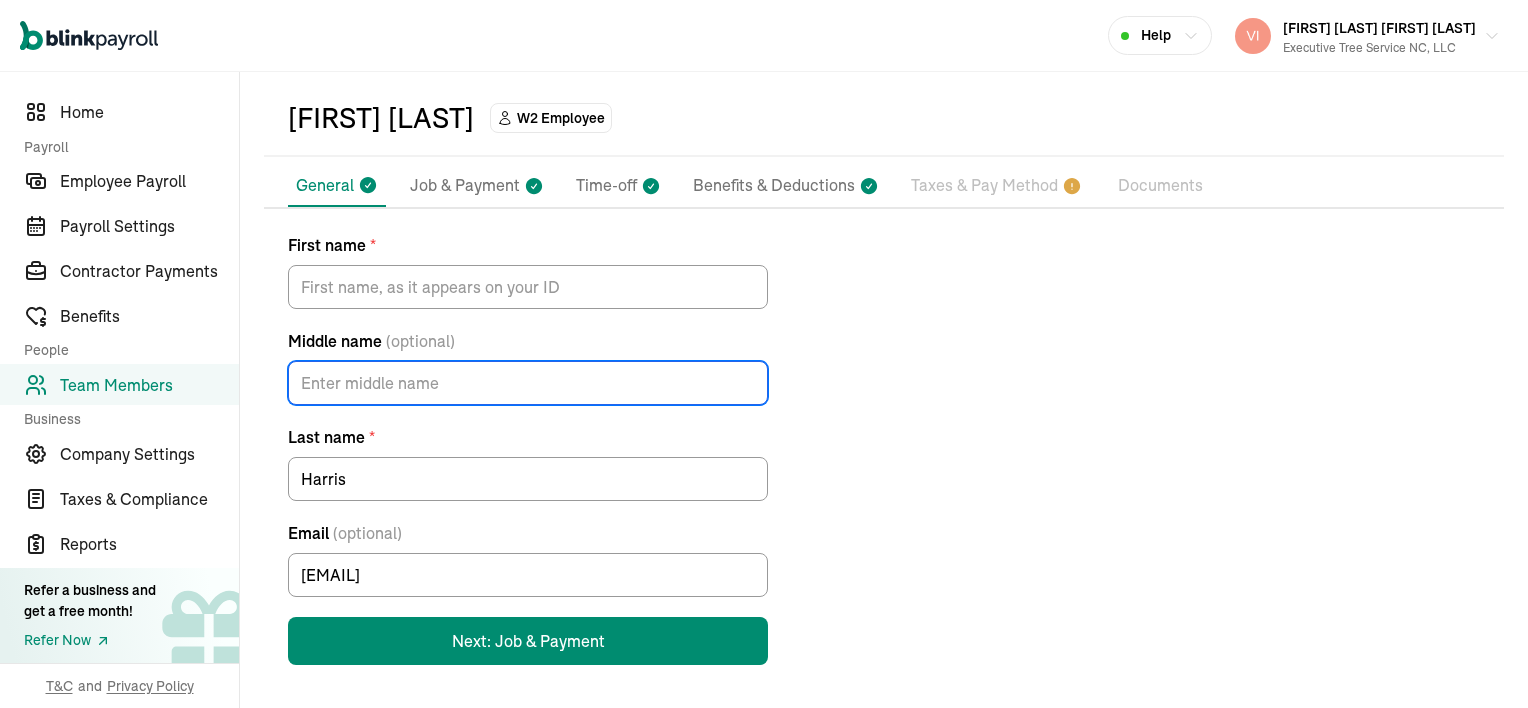 type 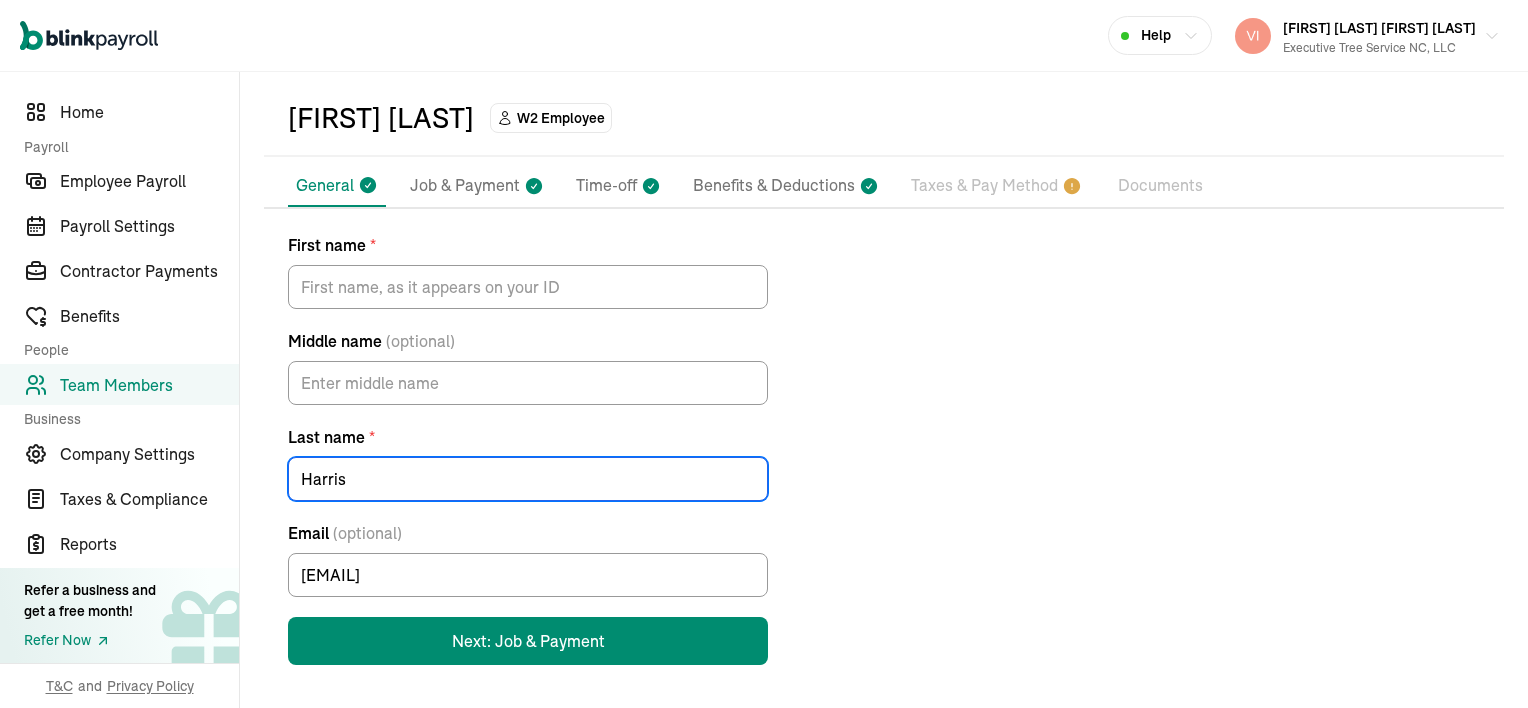 click on "Harris" at bounding box center [528, 479] 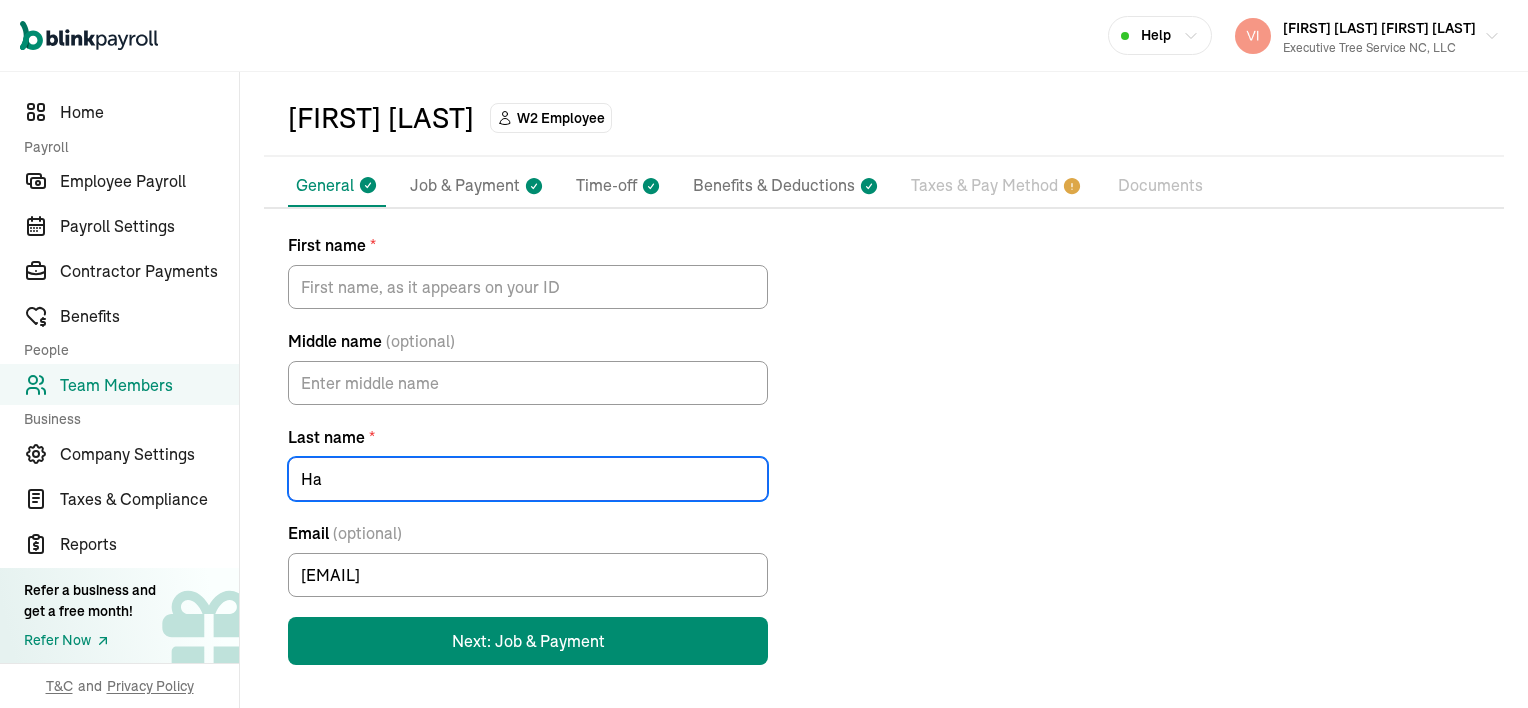 type on "H" 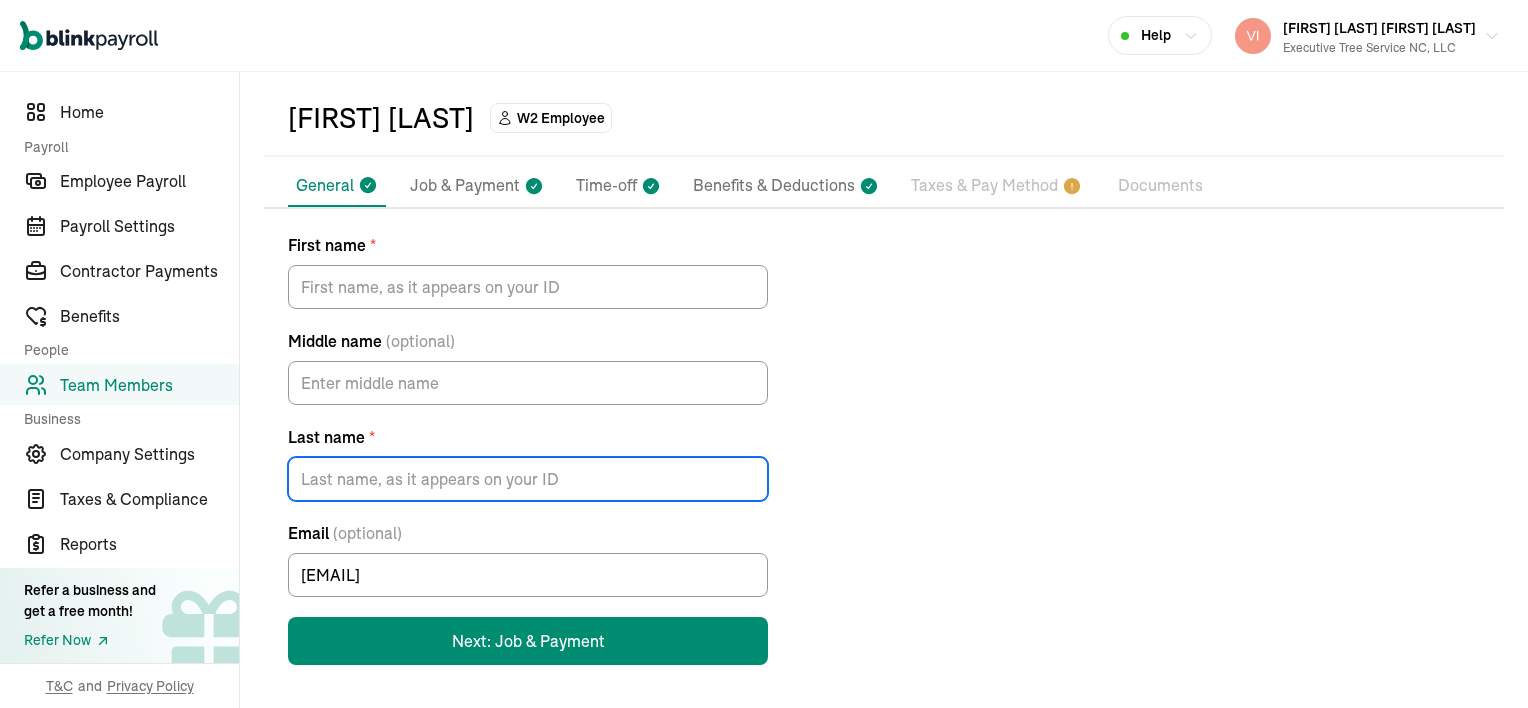 type 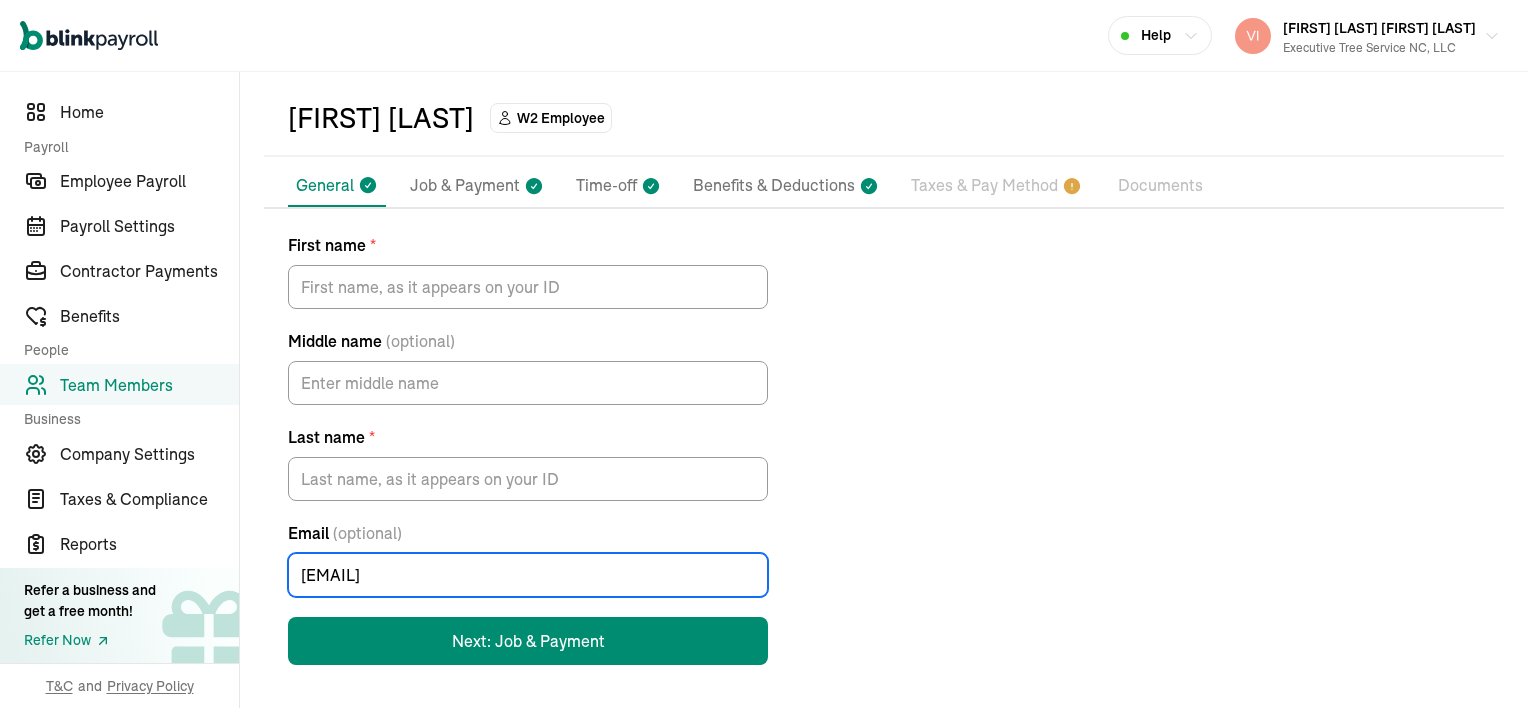 click on "[EMAIL]" at bounding box center (528, 575) 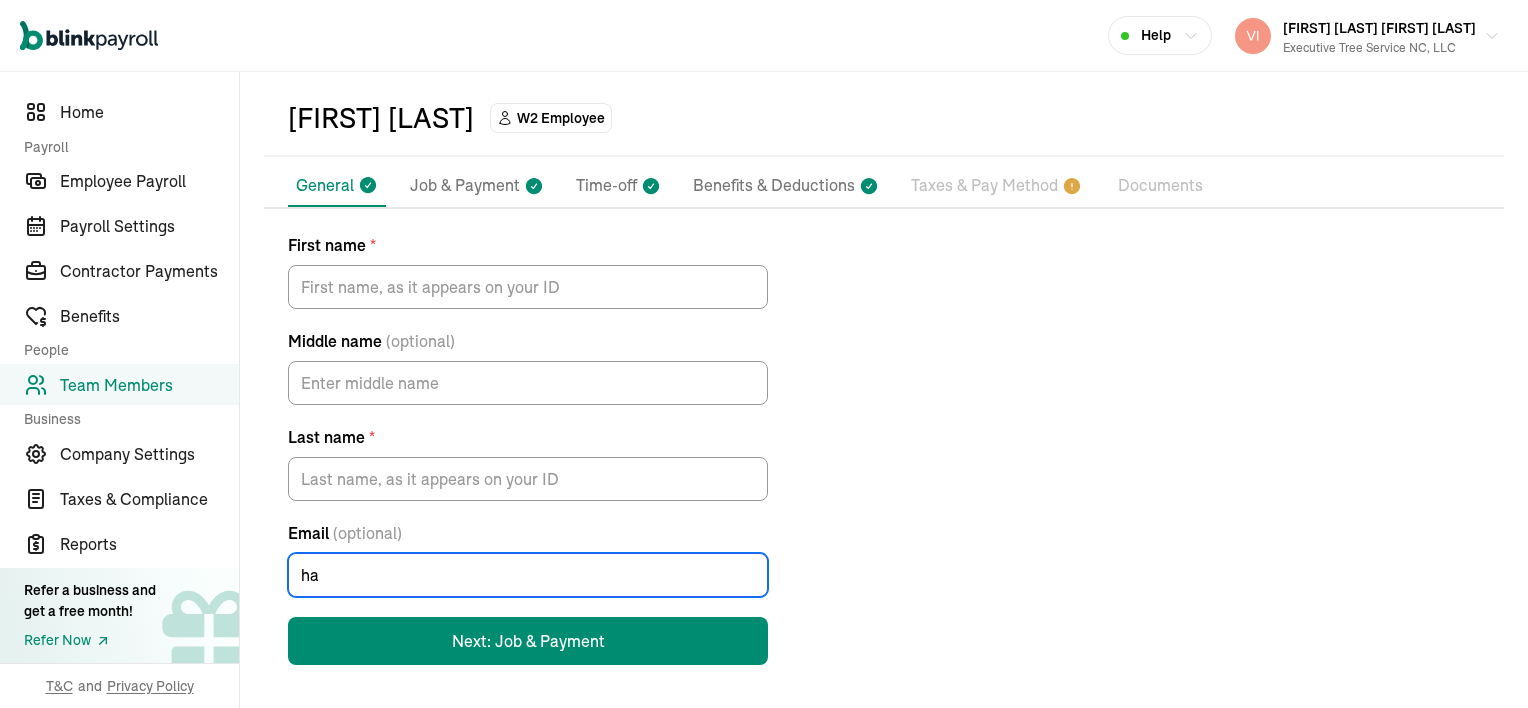 type on "h" 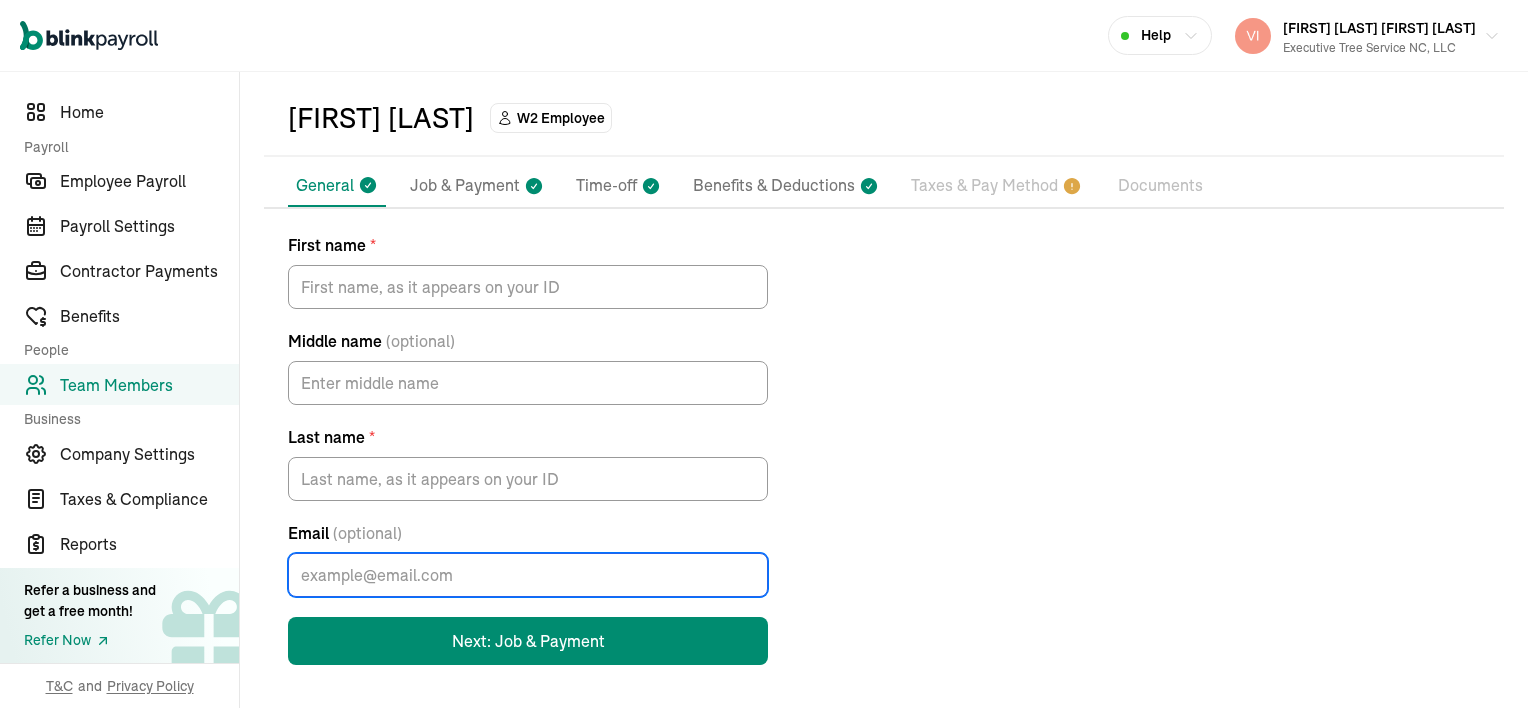 type 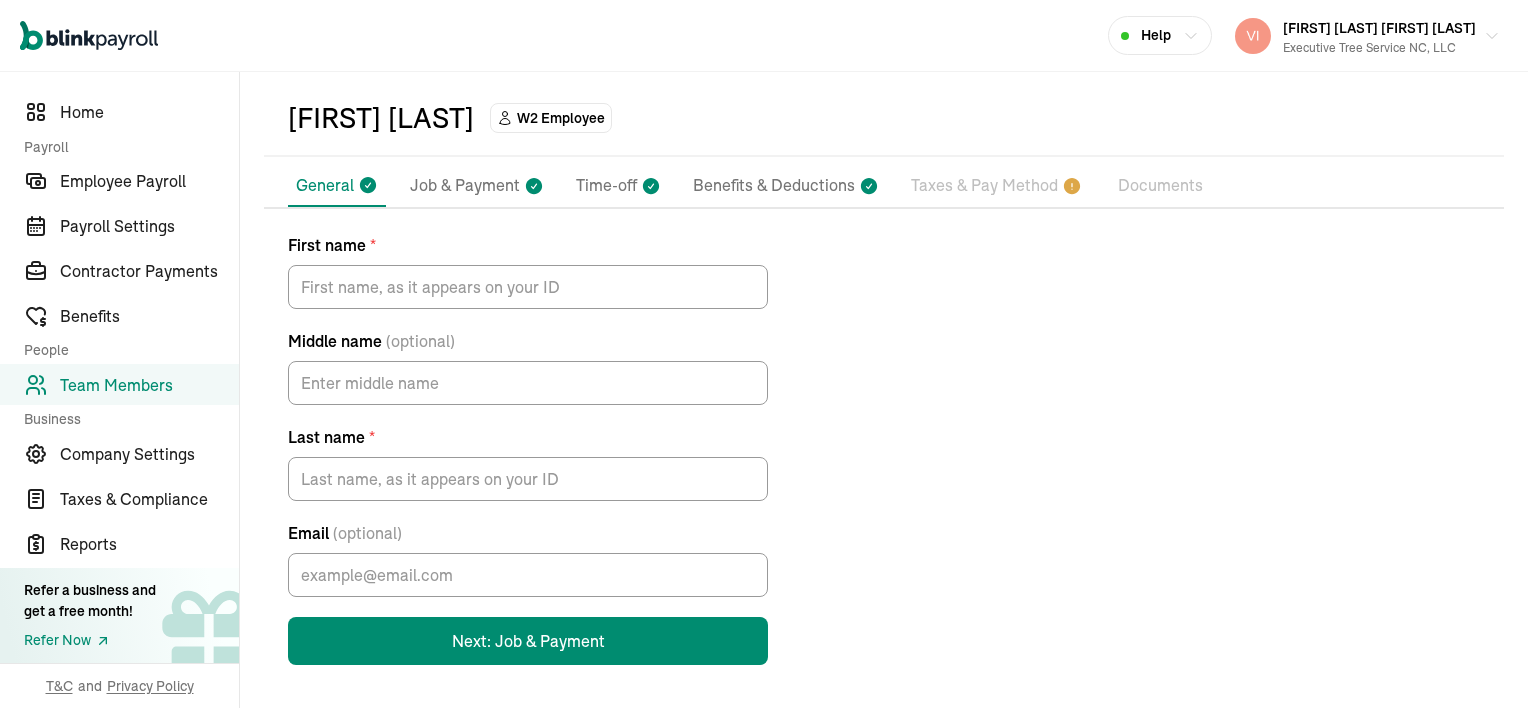 click on "First name   *  Middle name   (optional) Last name   *  Email   (optional) Next: Job & Payment" at bounding box center [884, 449] 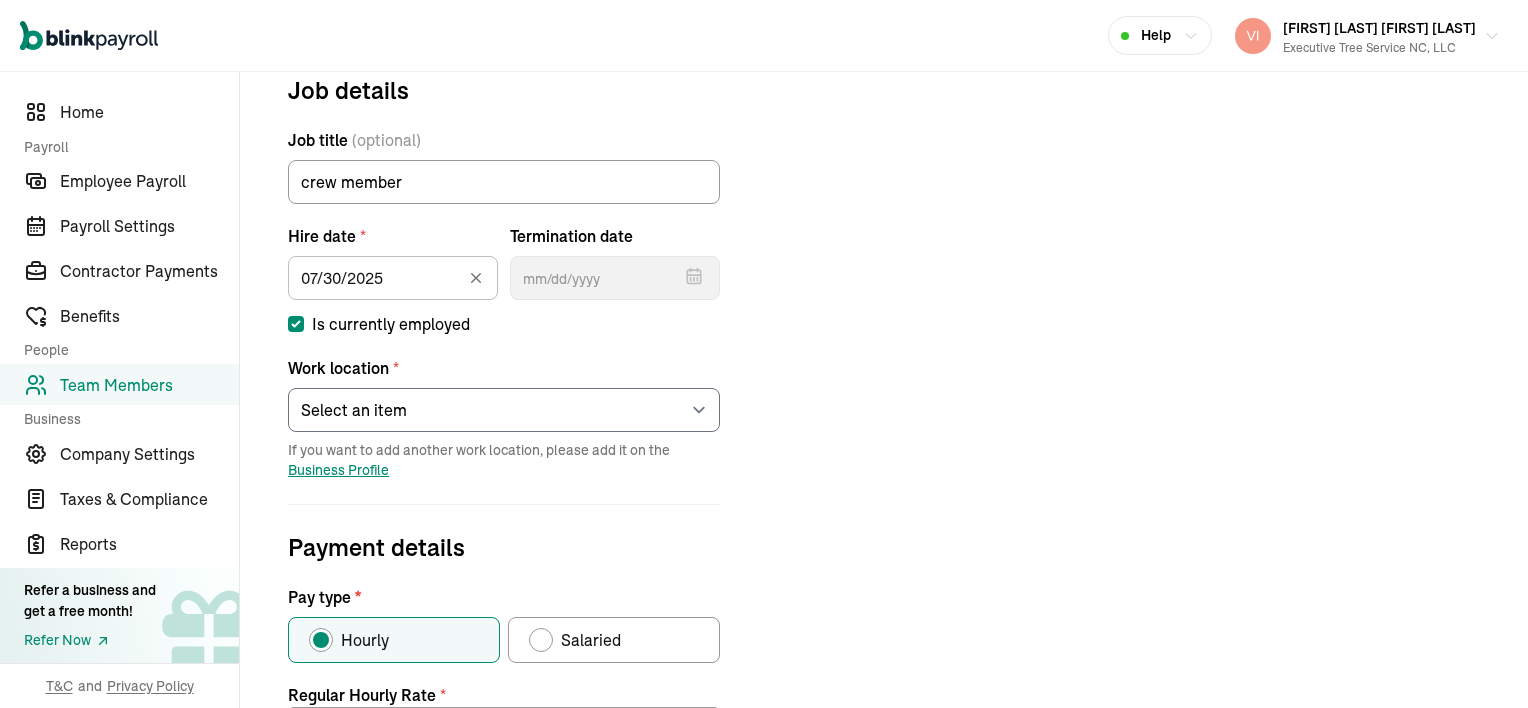 scroll, scrollTop: 236, scrollLeft: 0, axis: vertical 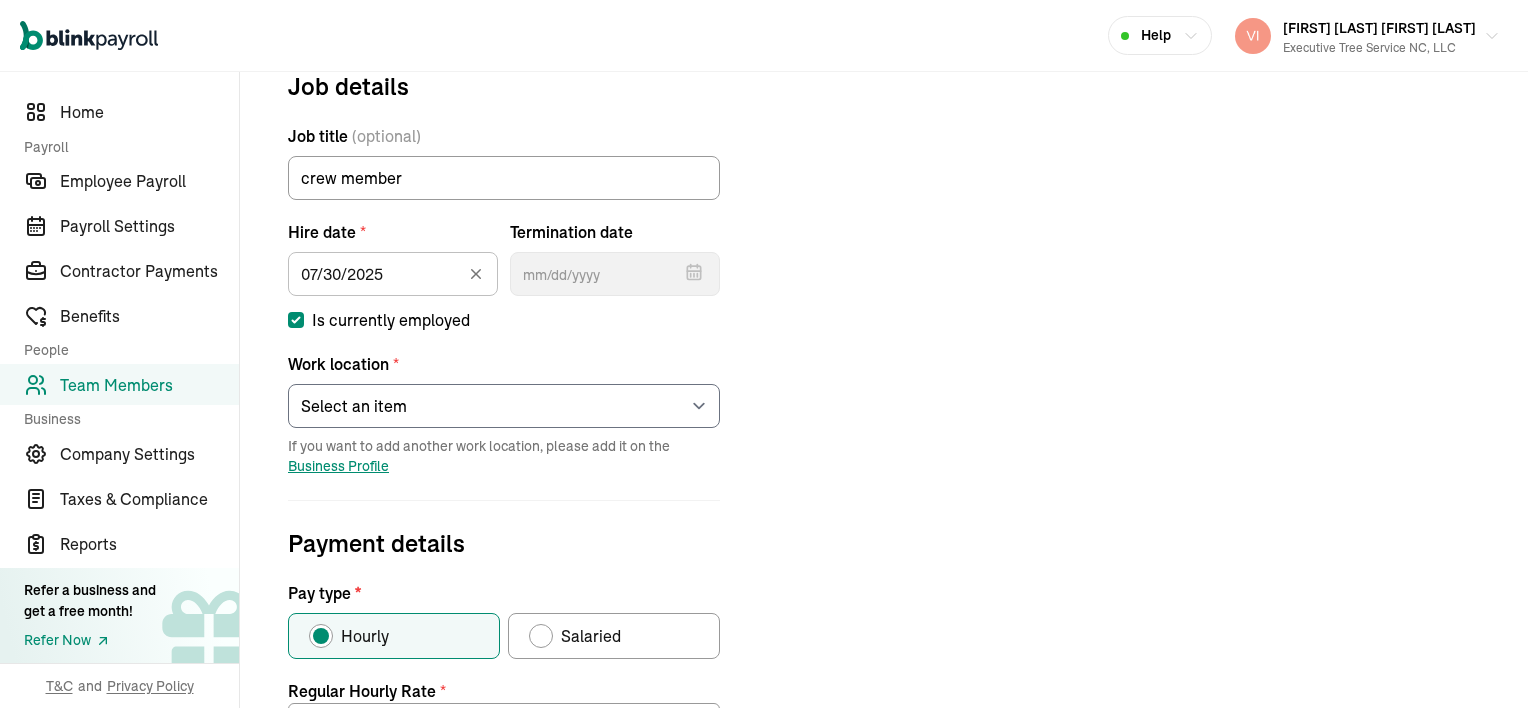 click on "Job details Job title   (optional) crew member Hire date * [DATE] Aug 2025 Mon Tue Wed Thu Fri Sat Sun 28 29 30 31 1 2 3 4 5 6 7 8 9 10 11 12 13 14 15 16 17 18 19 20 21 22 23 24 25 26 27 28 29 30 31 1 2 3 4 5 6 7 Termination date Aug 2025 Mon Tue Wed Thu Fri Sat Sun 28 29 30 31 1 2 3 4 5 6 7 8 9 10 11 12 13 14 15 16 17 18 19 20 21 22 23 24 25 26 27 28 29 30 31 1 2 3 4 5 6 7 Is currently employed Work location   *  Select an item Executive Tree Service NC, LLC Ortin the wood yard Works from home If you want to add another work location, please add it on the   Business Profile Payment details Pay type   * Hourly Salaried Regular Hourly Rate * 15 $ Amount * $ Per   *  Select an item Hour Week Month Year You can add multiple pay rates later. Over-time Hourly Rate * 22.5 $ Equals x1.5 the employee’s regular hourly rate by default Other payment types Double-overtime, custom hourly rates... Double over-time Hourly Rate * 30 $ Equals x2 the employee’s regular hourly rate by default Custom hourly rate   *" at bounding box center [884, 628] 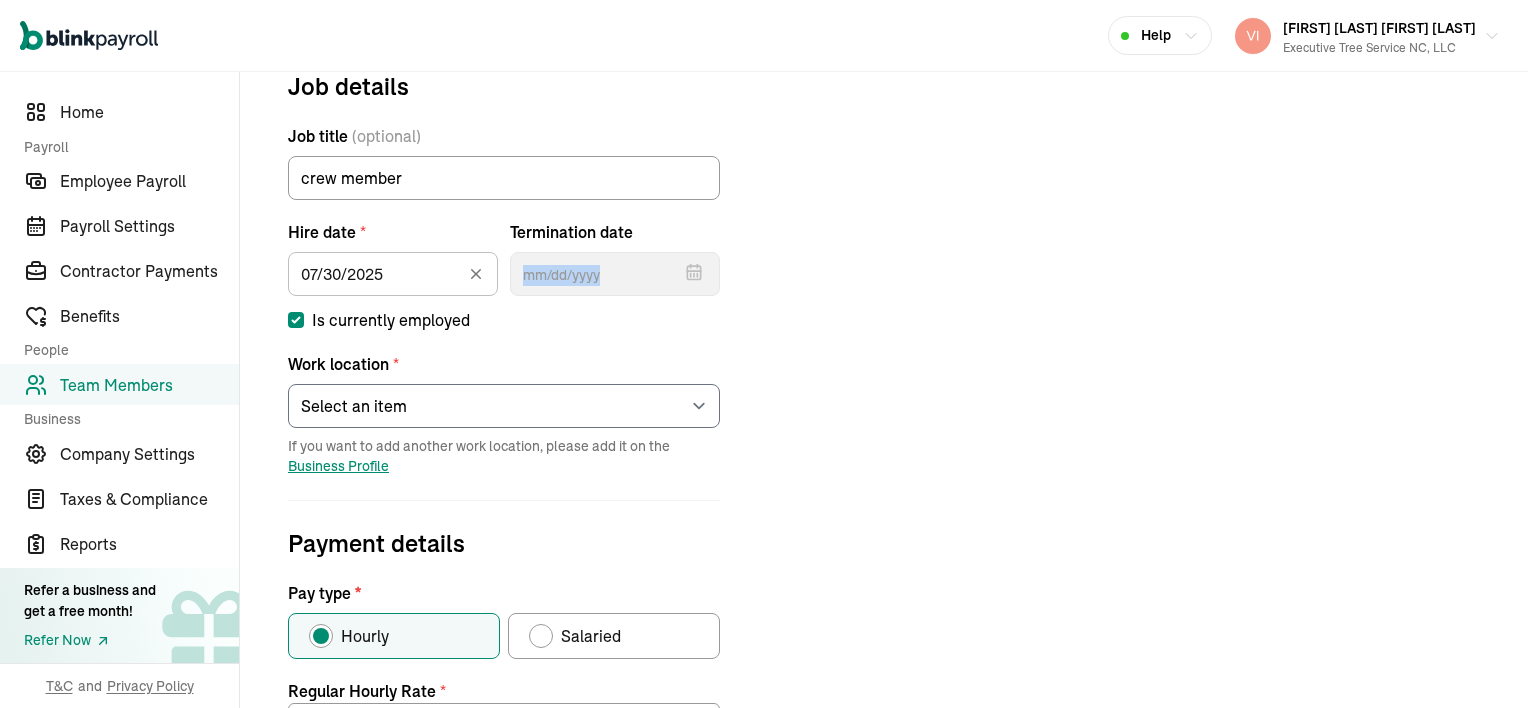 scroll, scrollTop: 0, scrollLeft: 0, axis: both 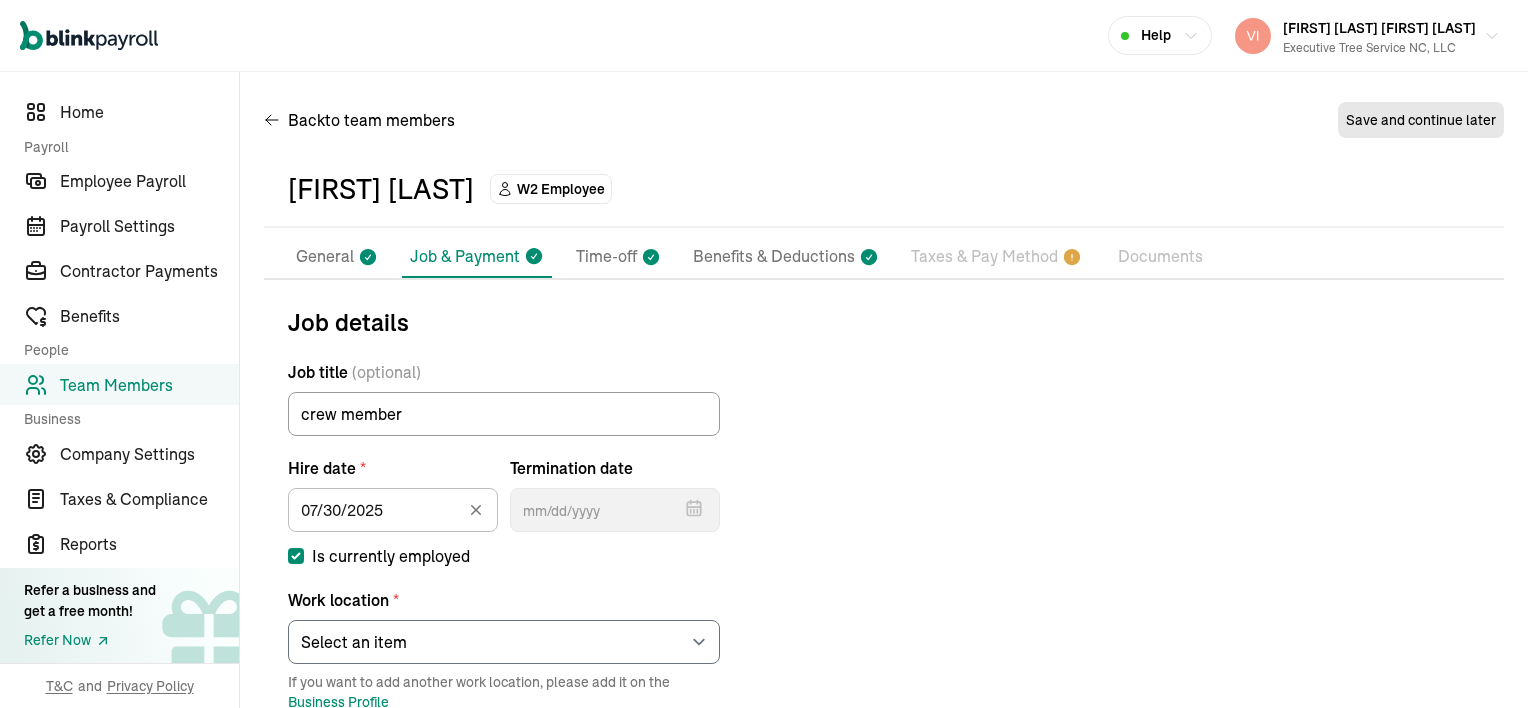 click on "General" at bounding box center [325, 257] 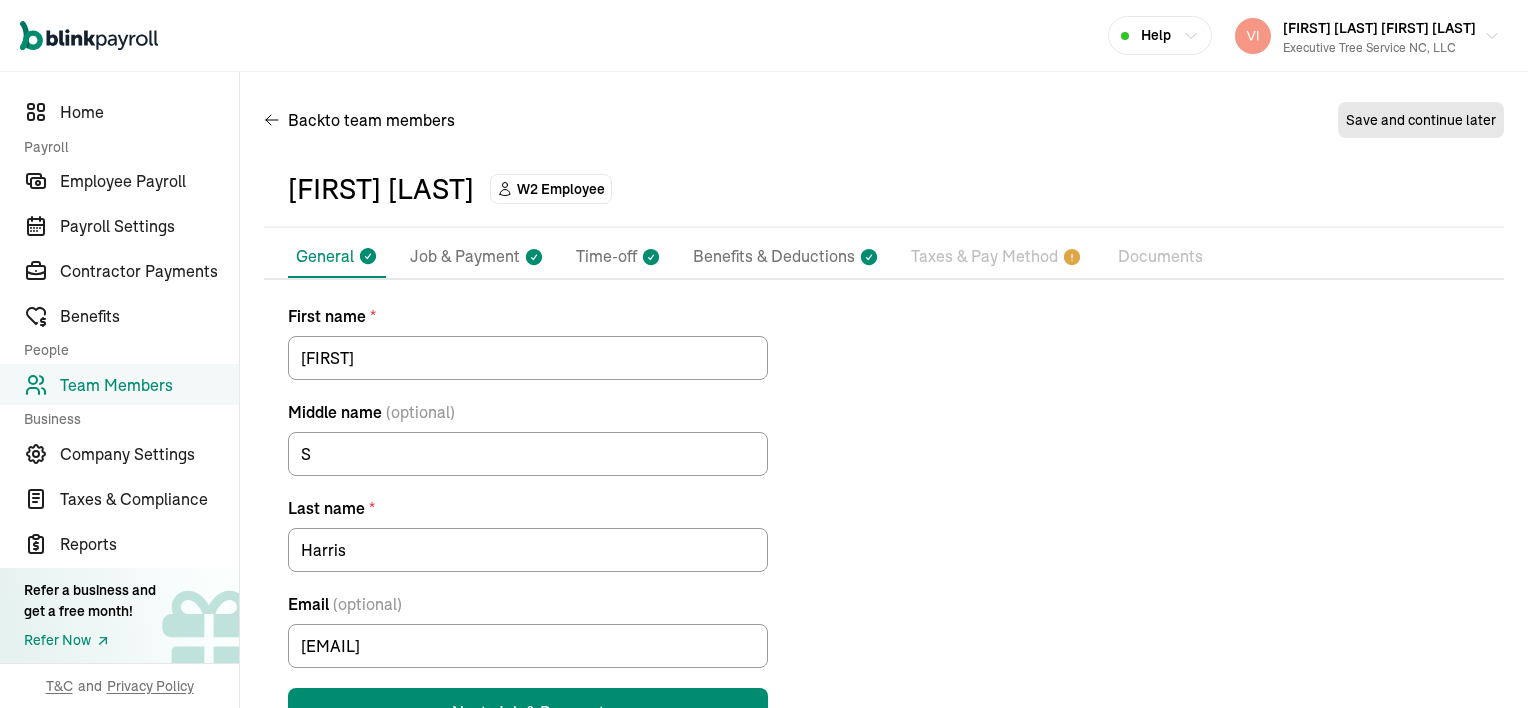 scroll, scrollTop: 71, scrollLeft: 0, axis: vertical 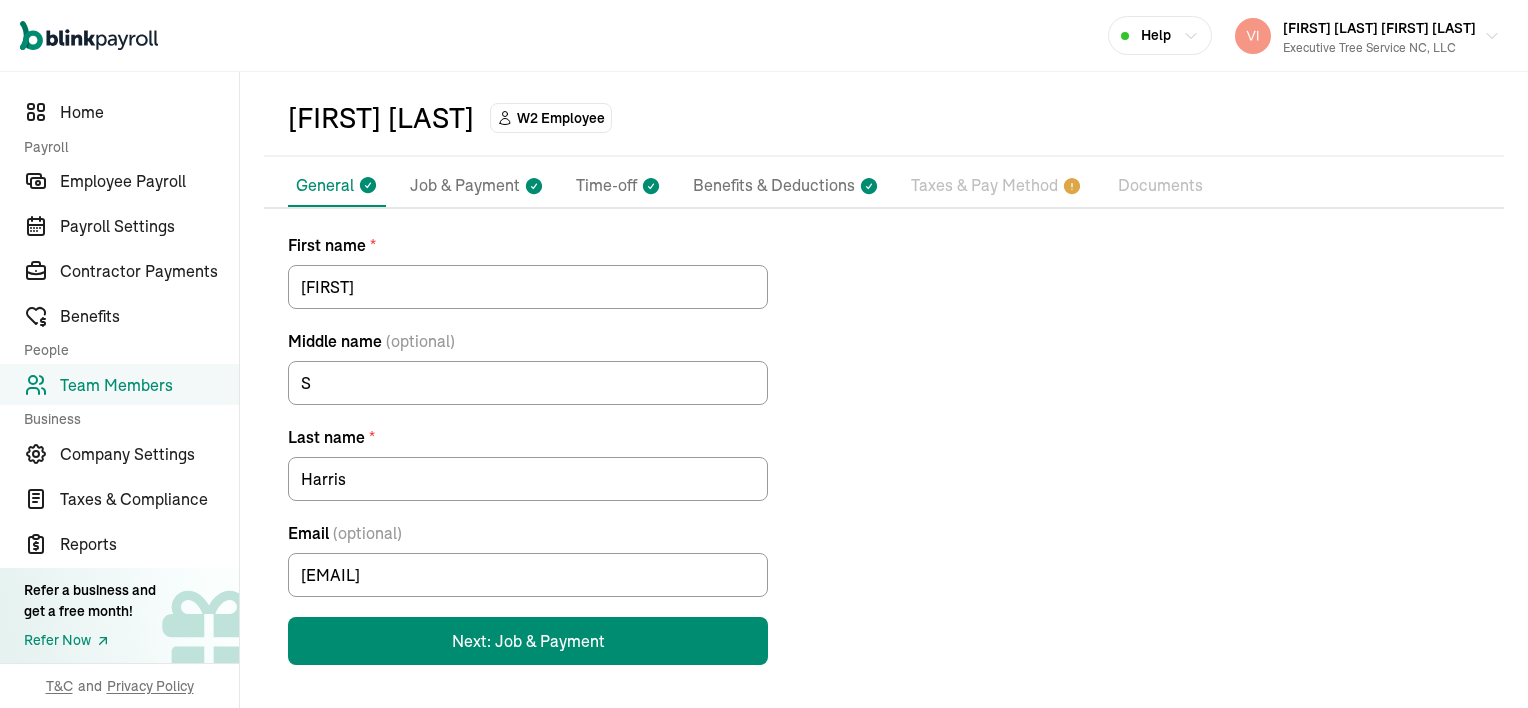 click on "Job & Payment" at bounding box center (465, 186) 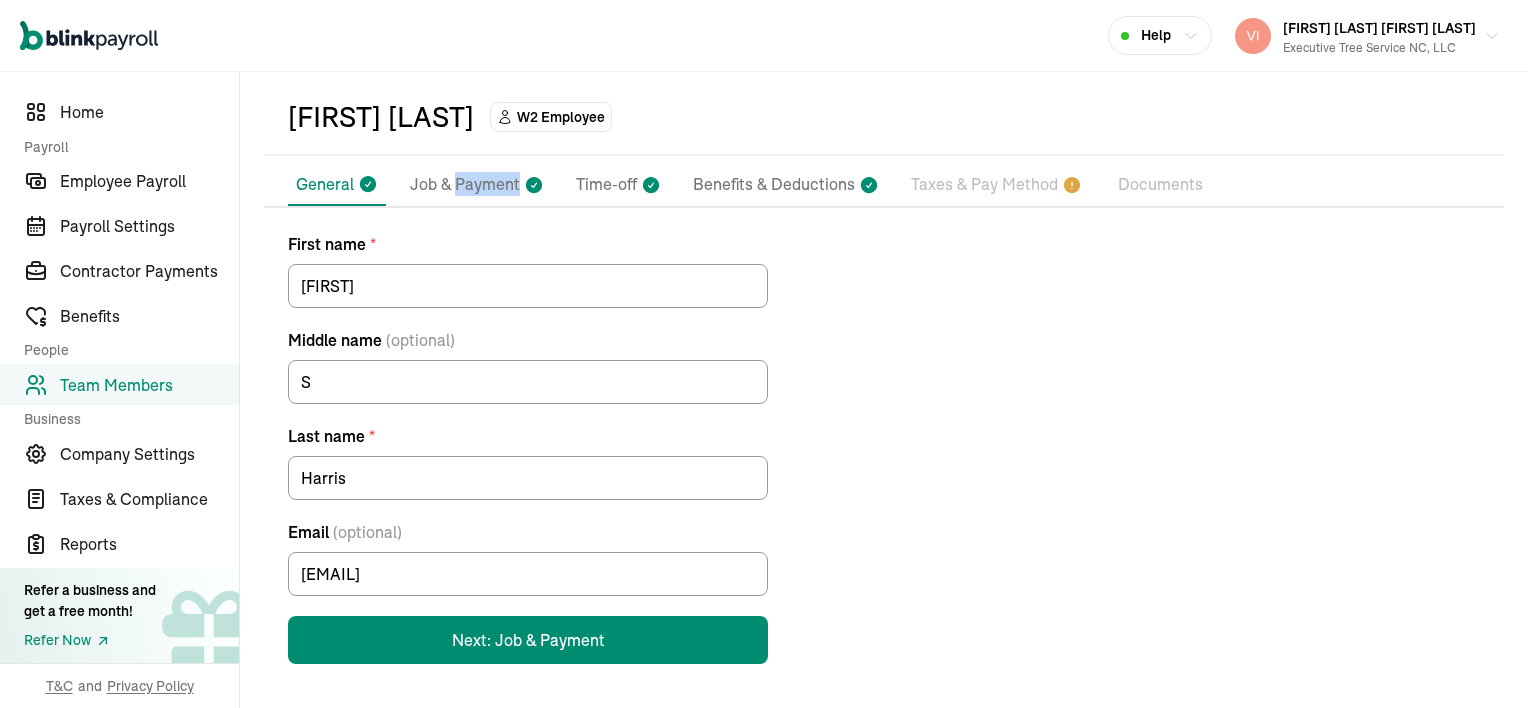 select on "[NUMBER] [STREET]" 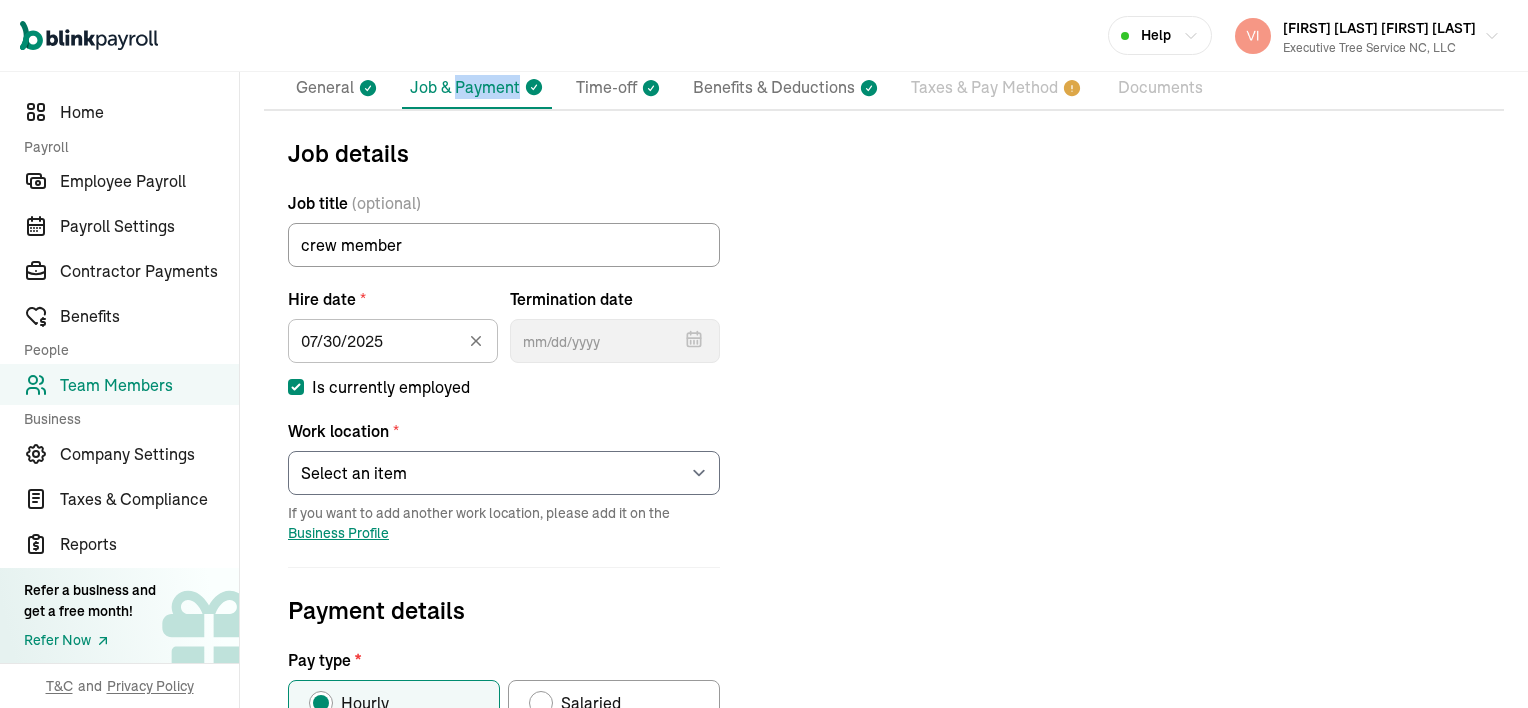 scroll, scrollTop: 236, scrollLeft: 0, axis: vertical 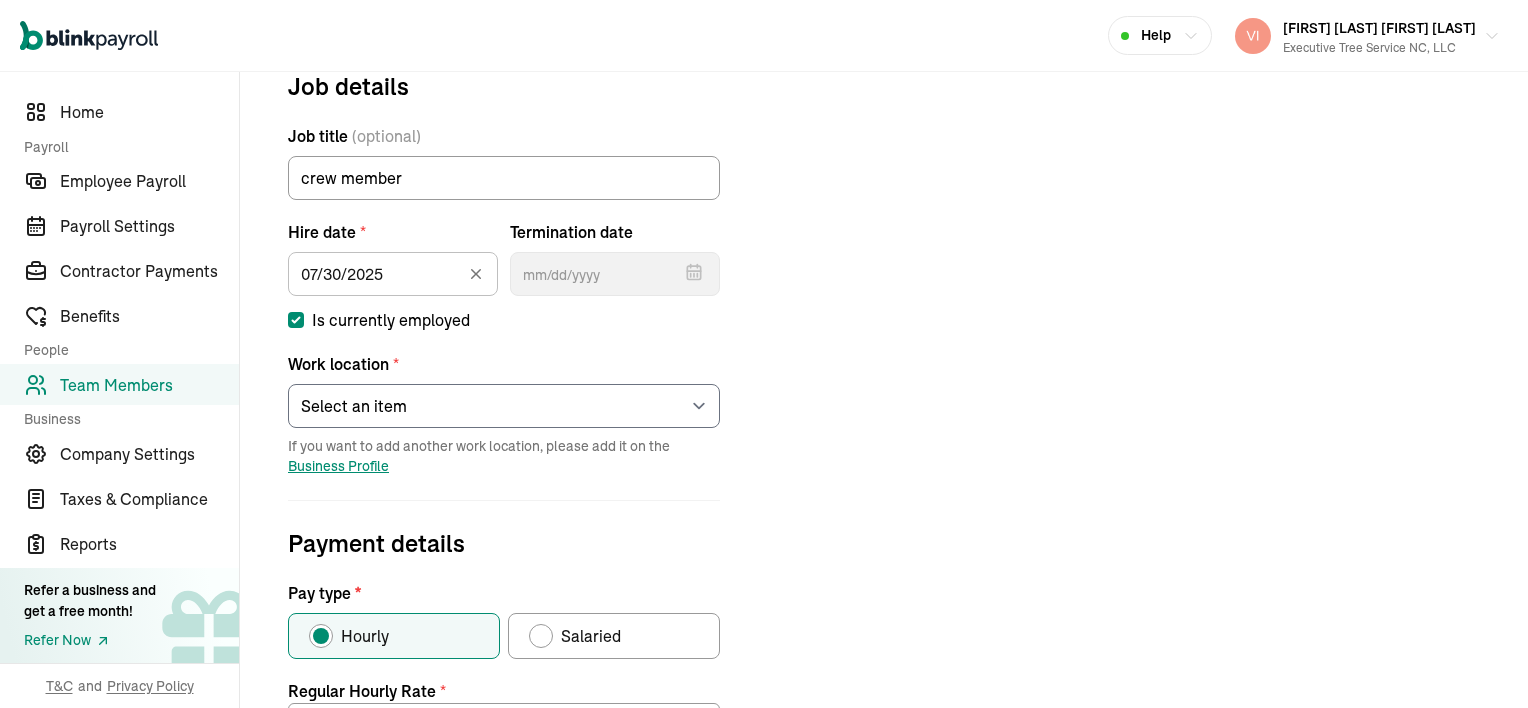 click on "Is currently employed" at bounding box center (296, 320) 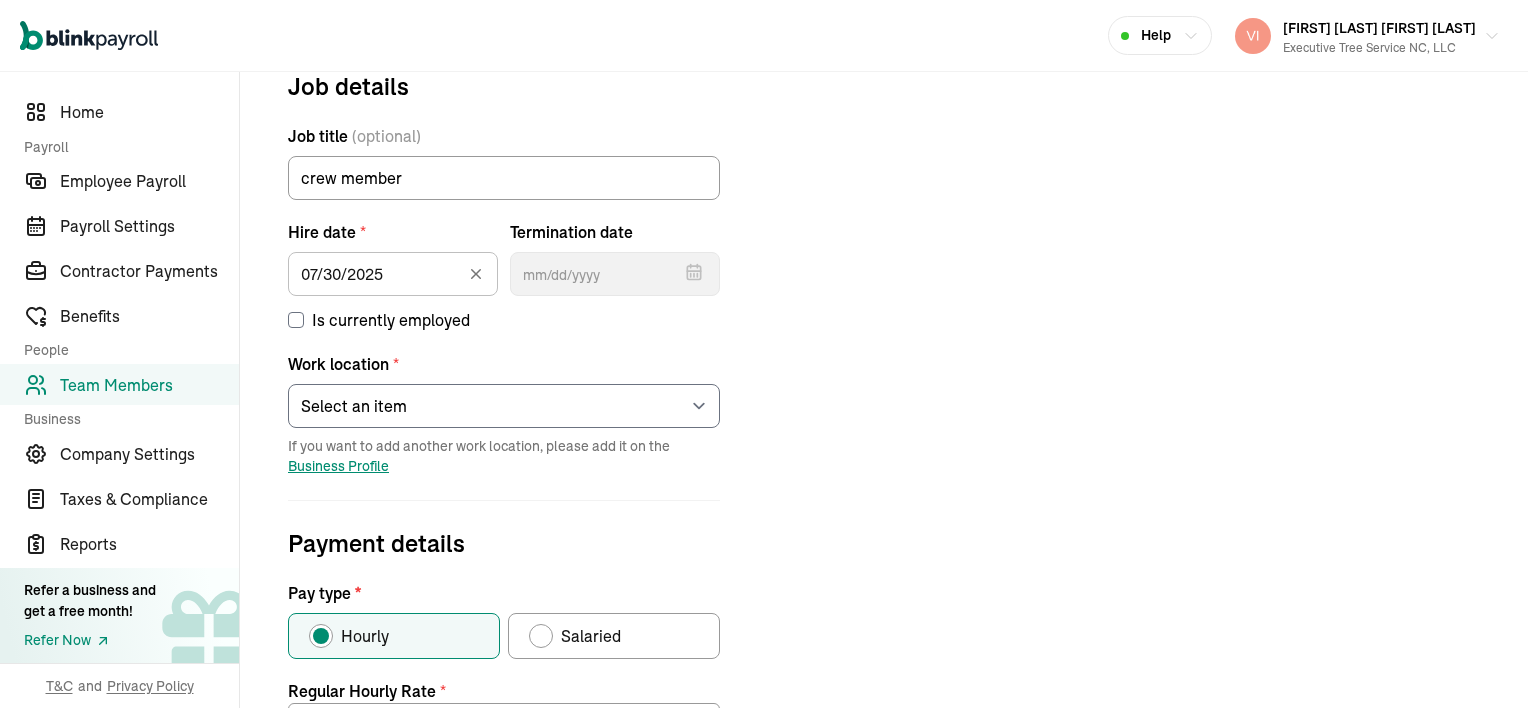 checkbox on "false" 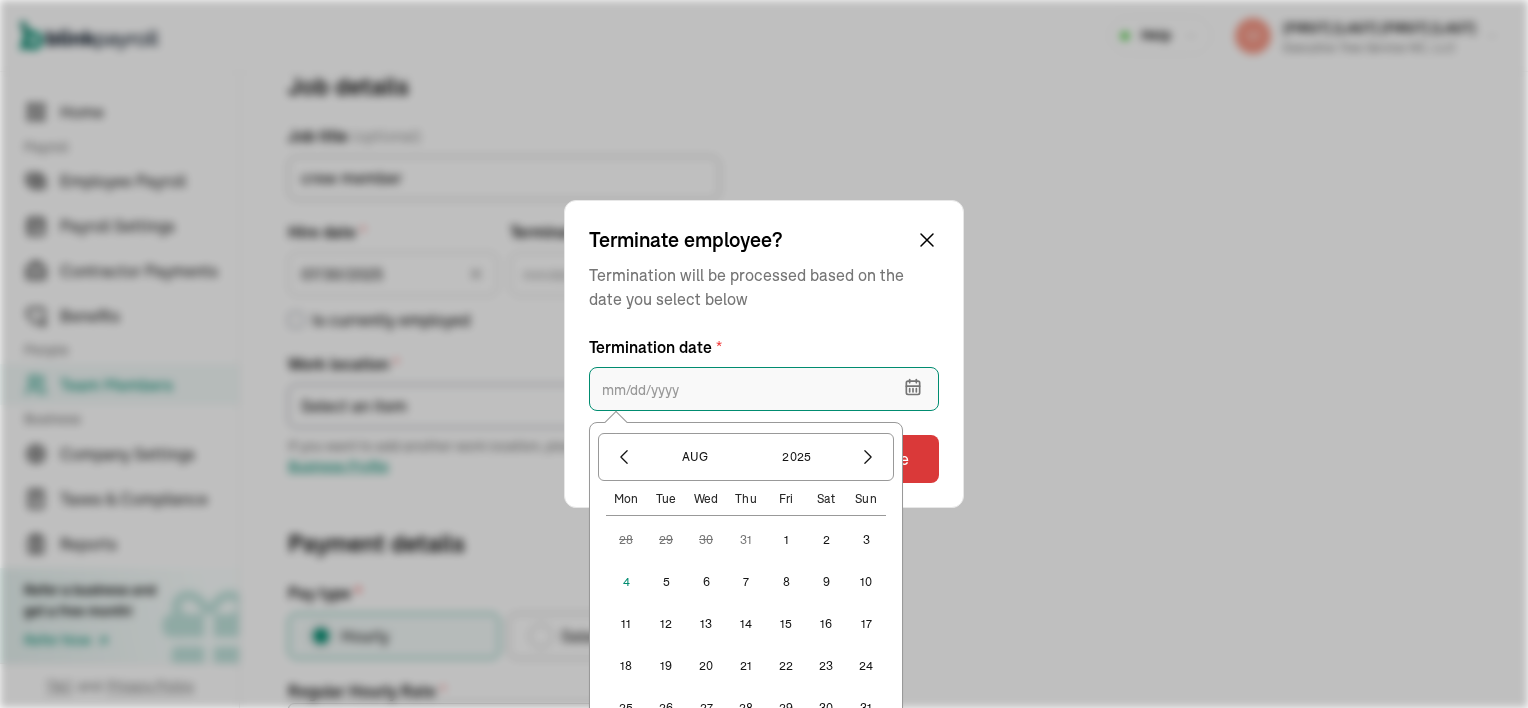 click at bounding box center (764, 389) 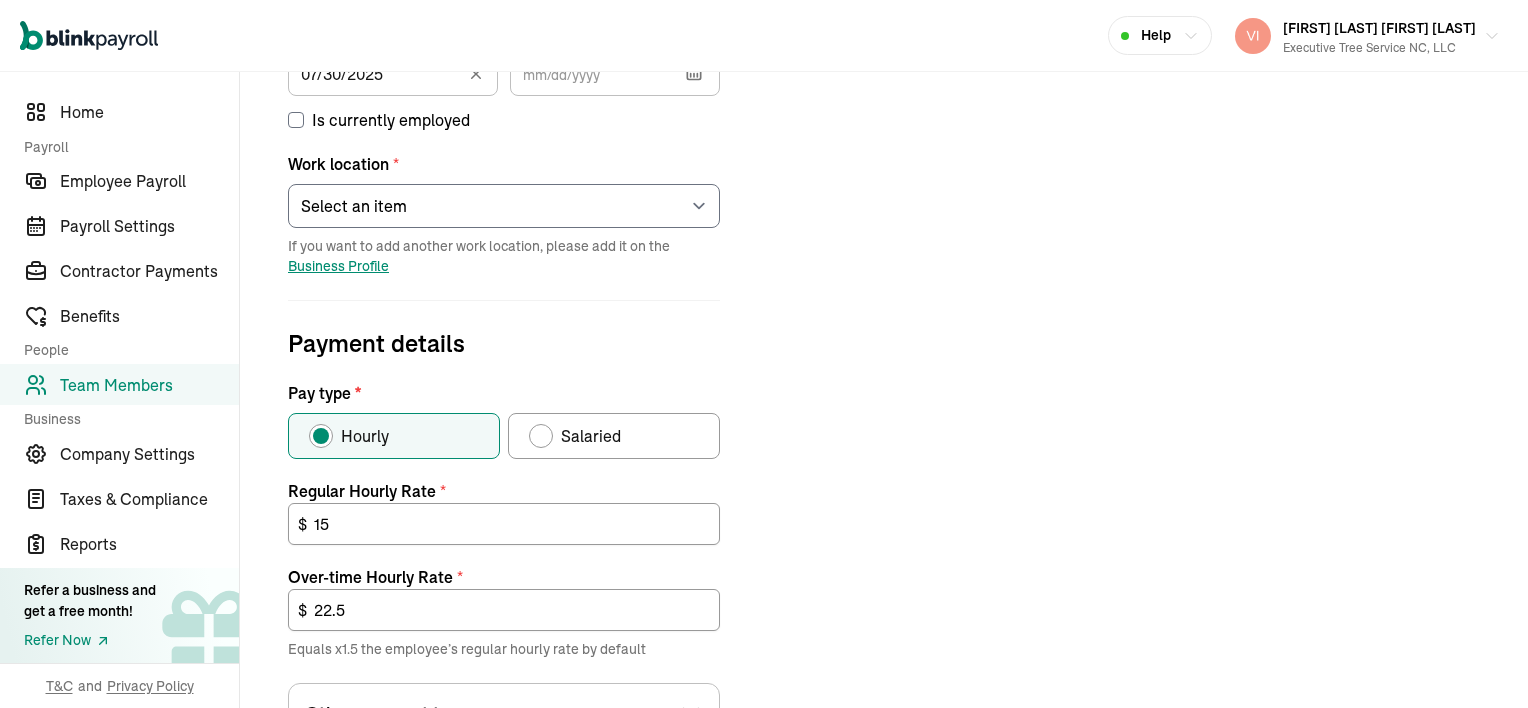 scroll, scrollTop: 336, scrollLeft: 0, axis: vertical 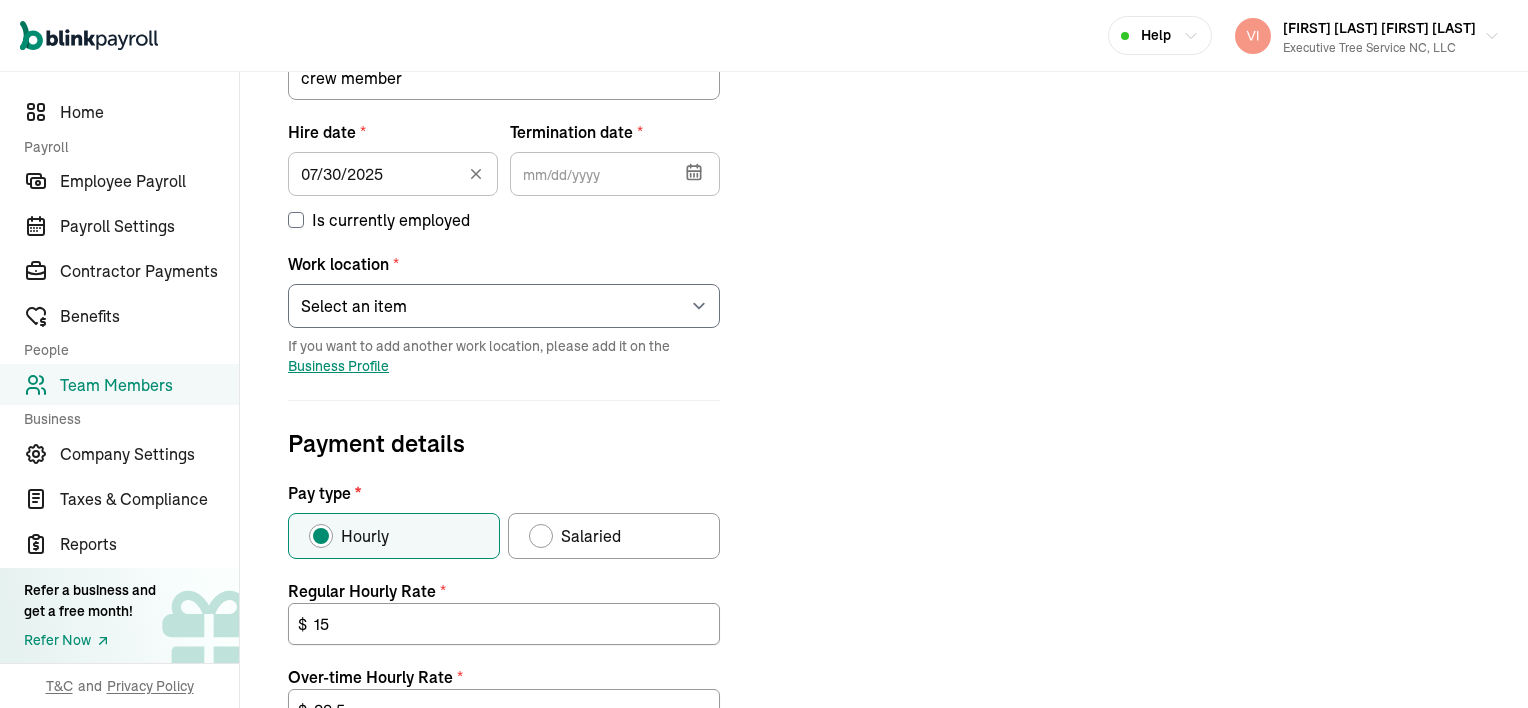 click 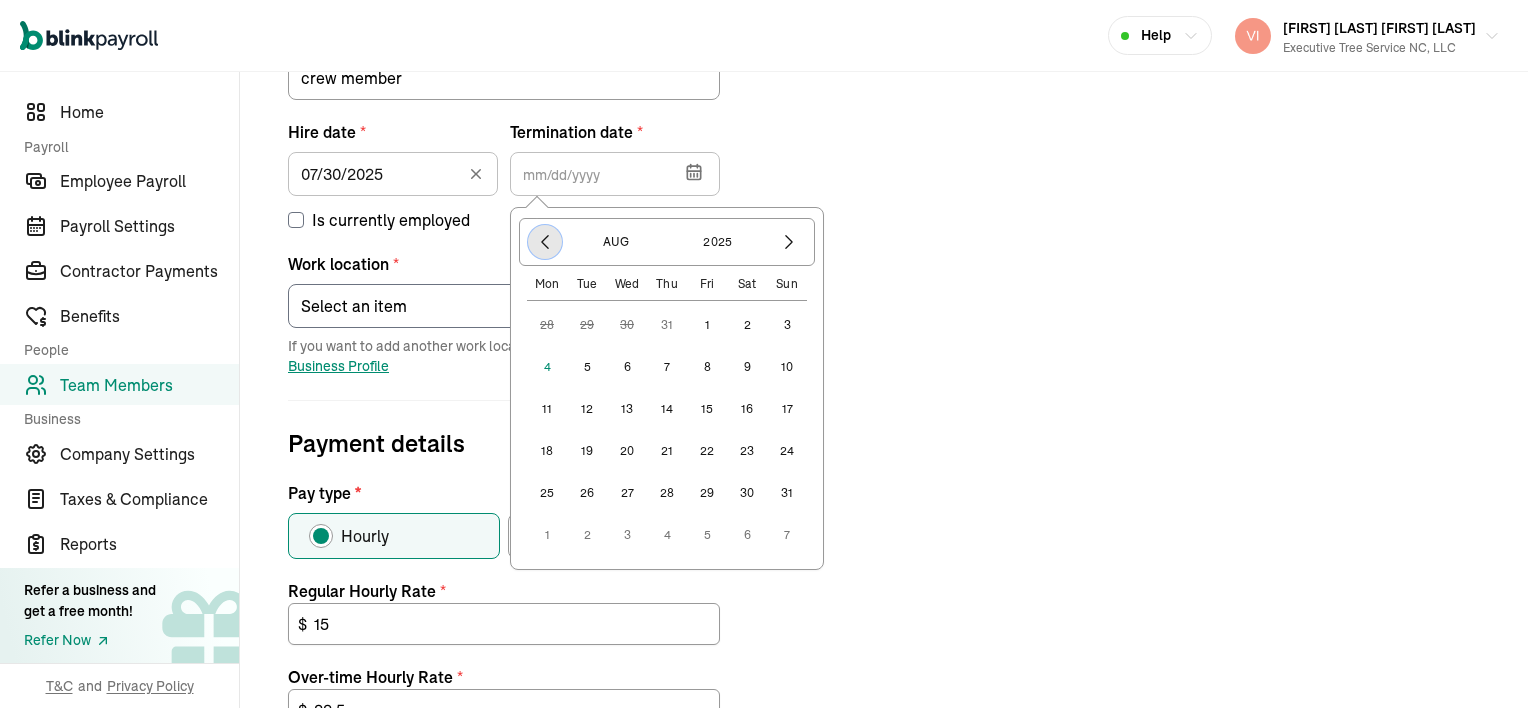 click 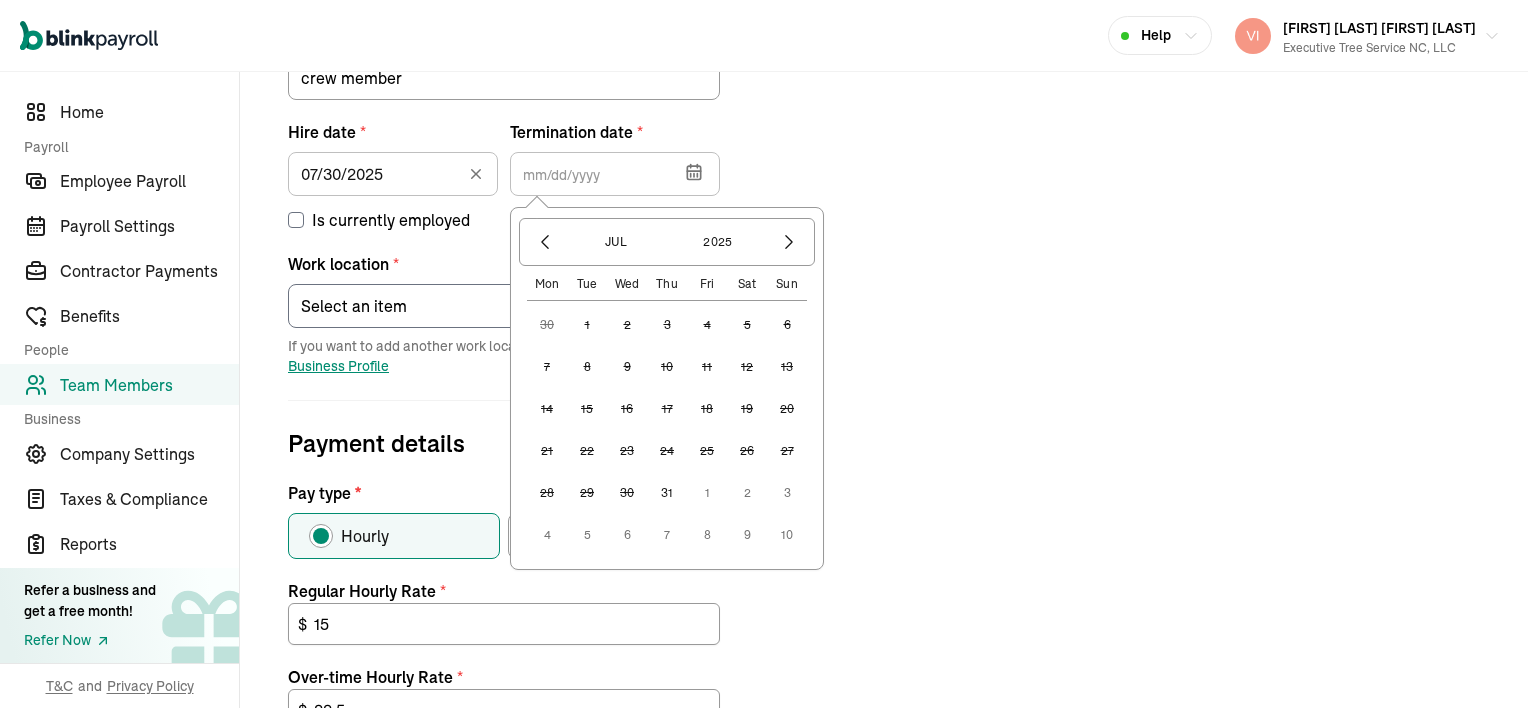 click on "2" at bounding box center [747, 493] 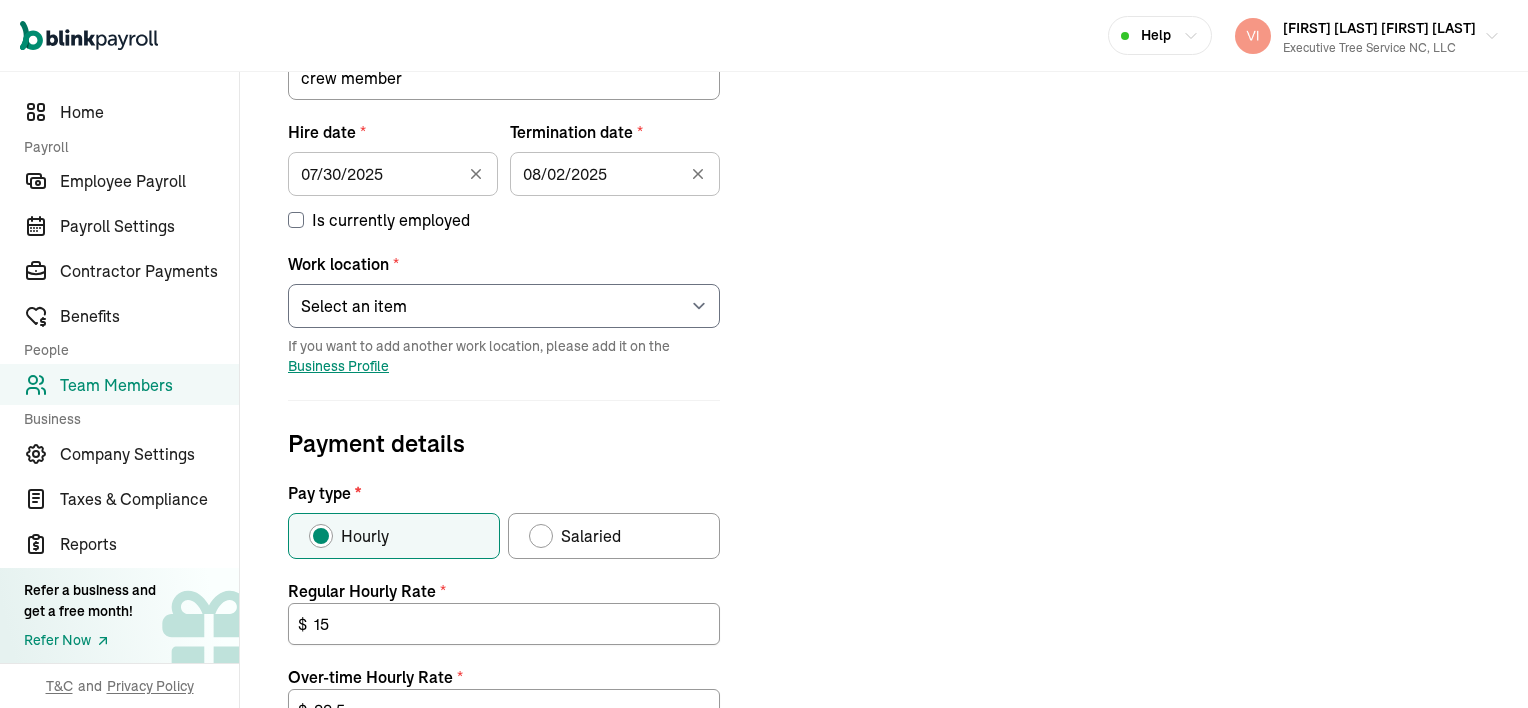type on "08/02/2025" 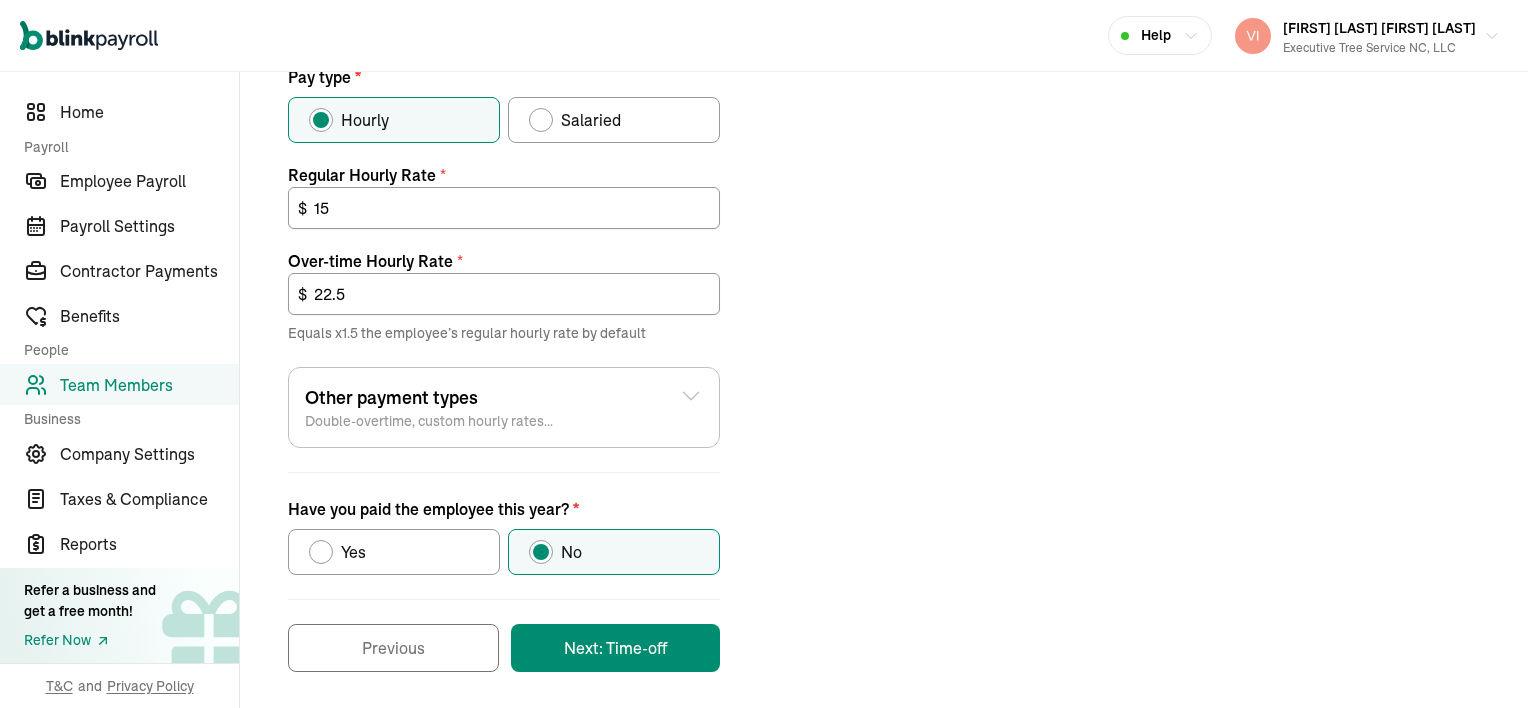 scroll, scrollTop: 756, scrollLeft: 0, axis: vertical 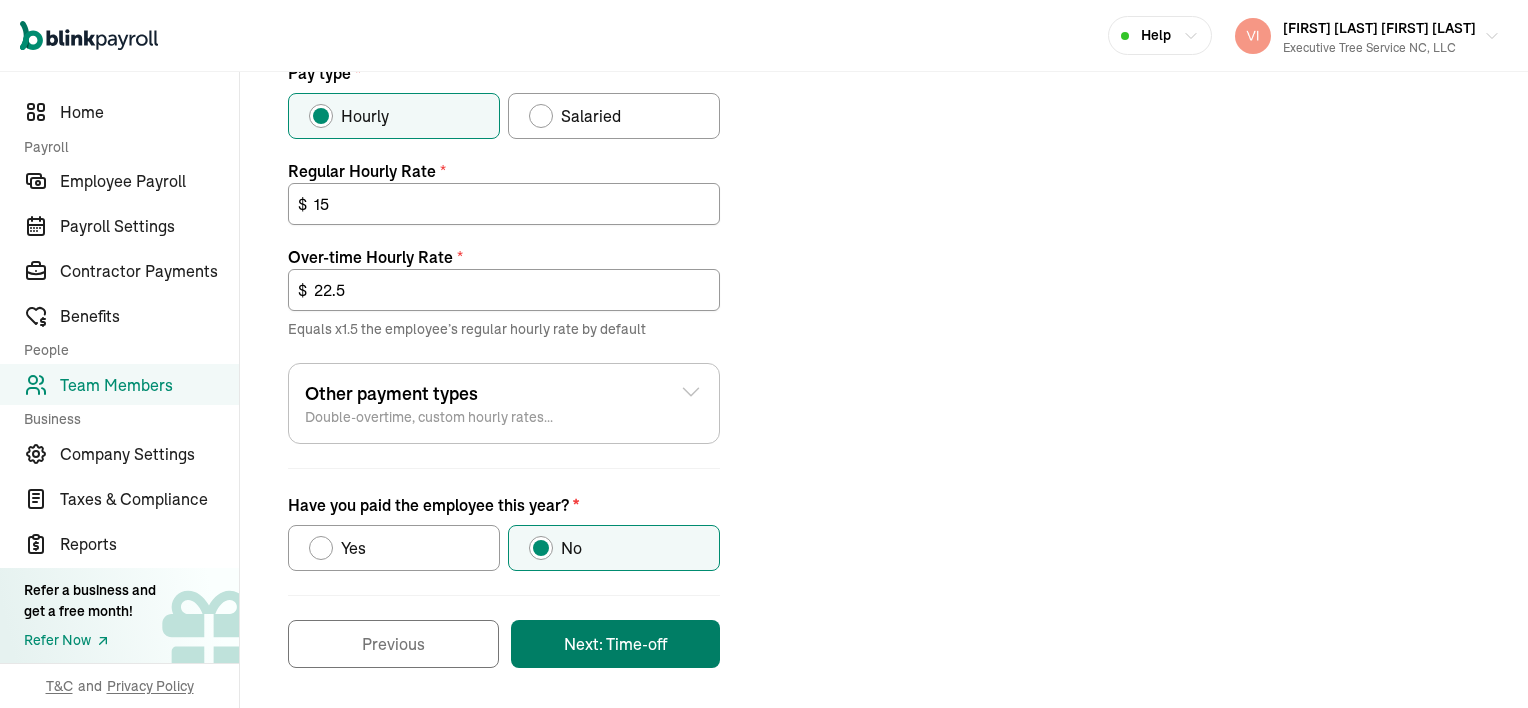 click on "Next: Time-off" at bounding box center (615, 644) 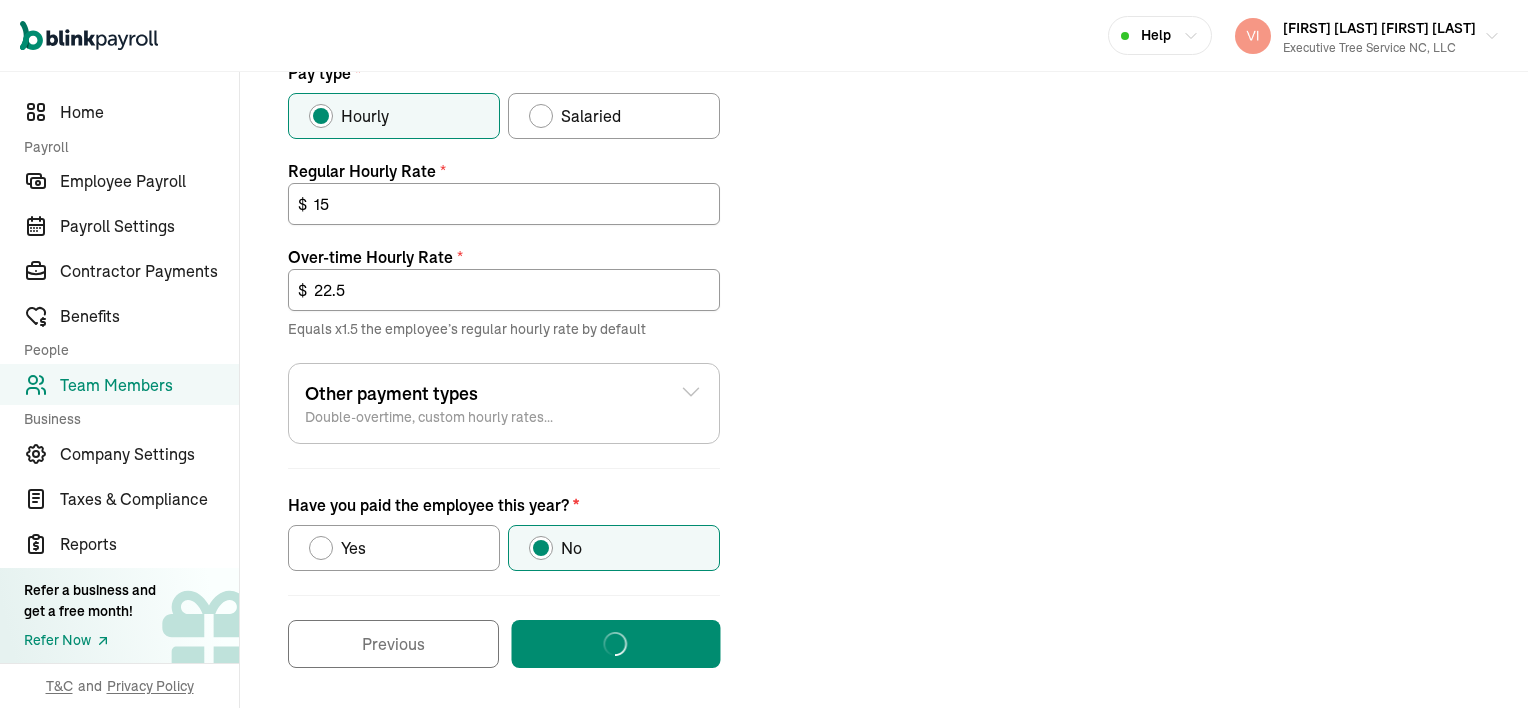 scroll, scrollTop: 53, scrollLeft: 0, axis: vertical 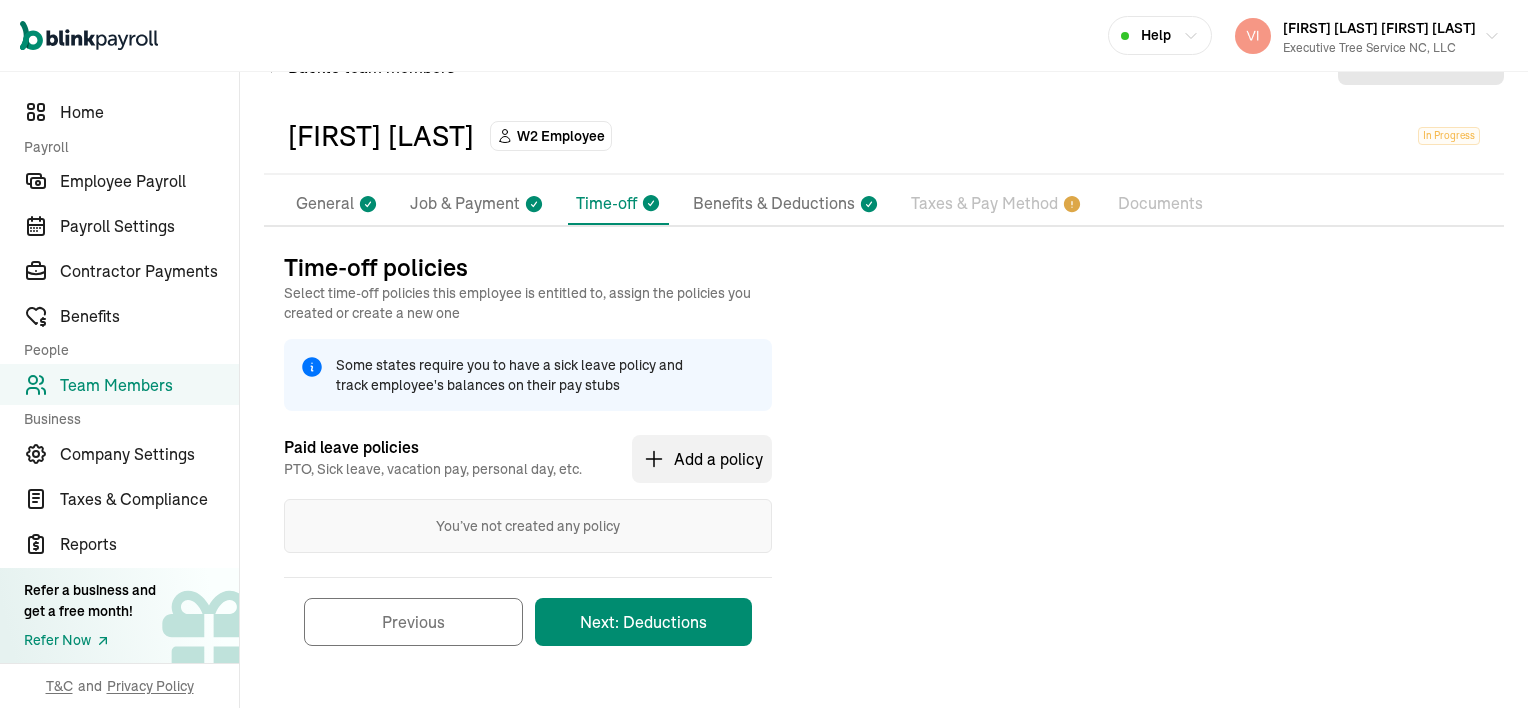 click on "Job & Payment" at bounding box center [465, 204] 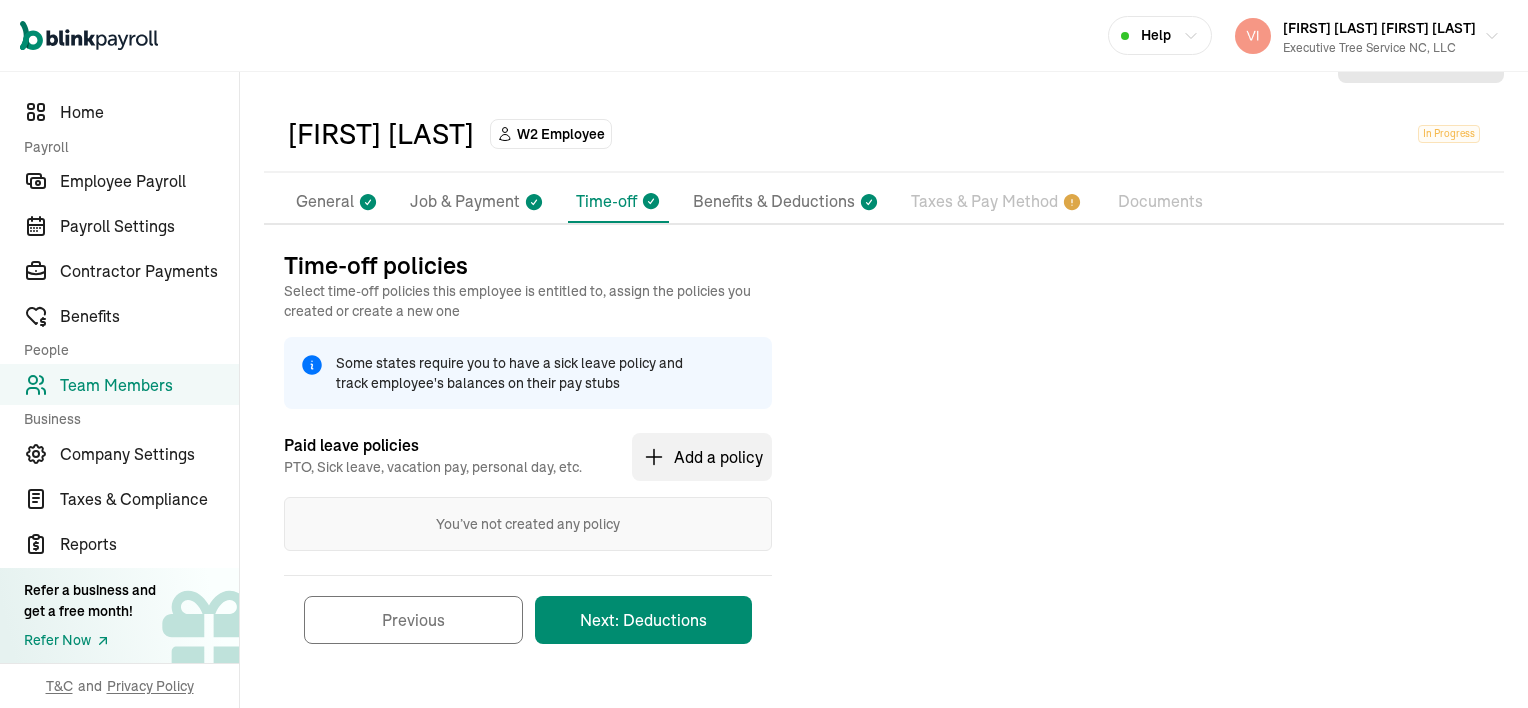 select on "[NUMBER] [STREET]" 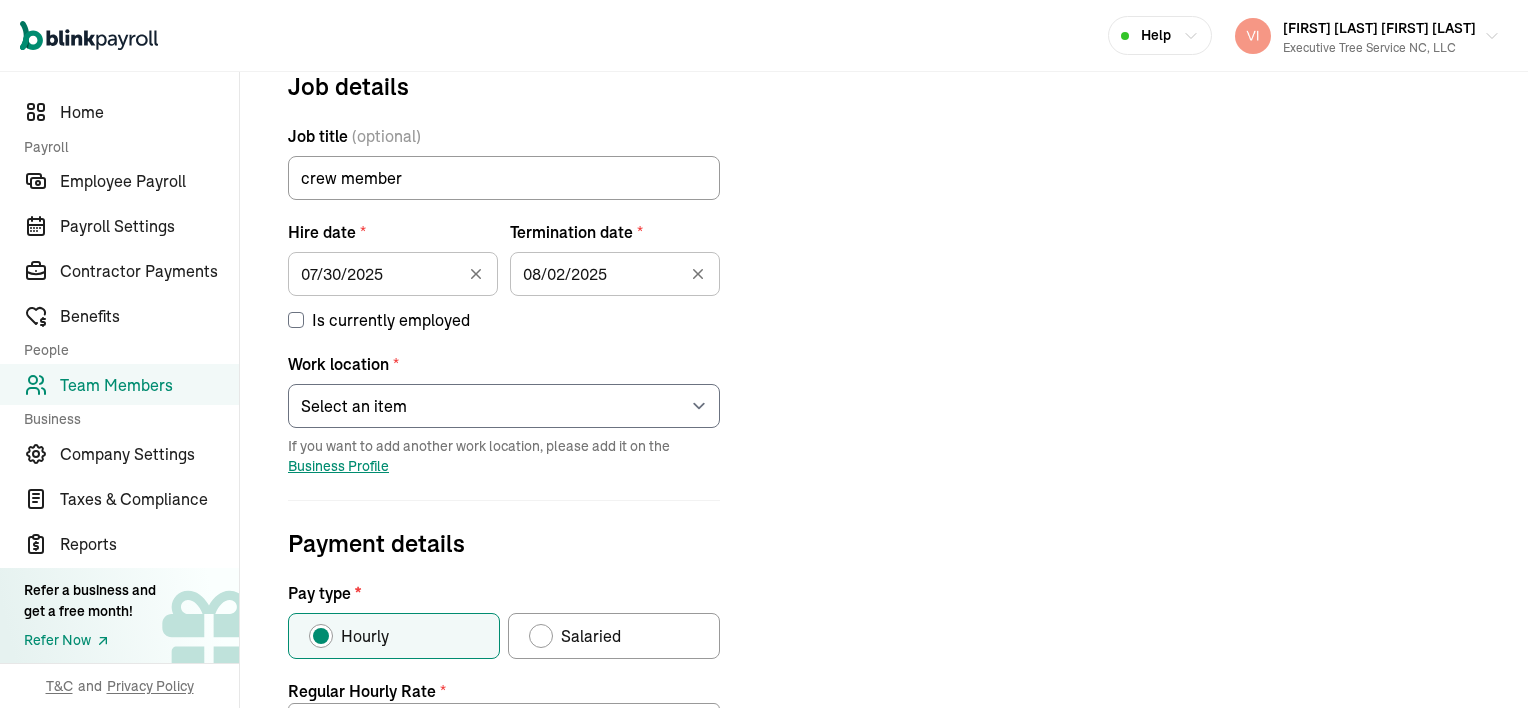scroll, scrollTop: 236, scrollLeft: 0, axis: vertical 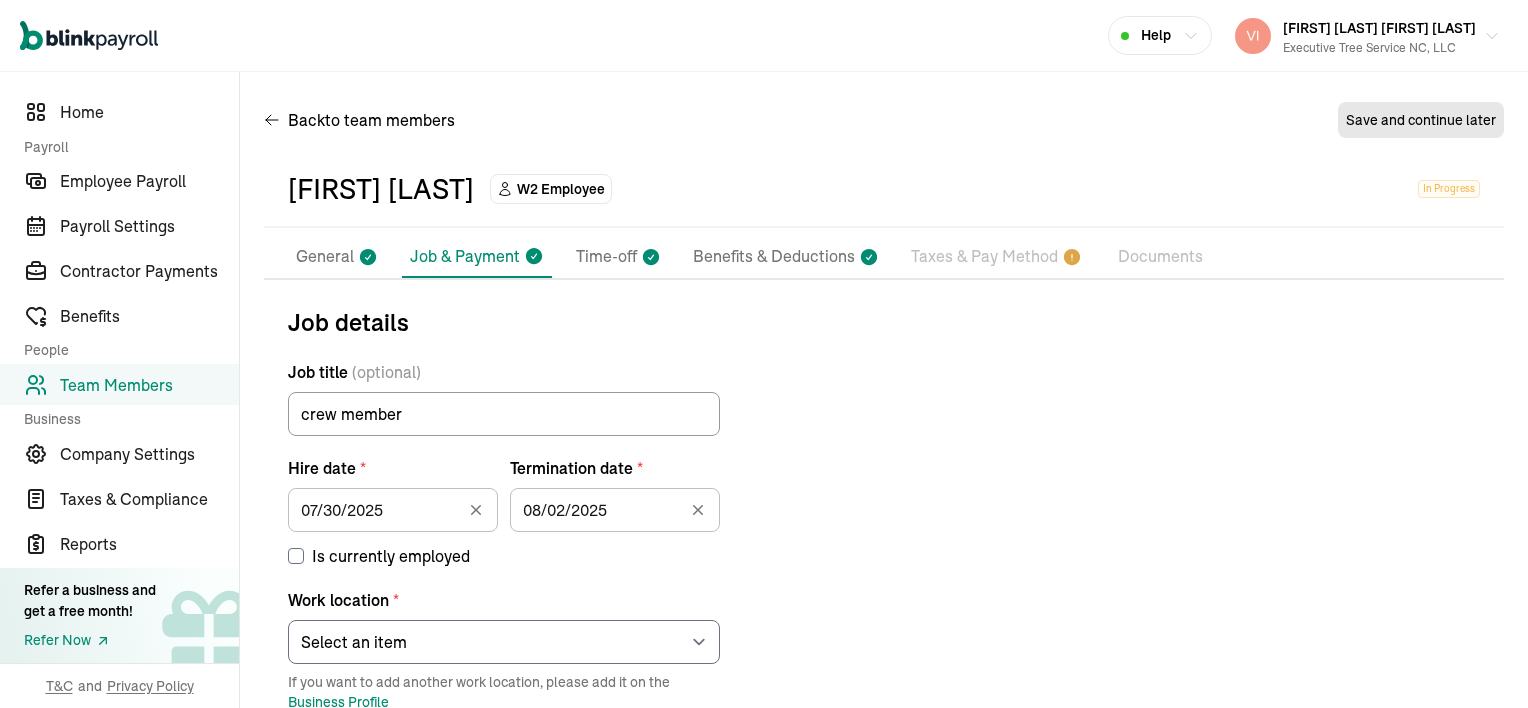 click 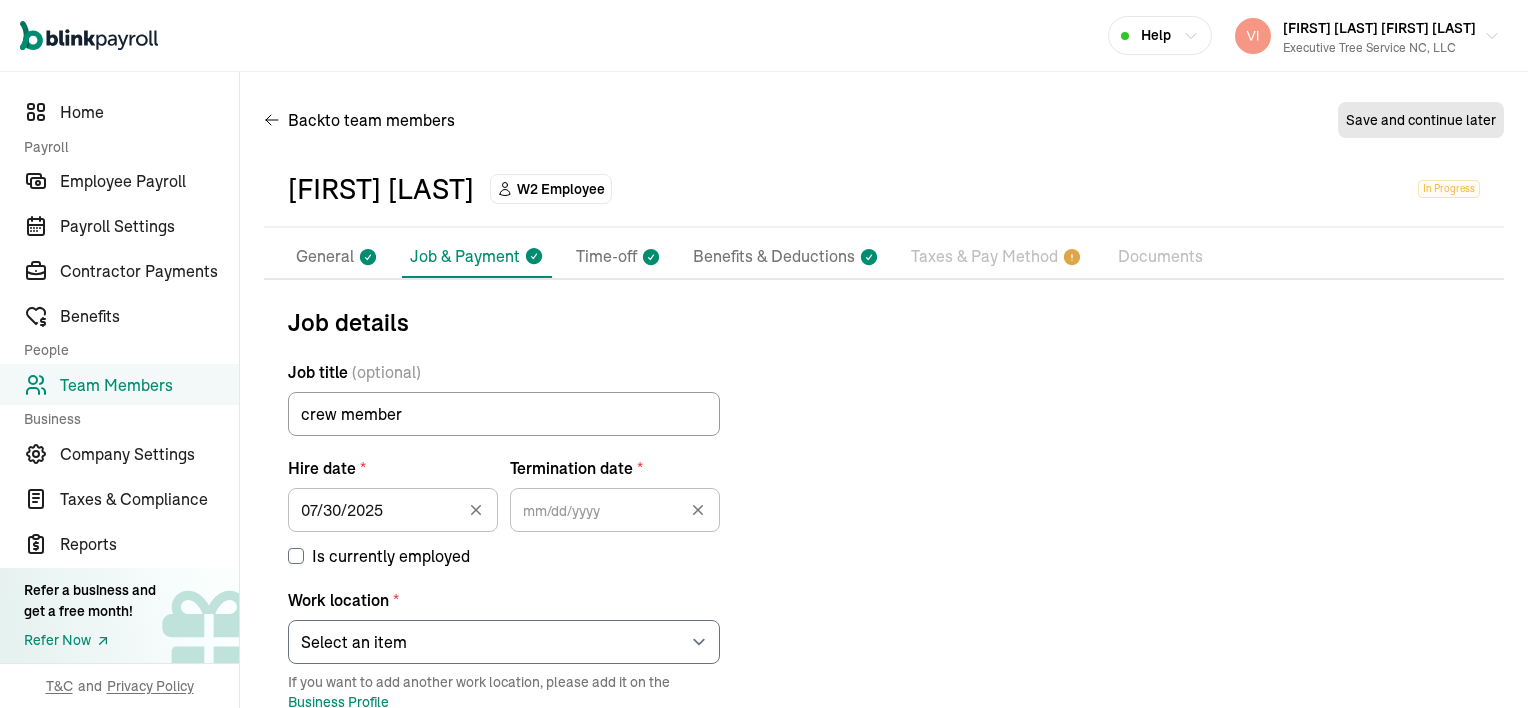 click at bounding box center [708, 506] 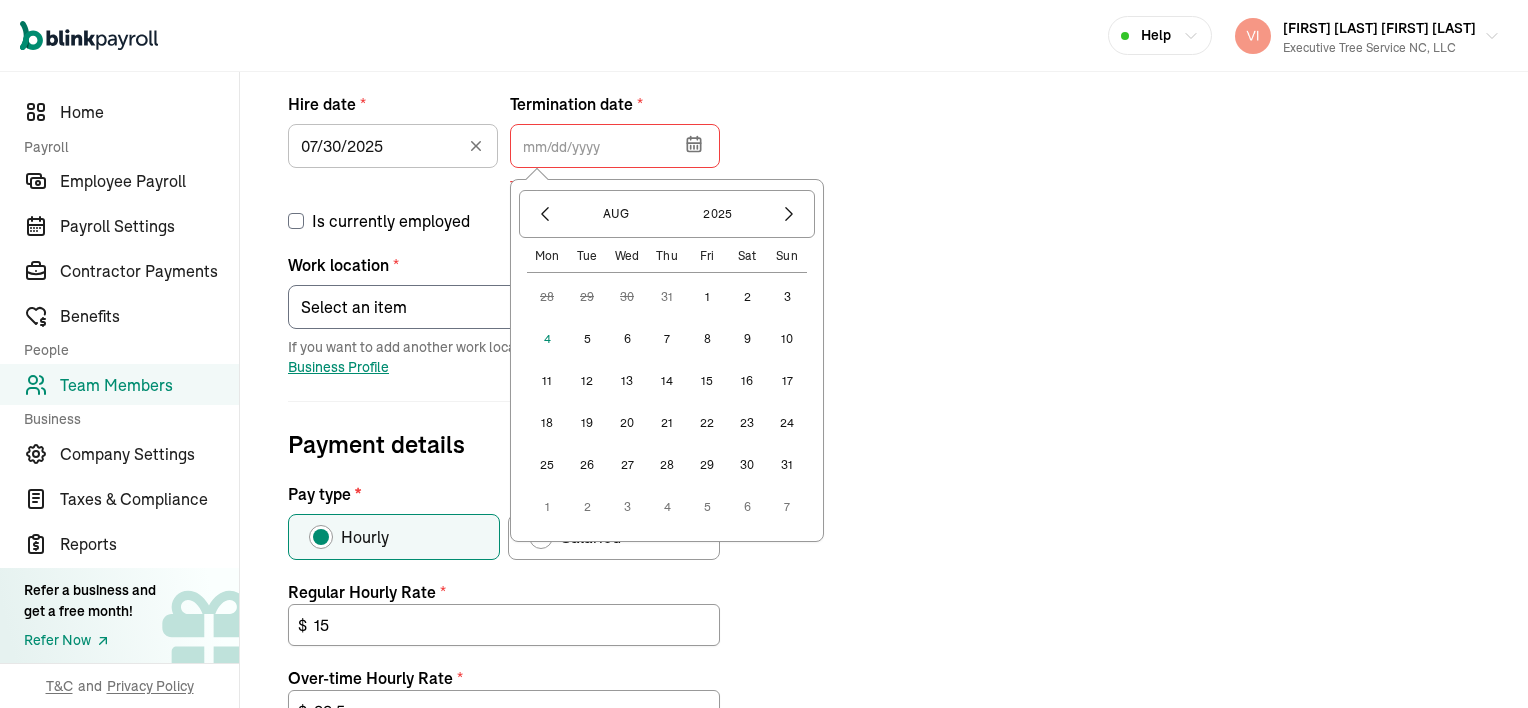 scroll, scrollTop: 400, scrollLeft: 0, axis: vertical 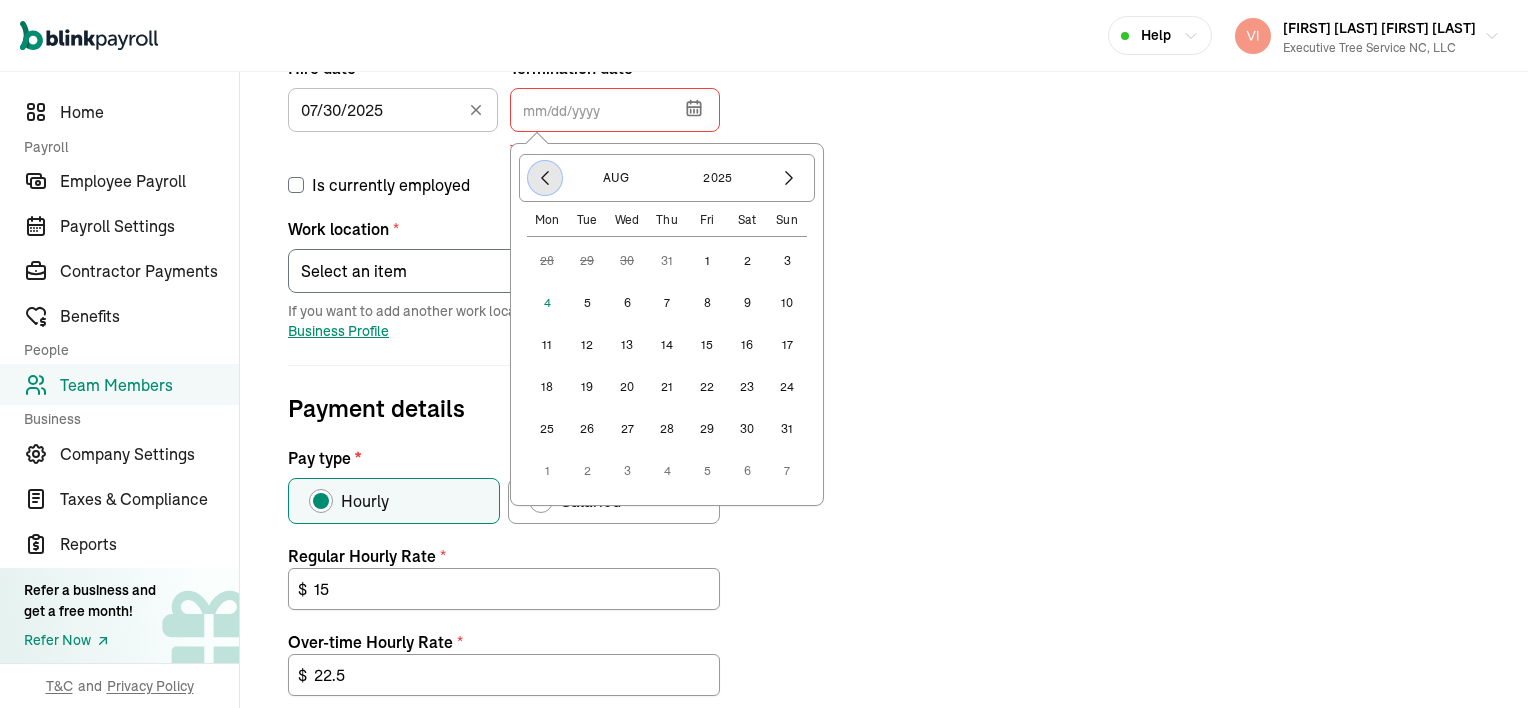 click 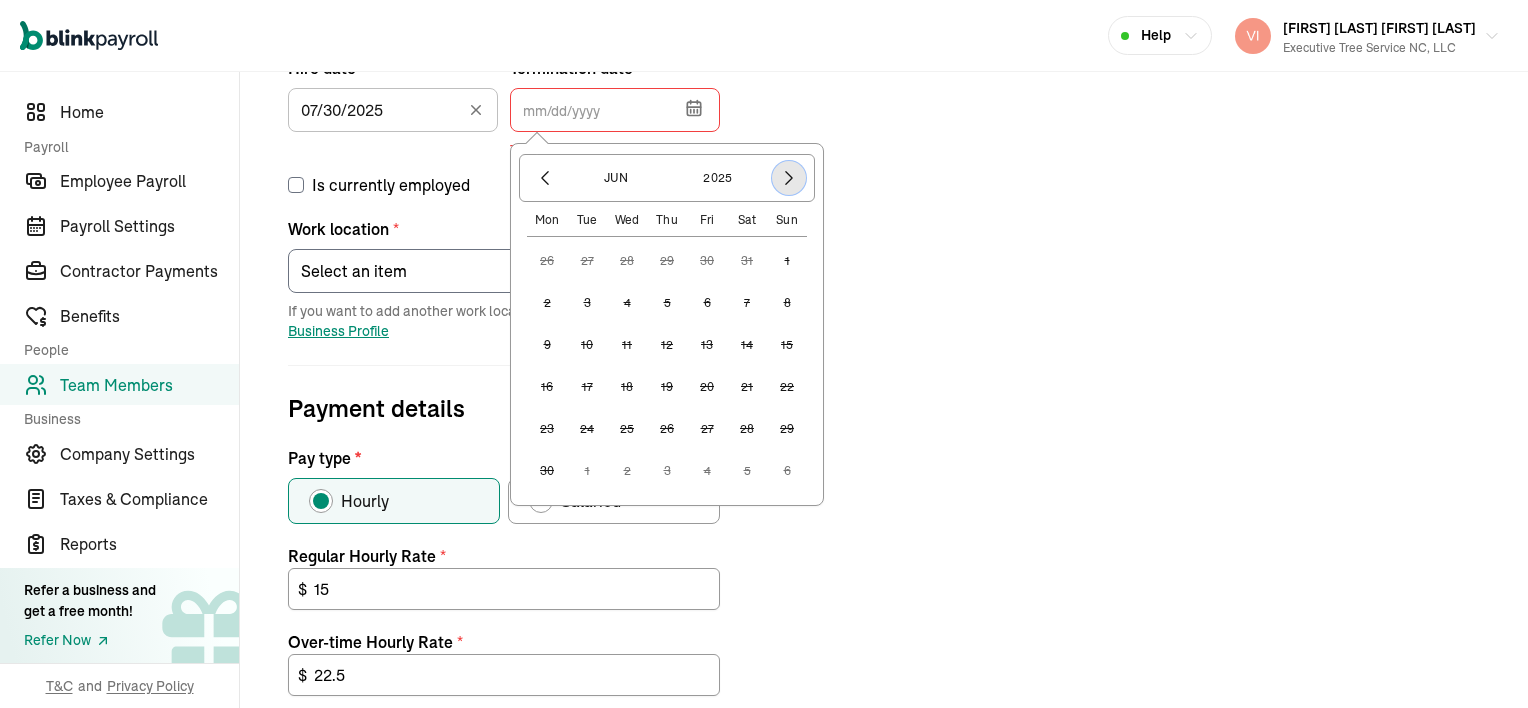 click 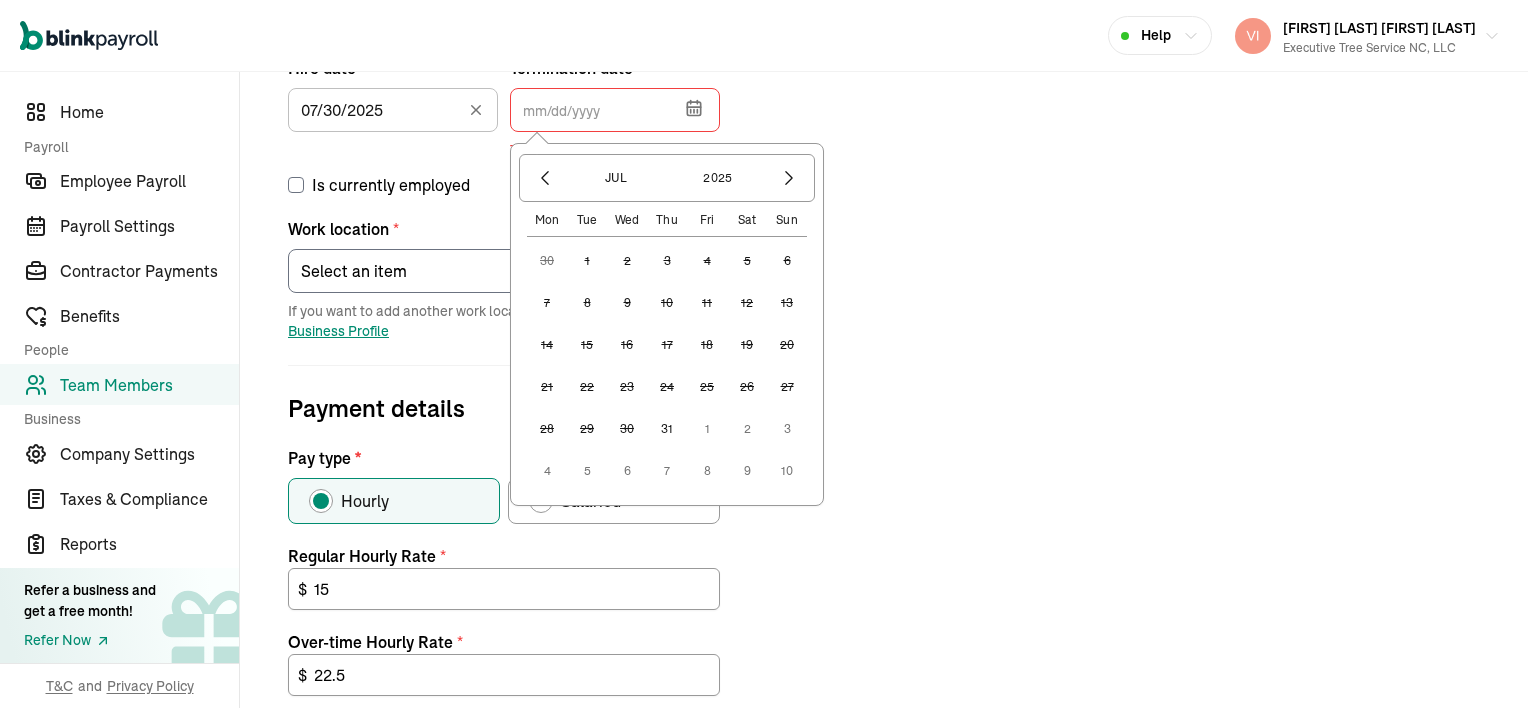 click on "31" at bounding box center [667, 429] 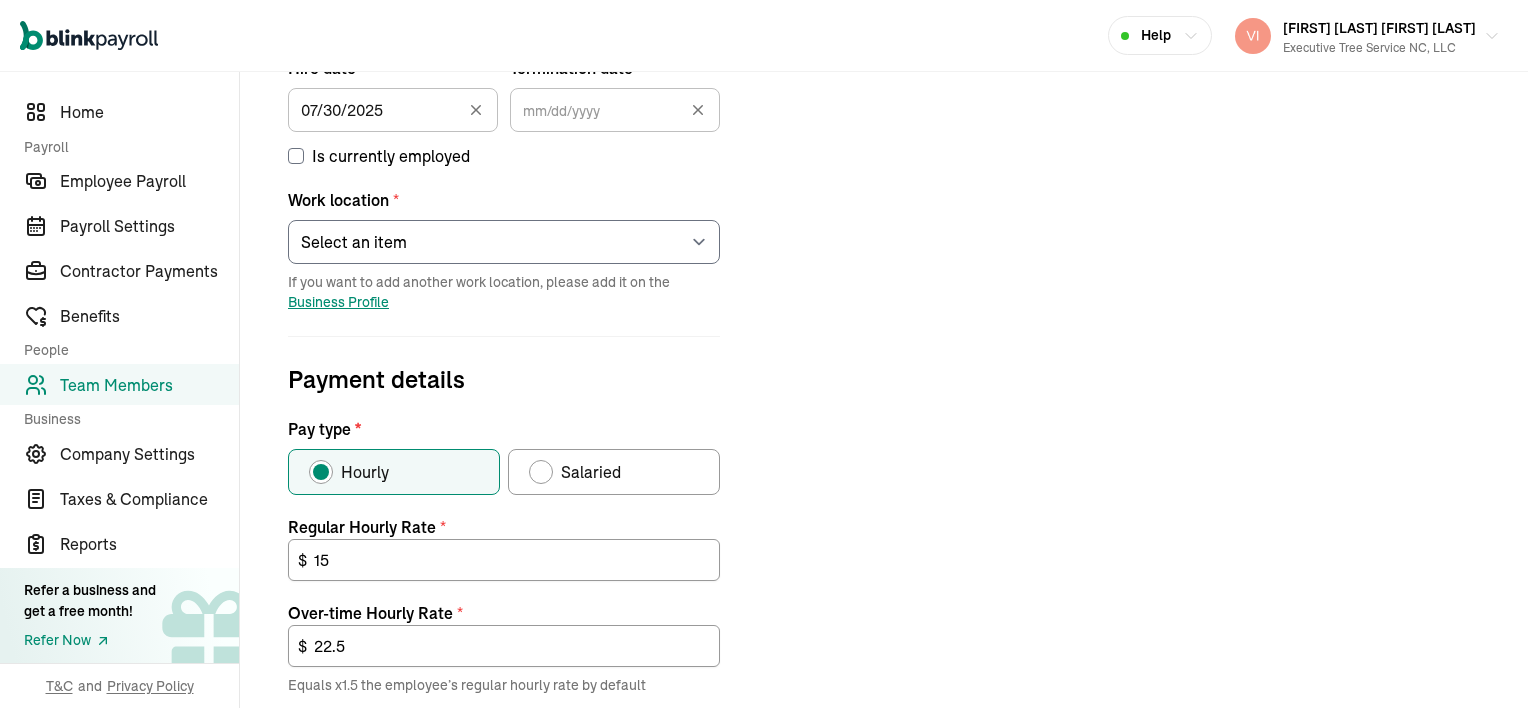 type on "[DATE]" 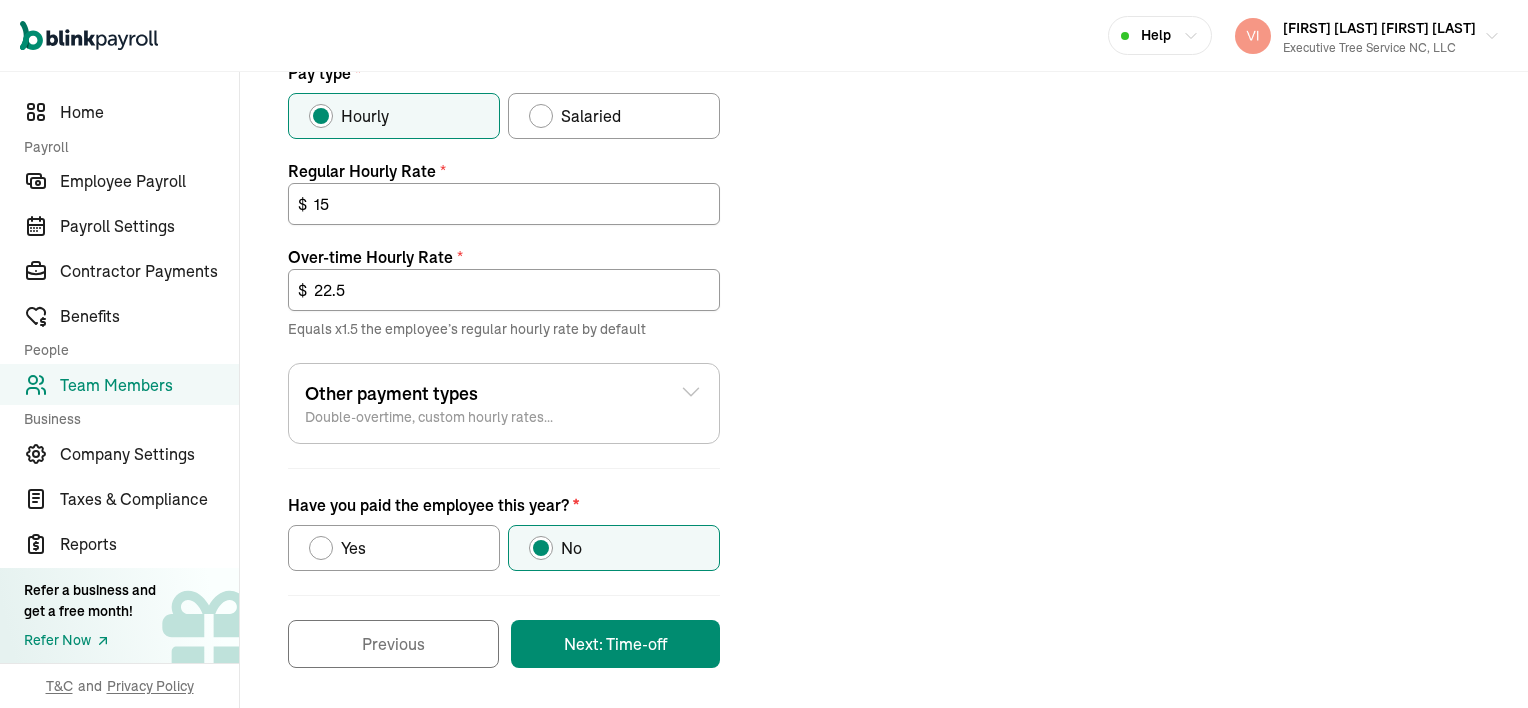 scroll, scrollTop: 756, scrollLeft: 0, axis: vertical 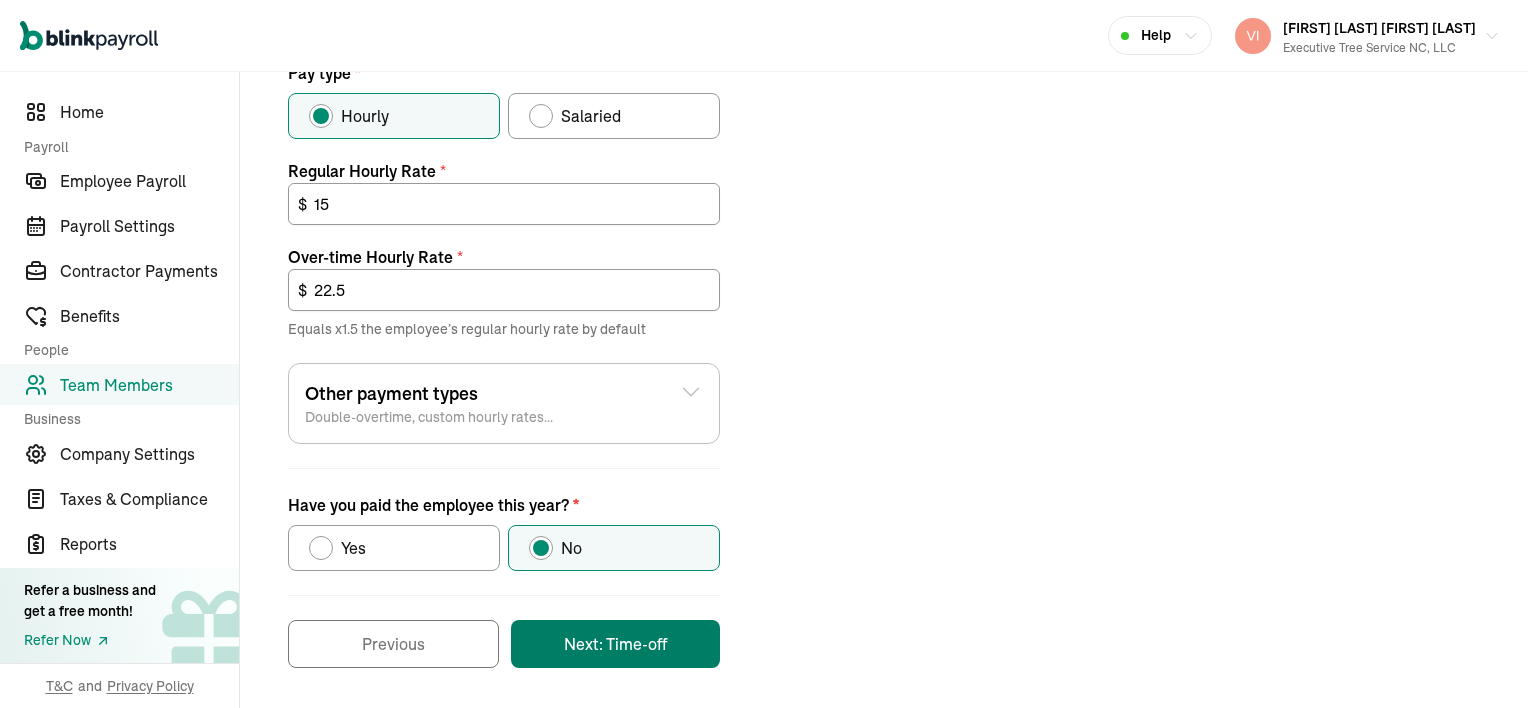 click on "Next: Time-off" at bounding box center [615, 644] 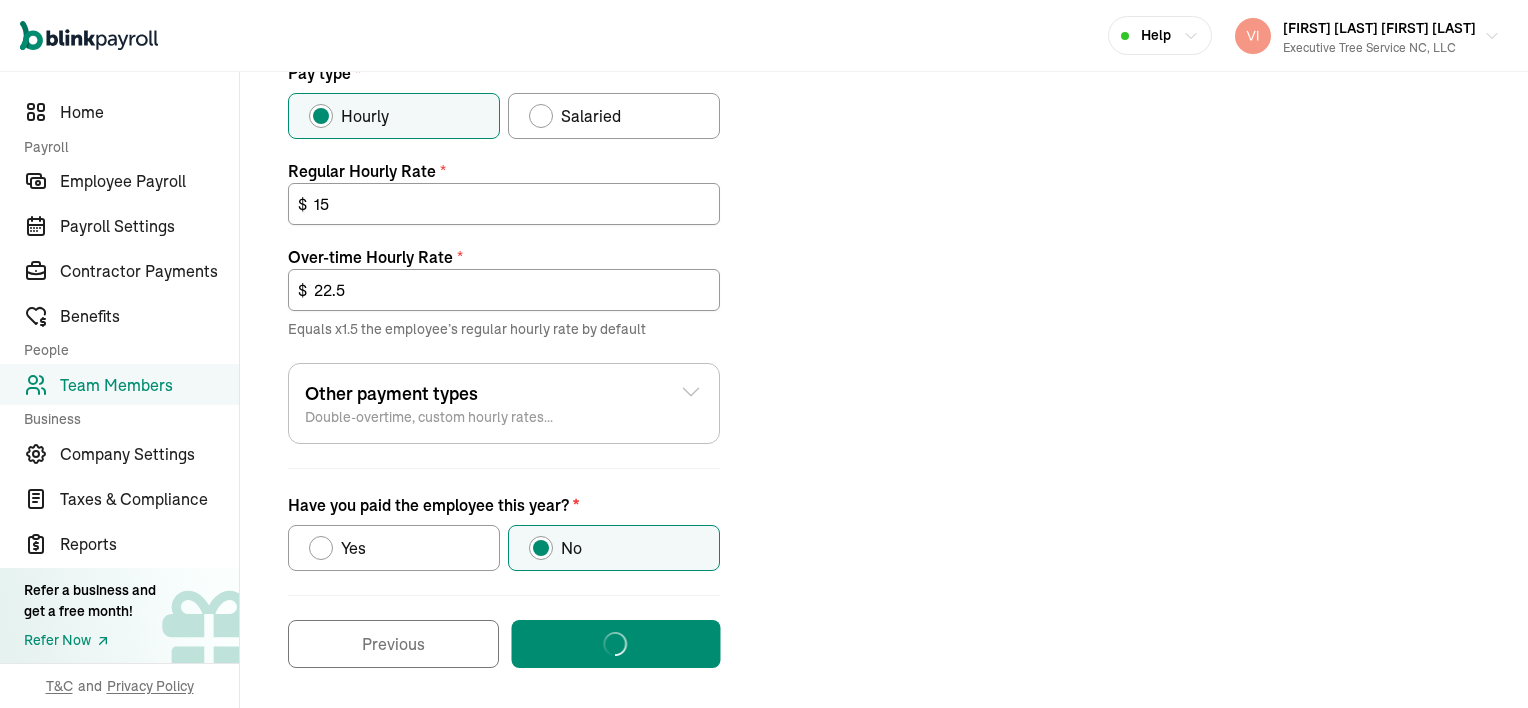 scroll, scrollTop: 53, scrollLeft: 0, axis: vertical 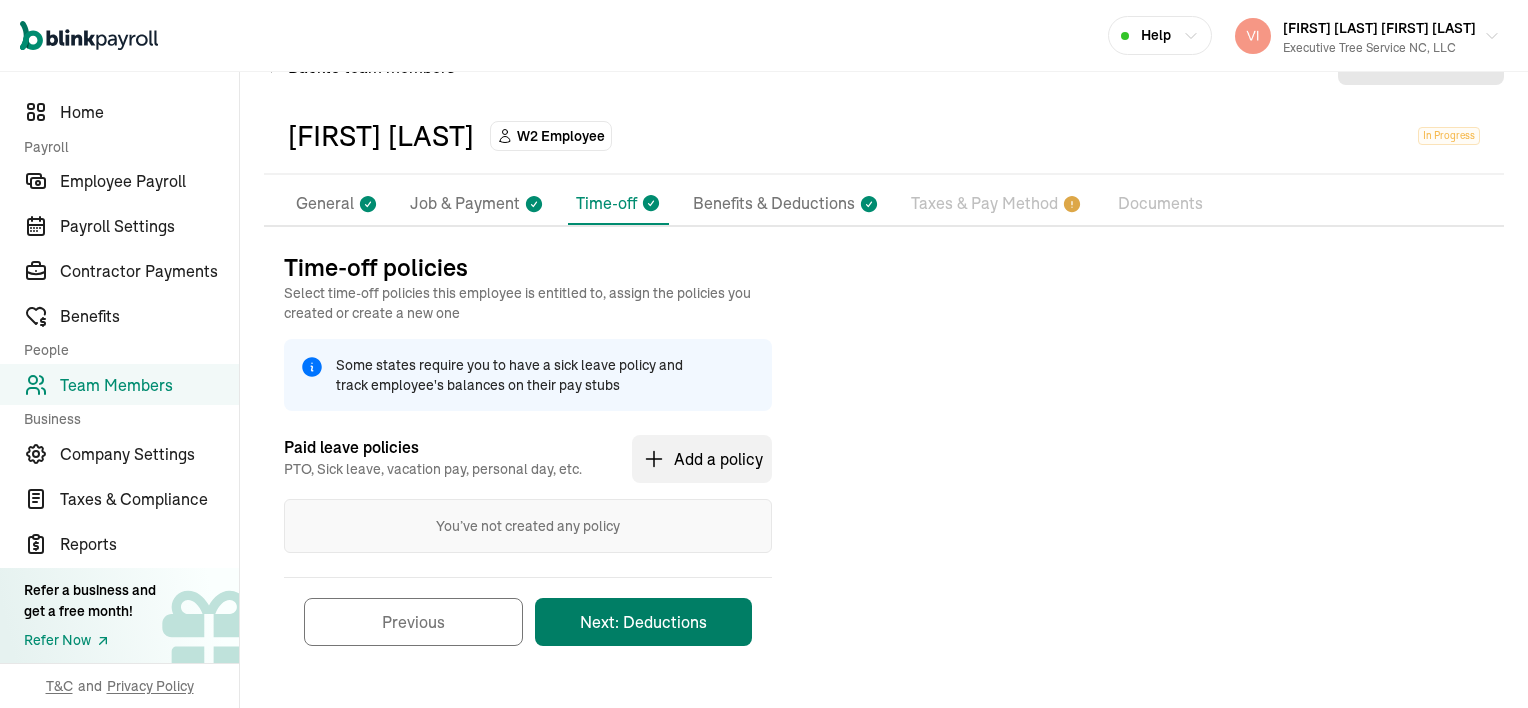 click on "Next: Deductions" at bounding box center [643, 622] 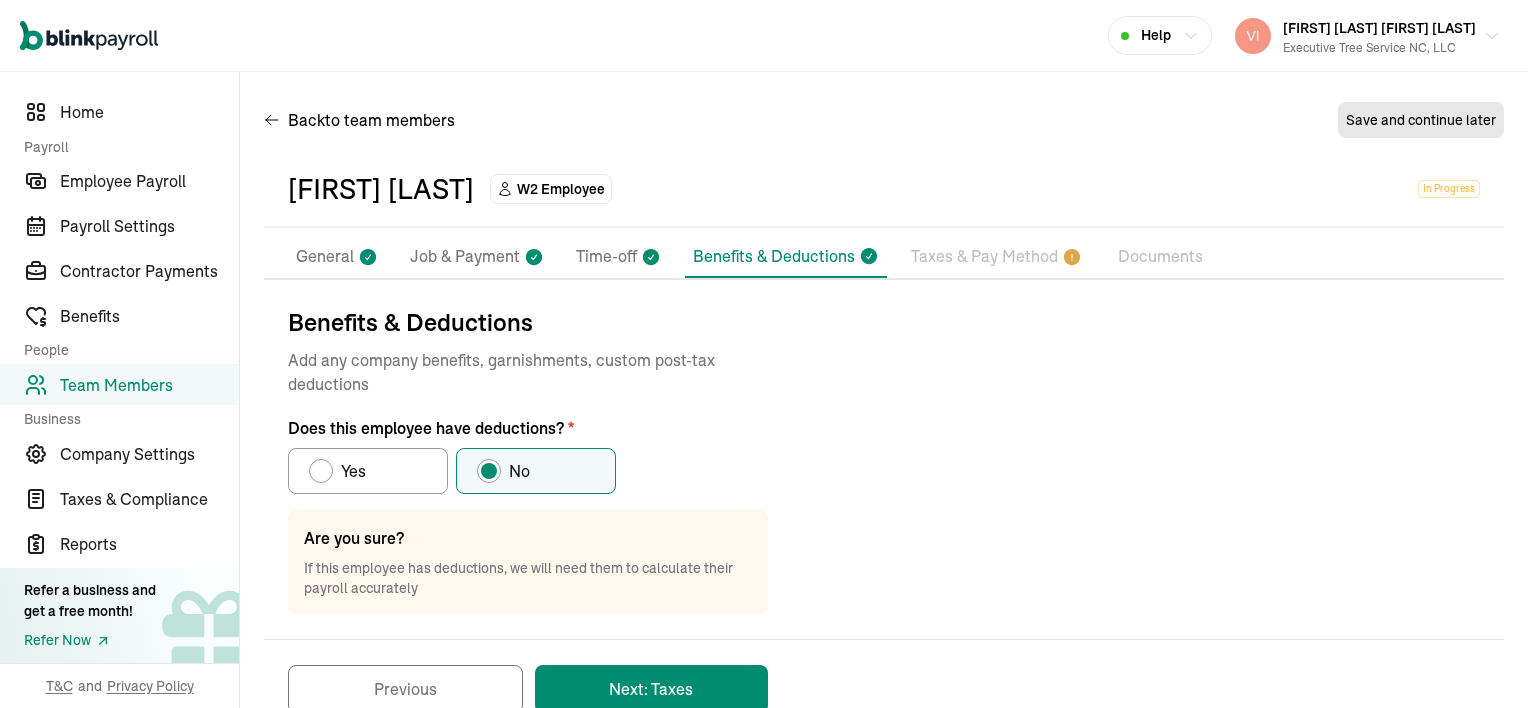 scroll, scrollTop: 47, scrollLeft: 0, axis: vertical 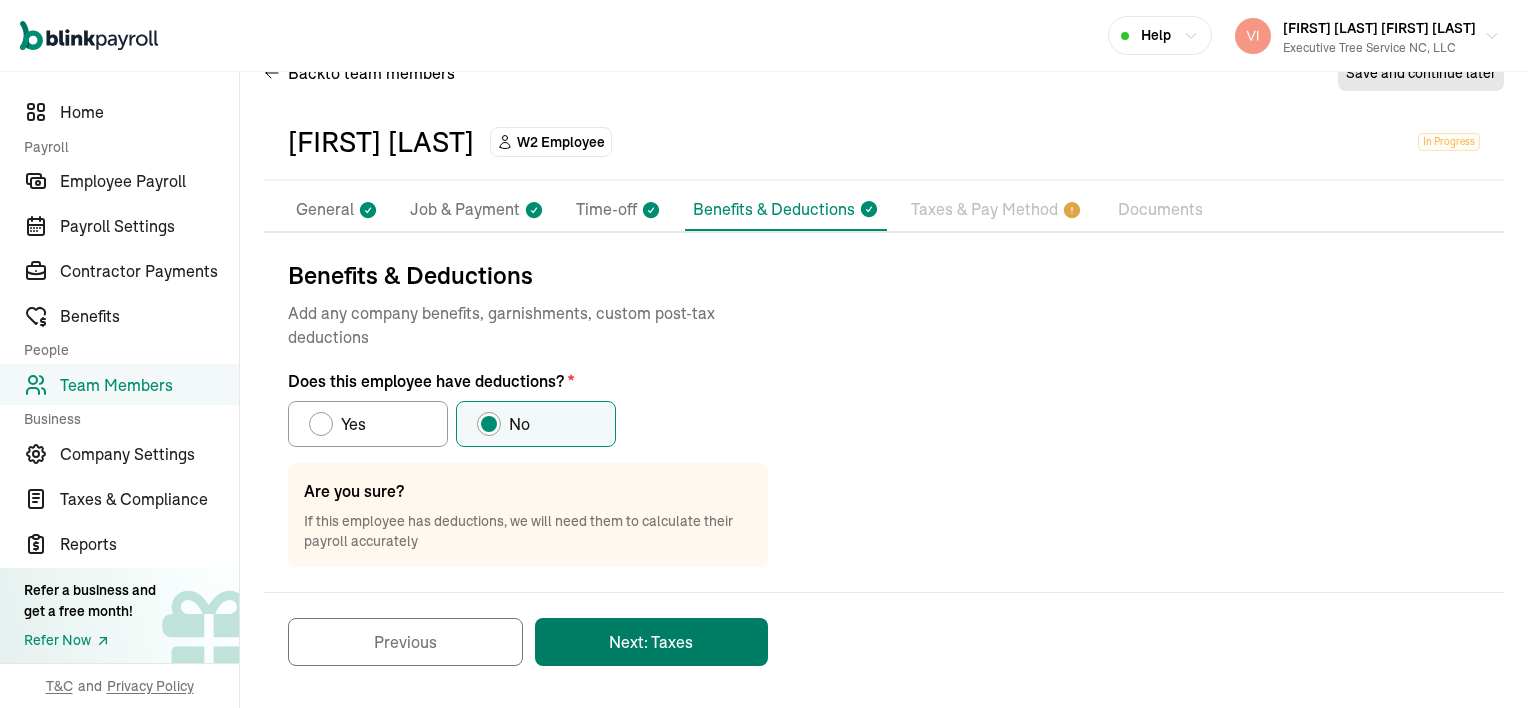 click on "Next: Taxes" at bounding box center [651, 642] 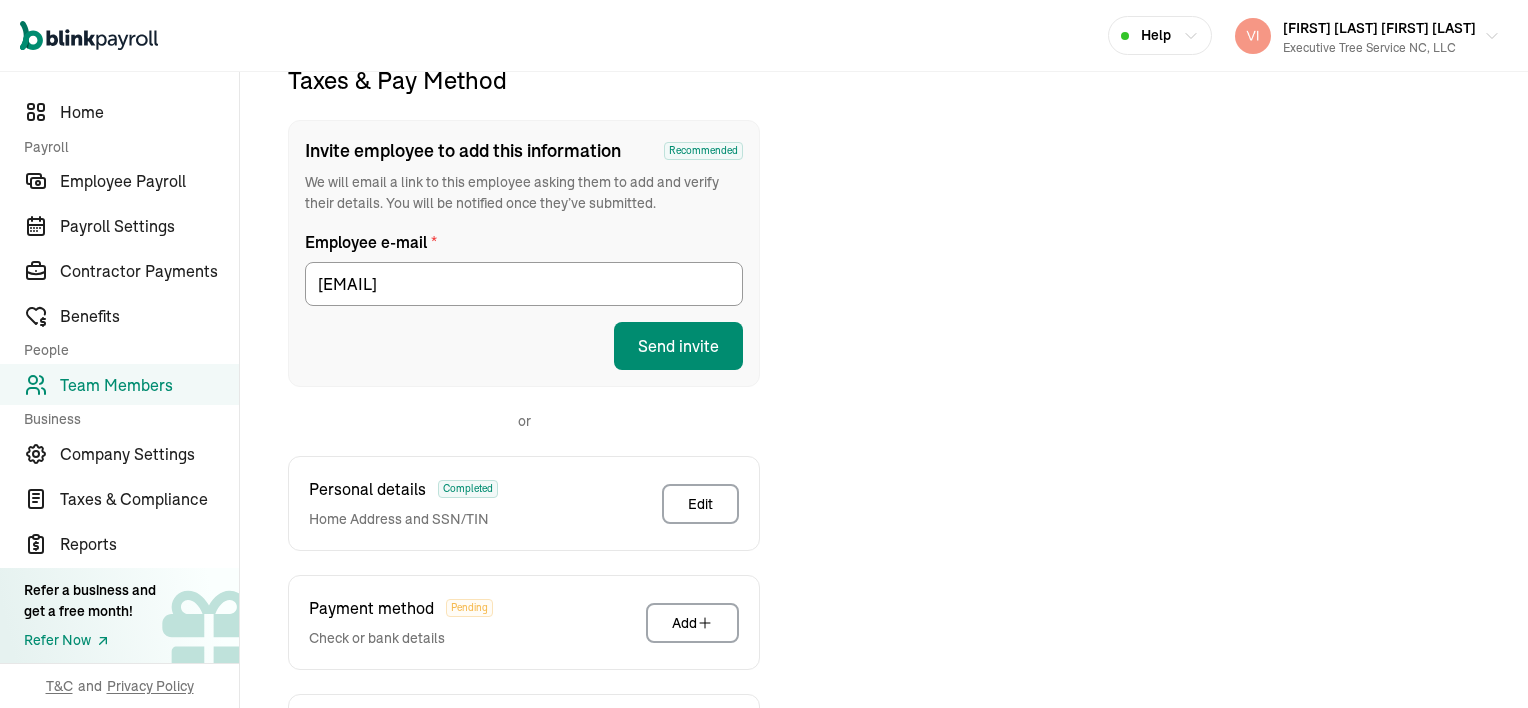 scroll, scrollTop: 236, scrollLeft: 0, axis: vertical 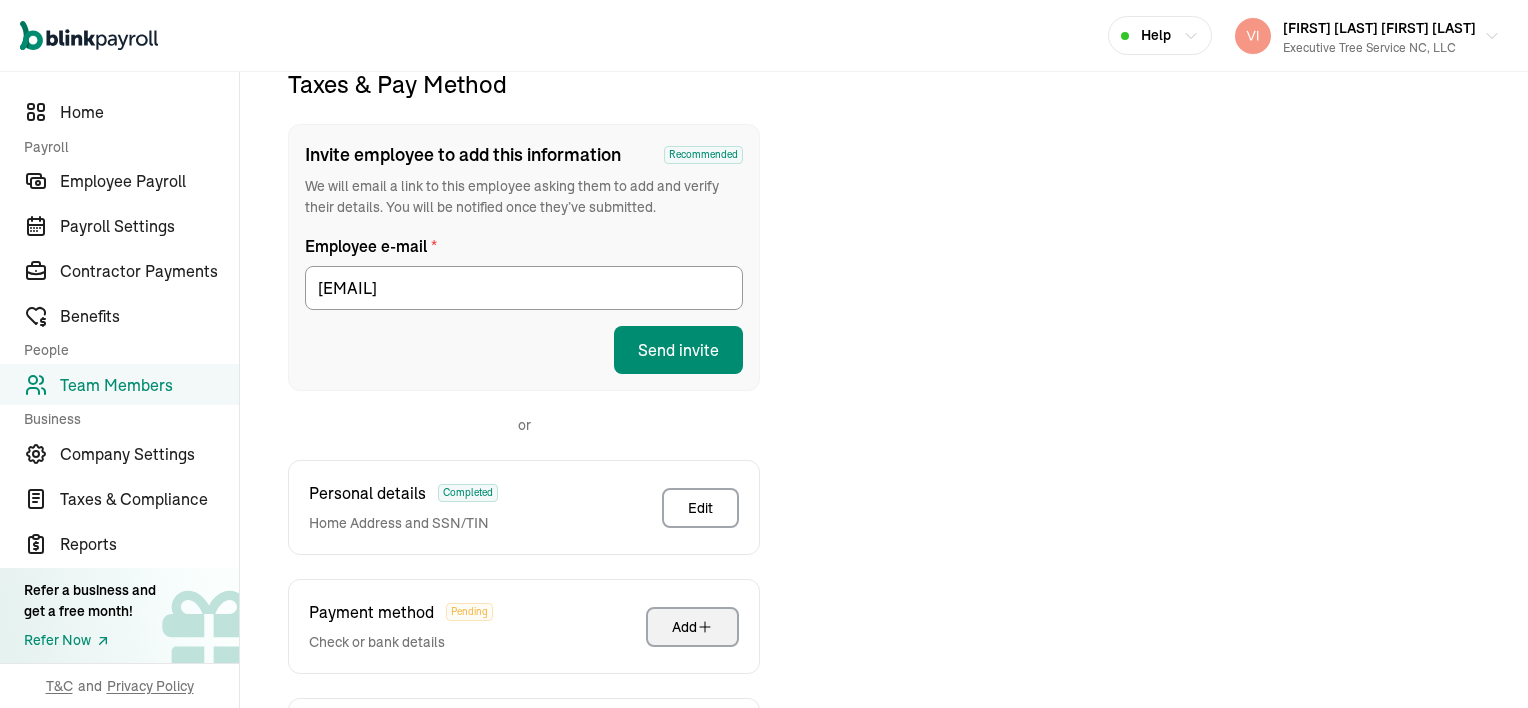 click 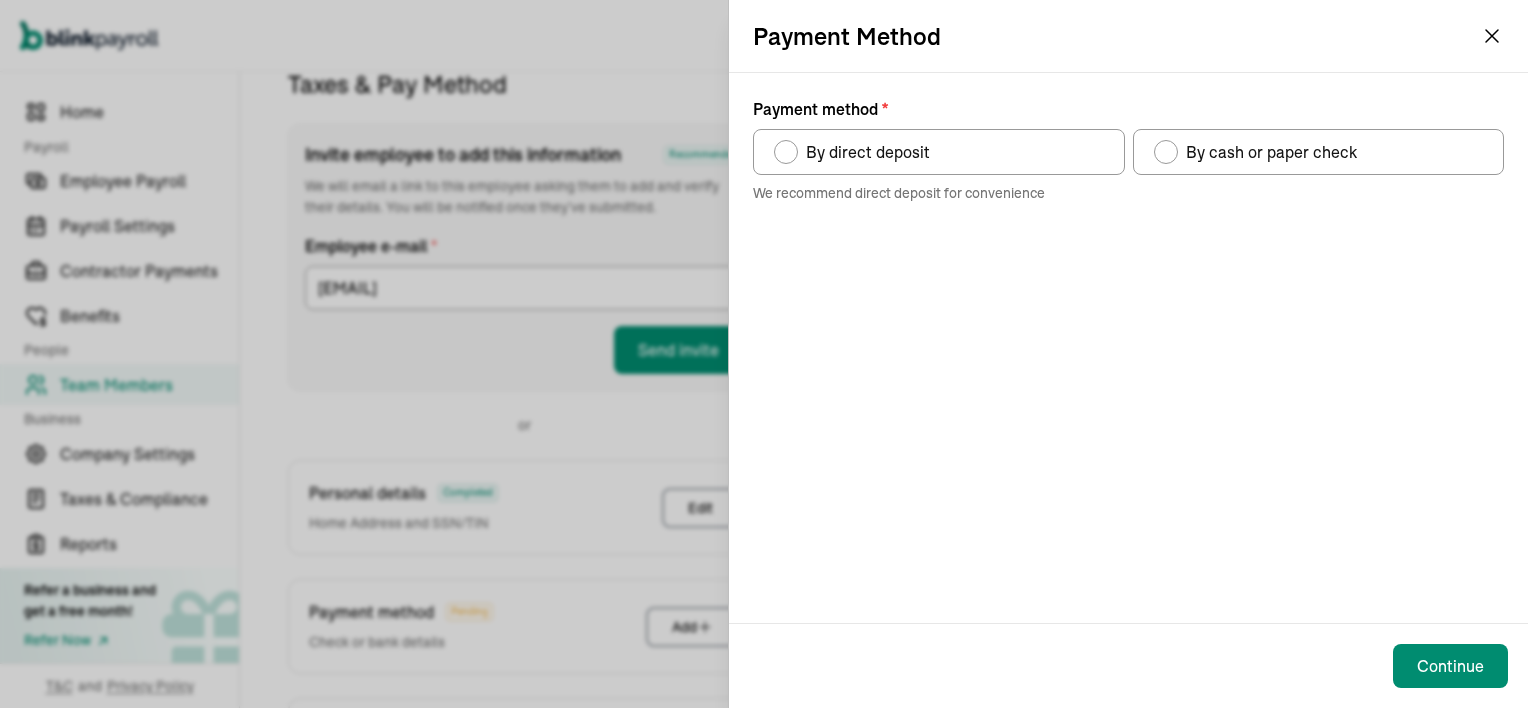 click at bounding box center [1166, 152] 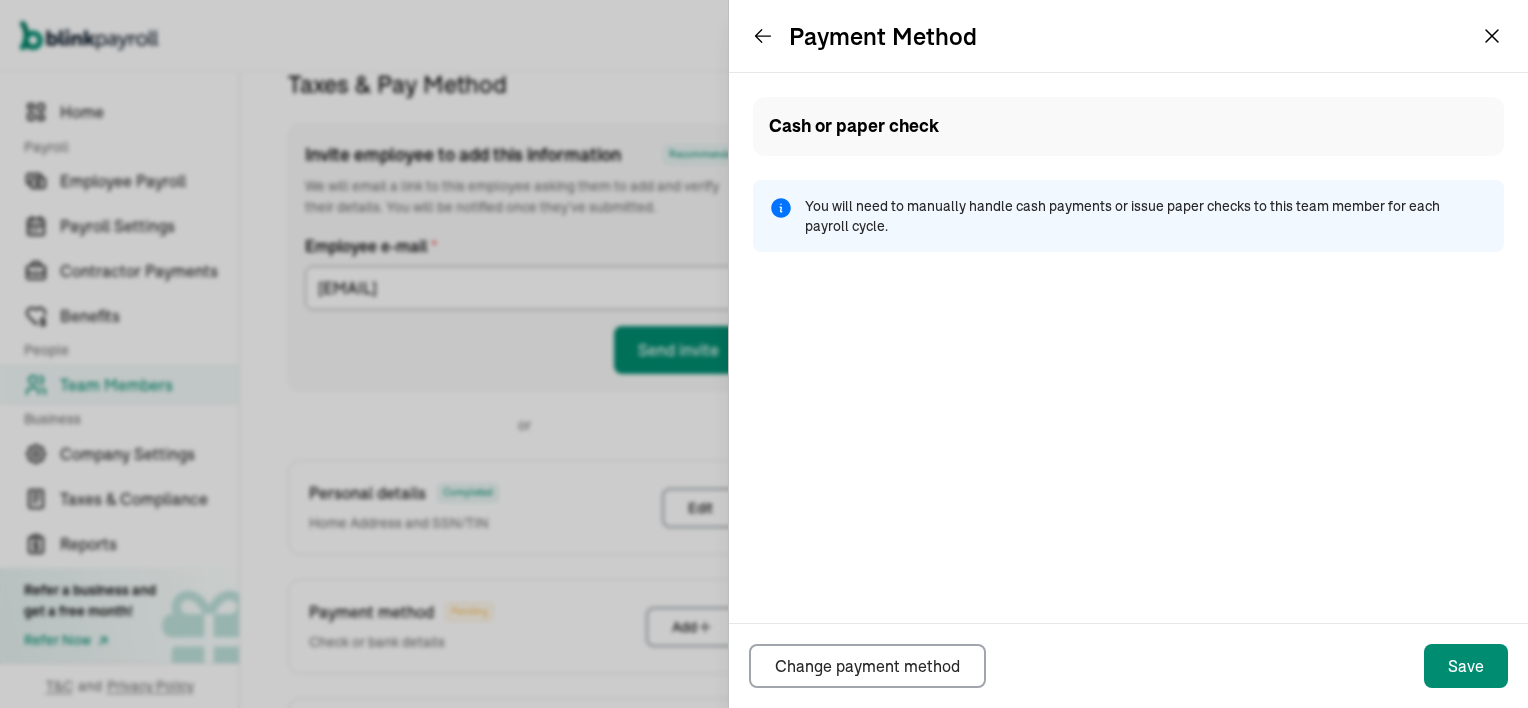 click 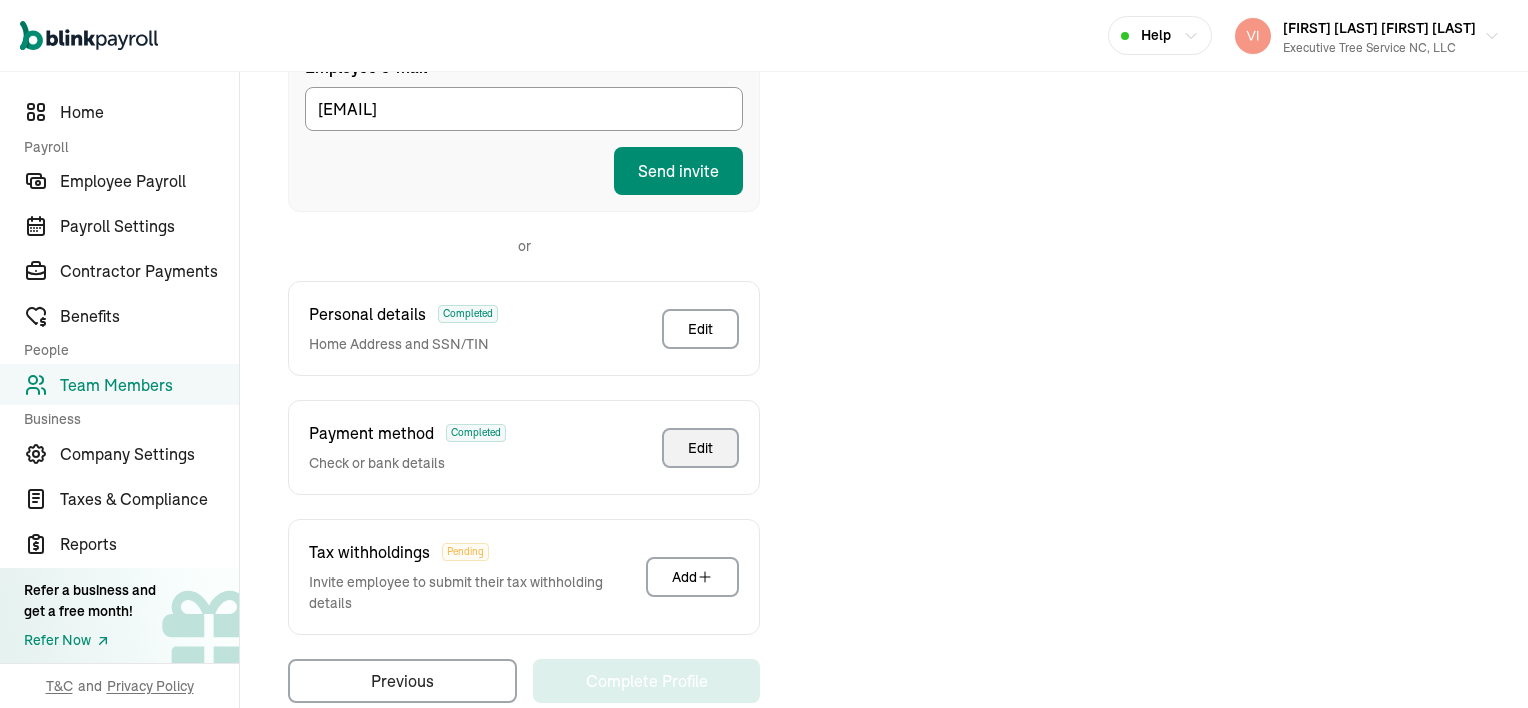 scroll, scrollTop: 430, scrollLeft: 0, axis: vertical 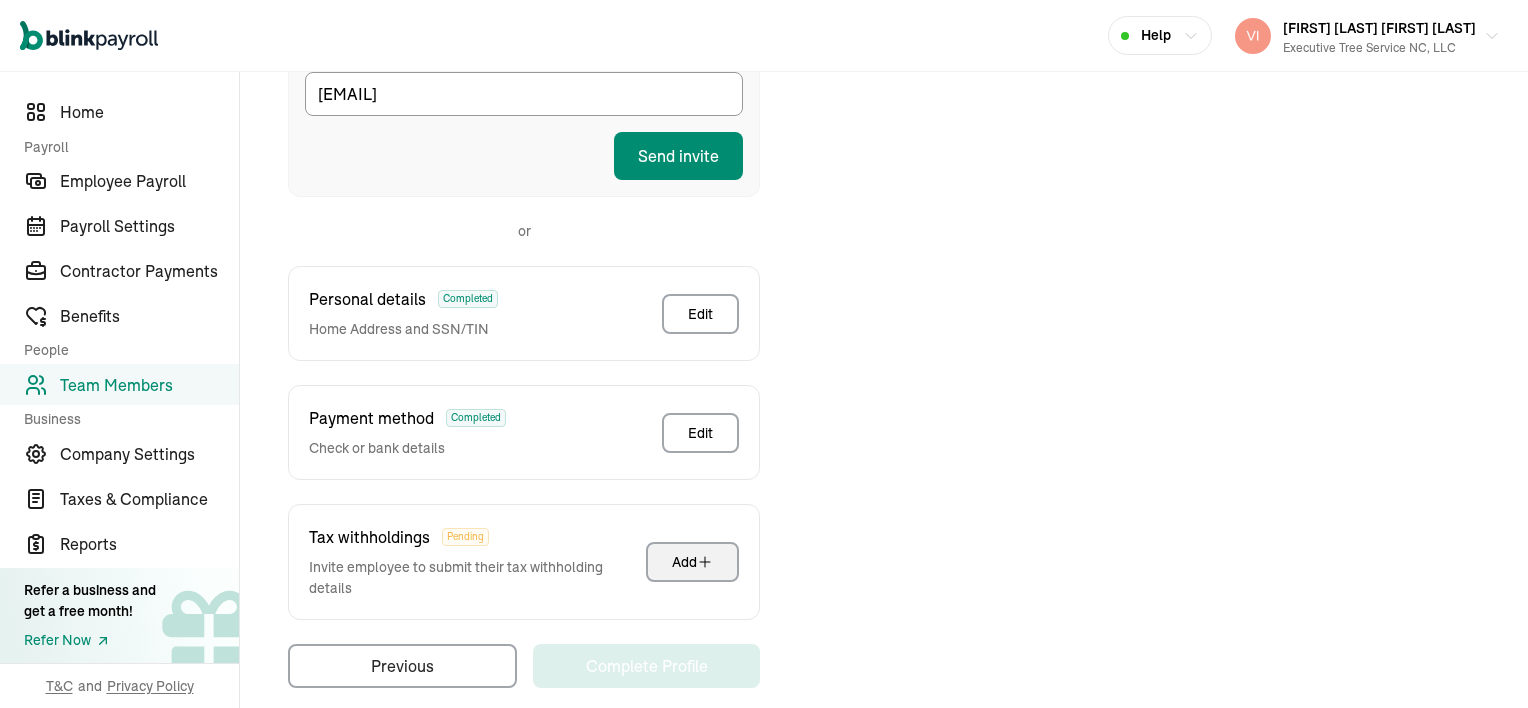 click 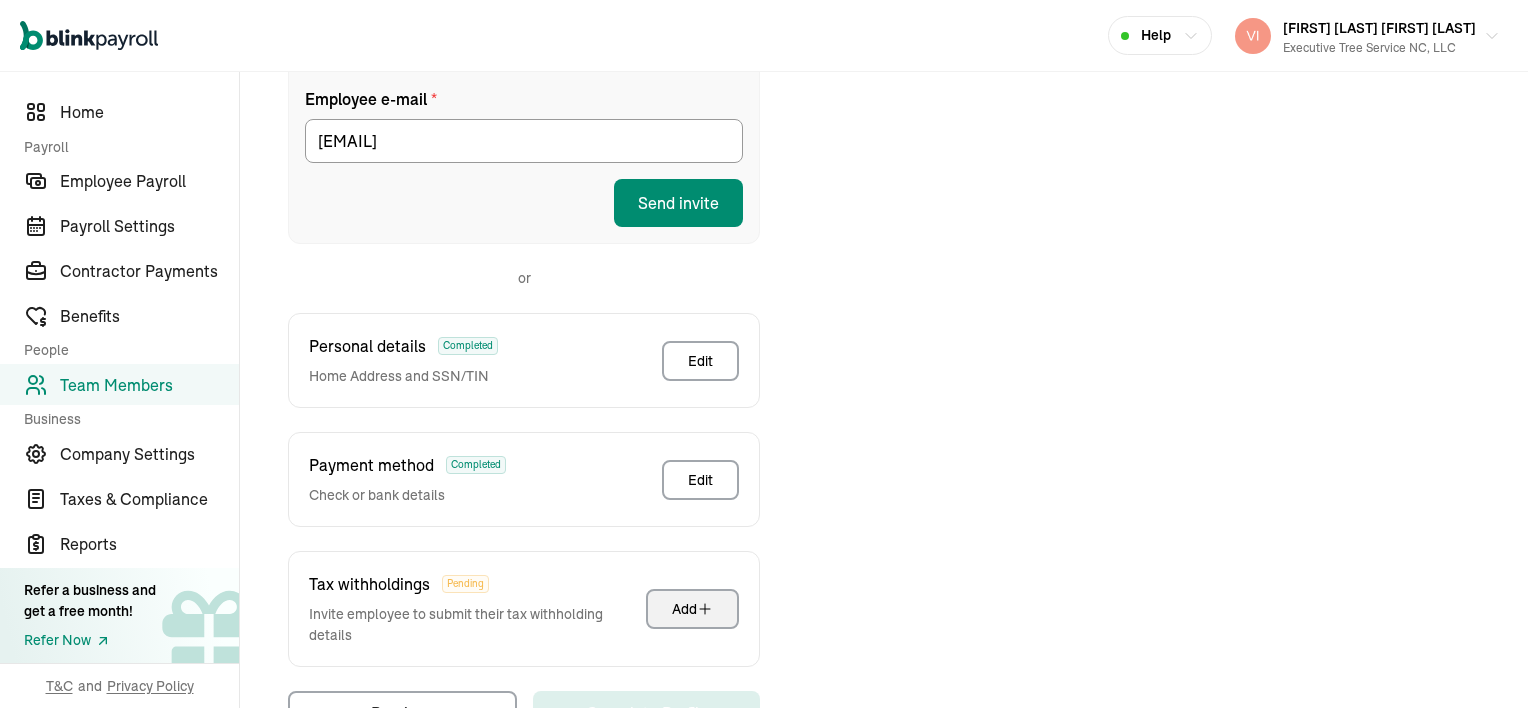 scroll, scrollTop: 430, scrollLeft: 0, axis: vertical 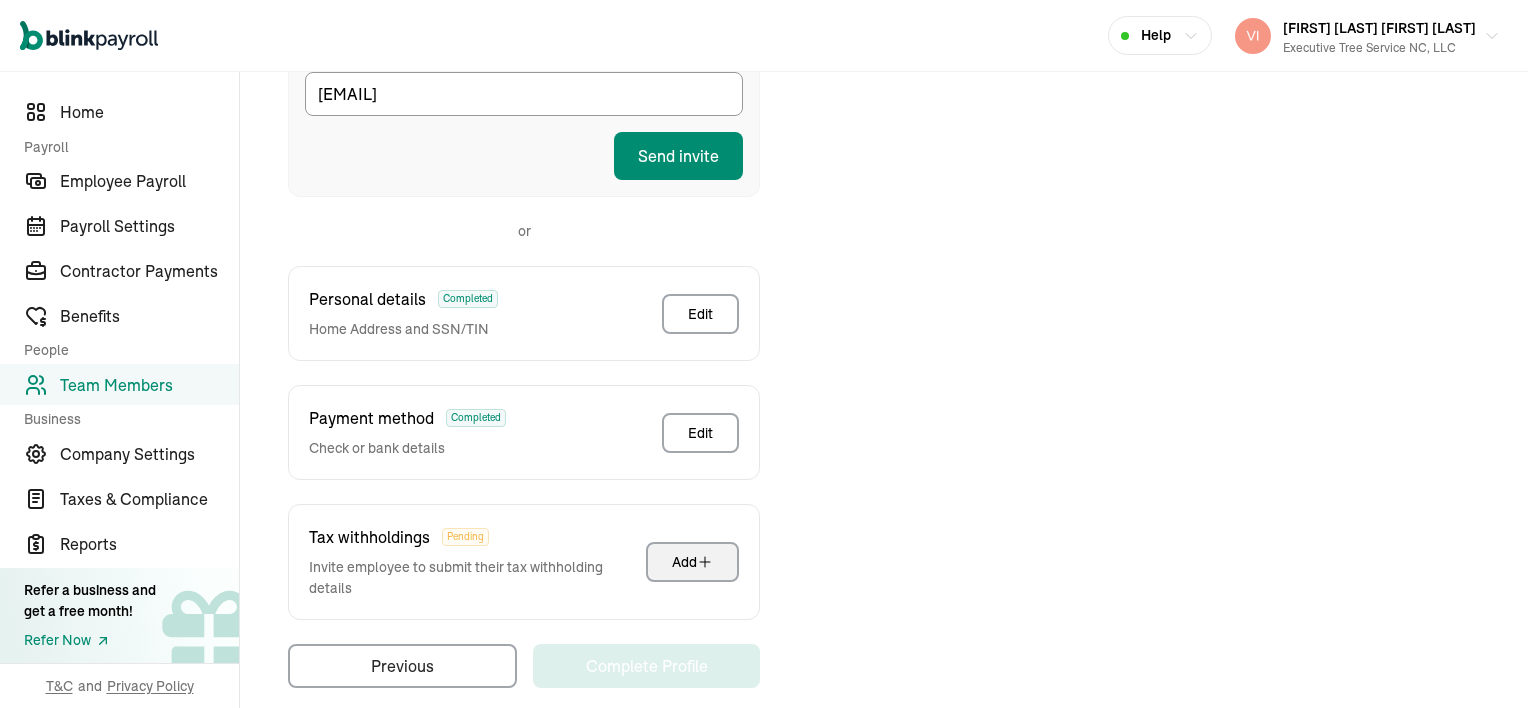 click 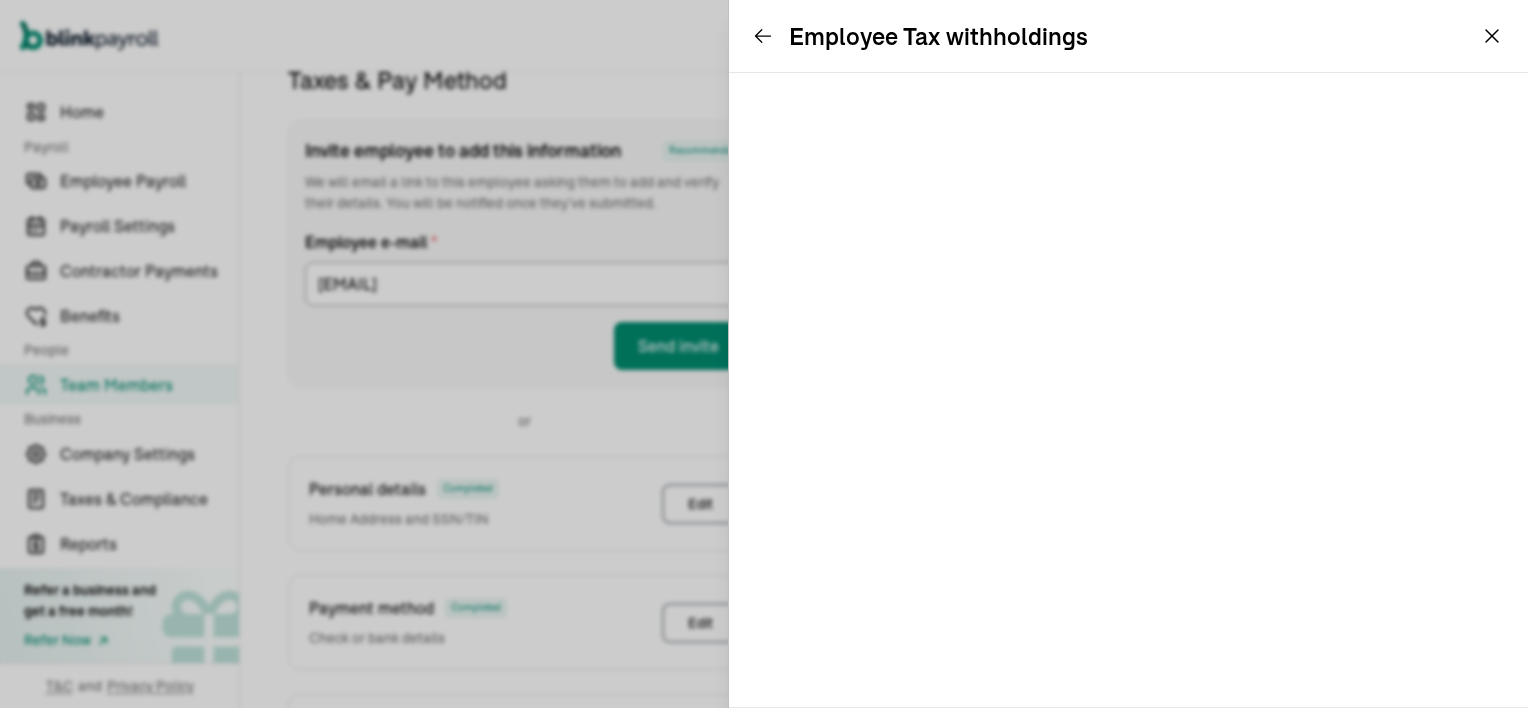 scroll, scrollTop: 236, scrollLeft: 0, axis: vertical 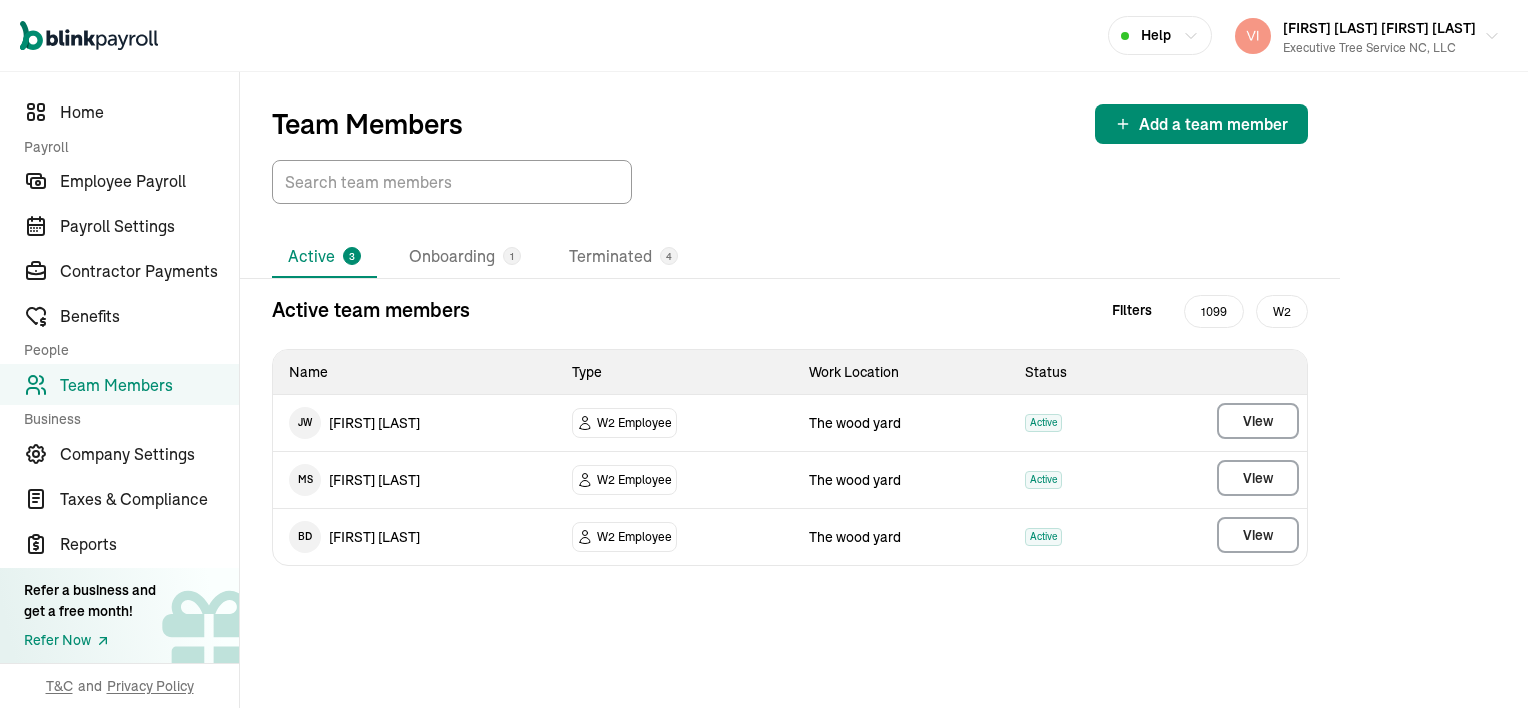 click on "Team Members Add a team member" at bounding box center (790, 124) 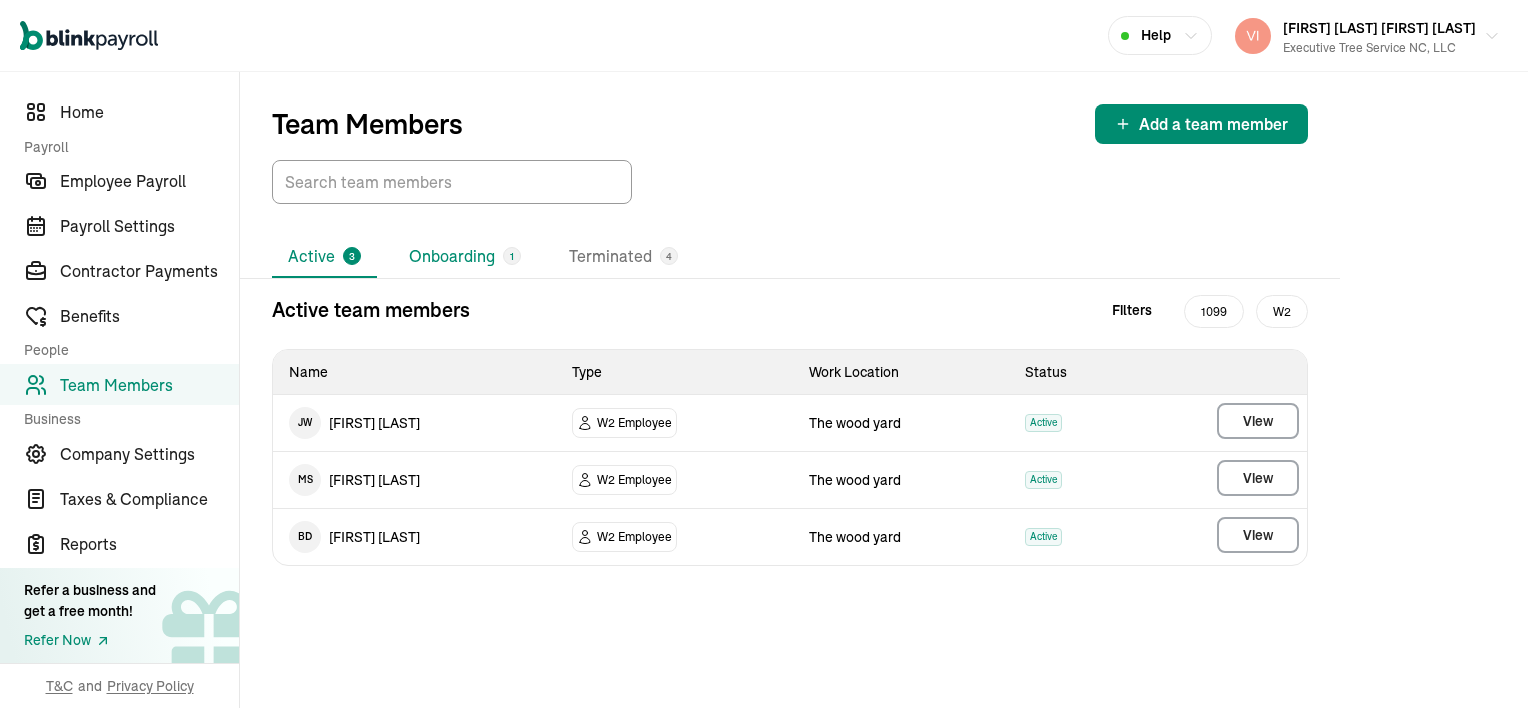 click on "Onboarding 1" at bounding box center [465, 257] 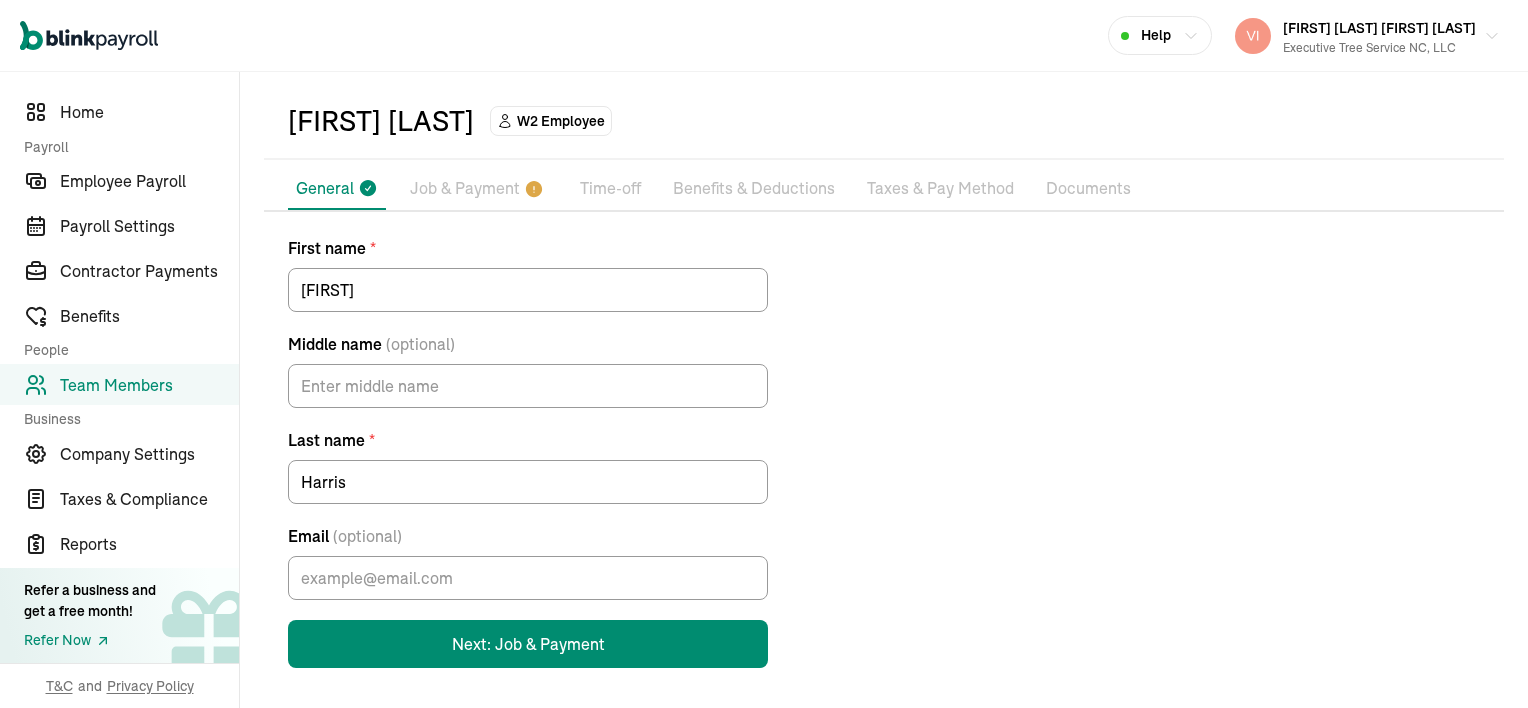 scroll, scrollTop: 71, scrollLeft: 0, axis: vertical 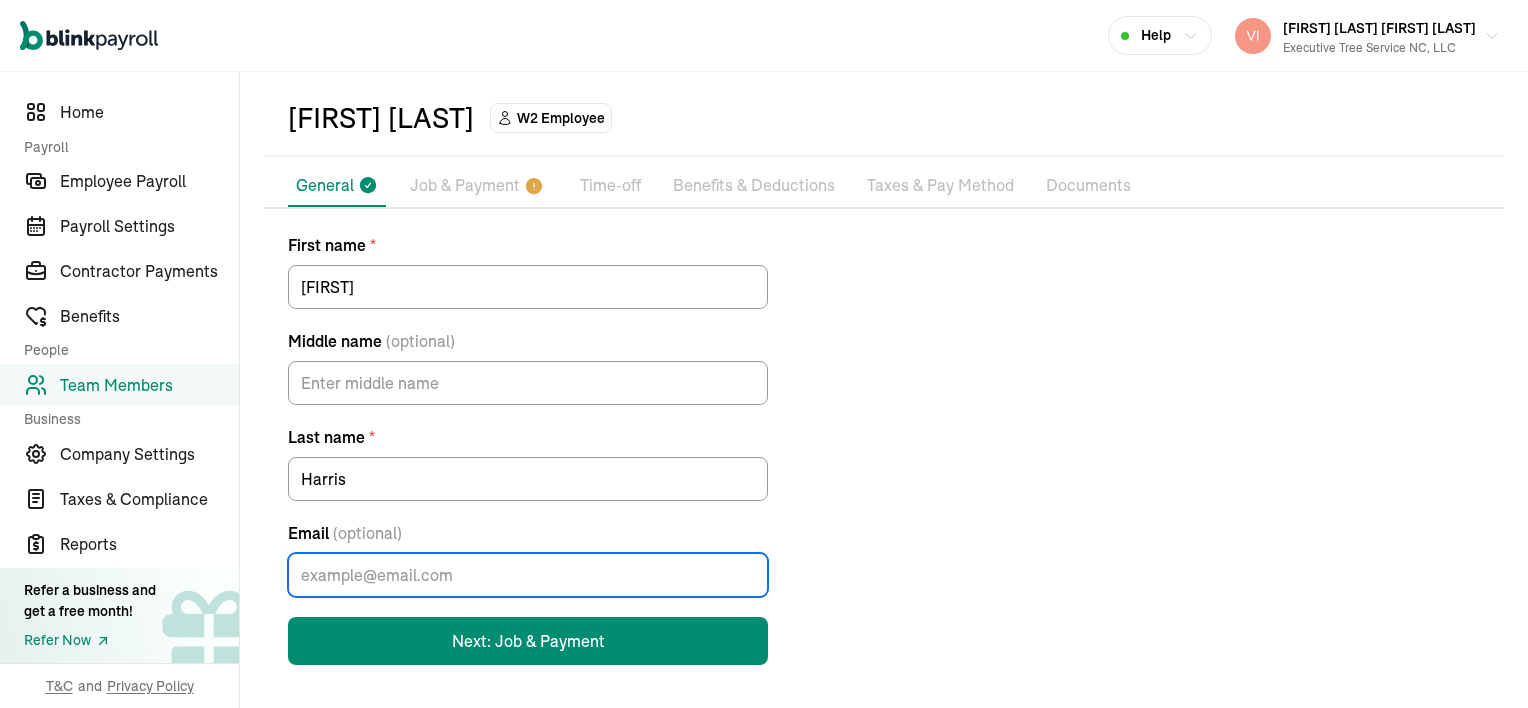 click on "Email   (optional)" at bounding box center (528, 575) 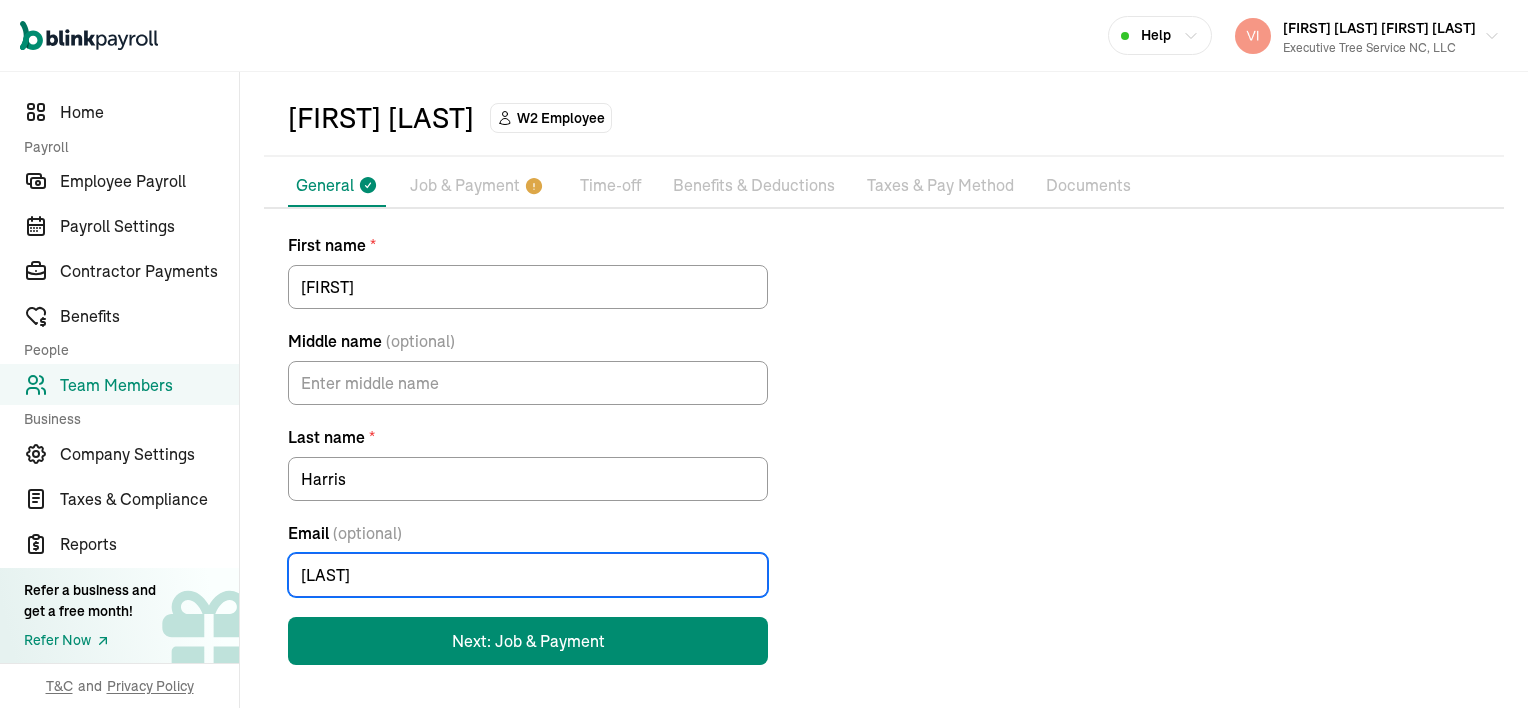 type on "[EMAIL]" 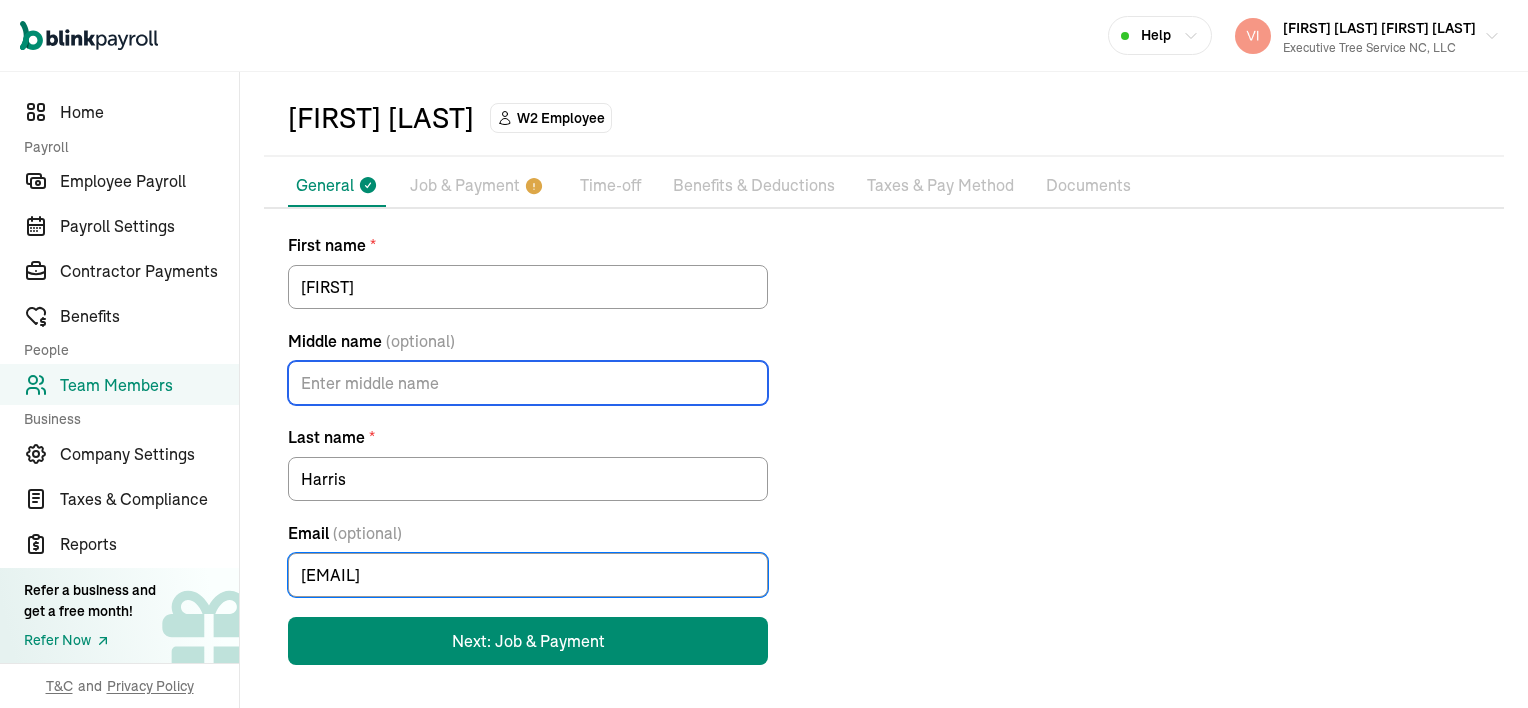 type on "S" 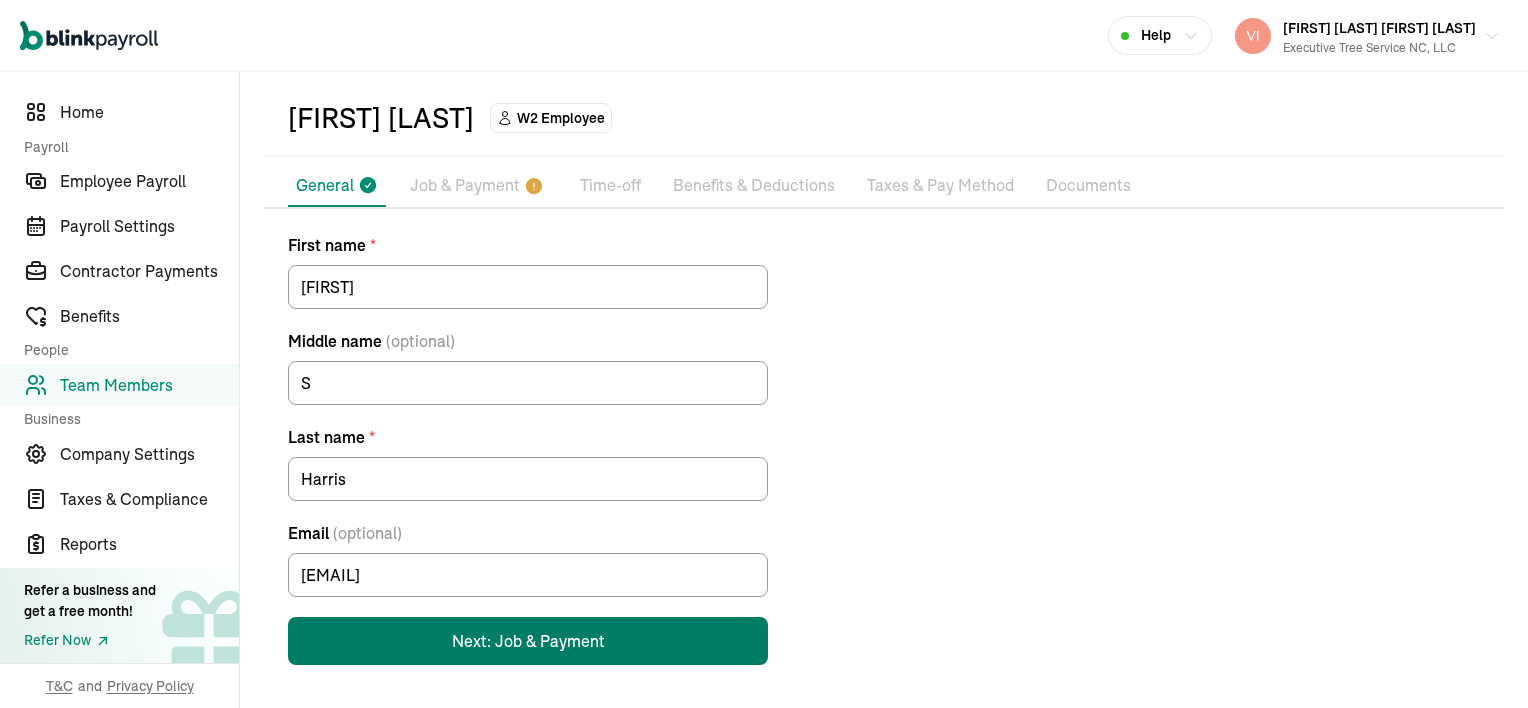 click on "Next: Job & Payment" at bounding box center [528, 641] 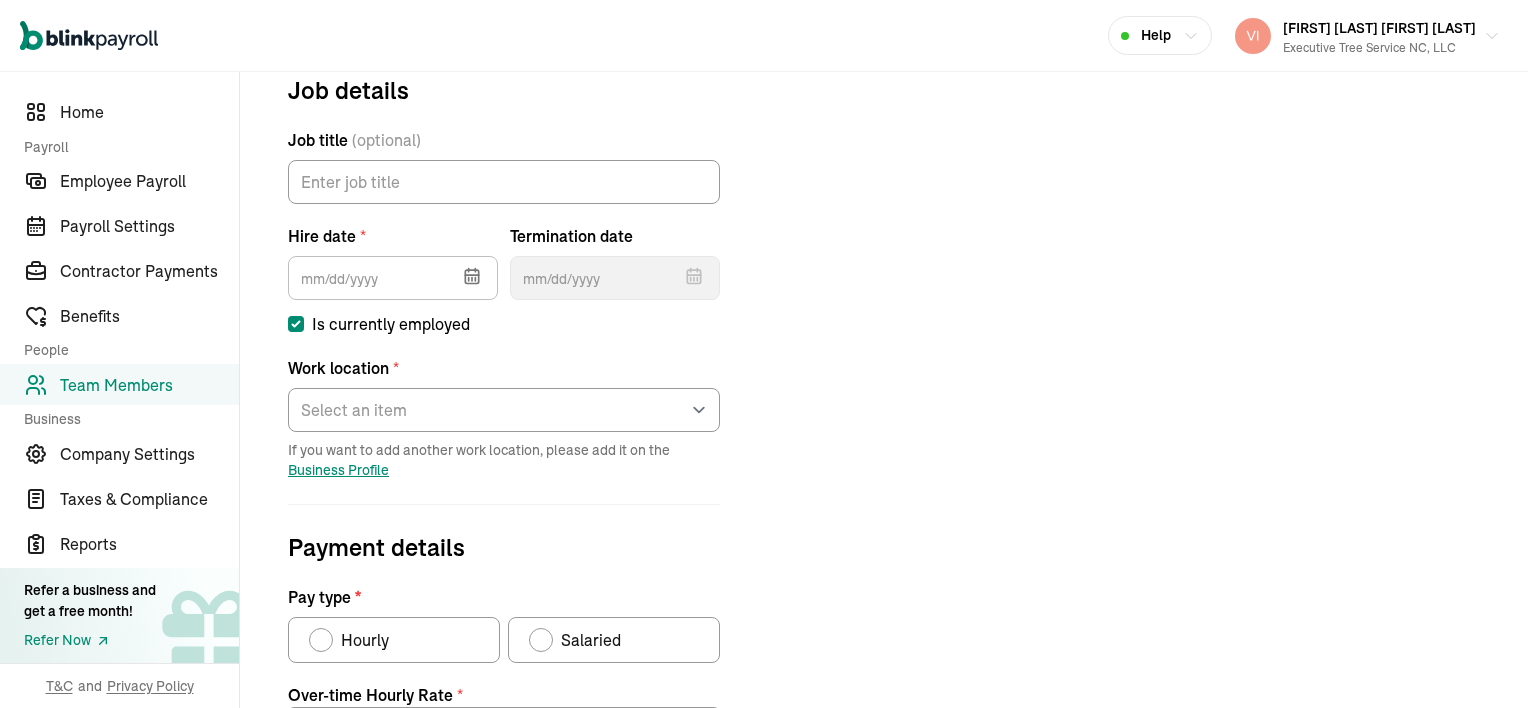 scroll, scrollTop: 236, scrollLeft: 0, axis: vertical 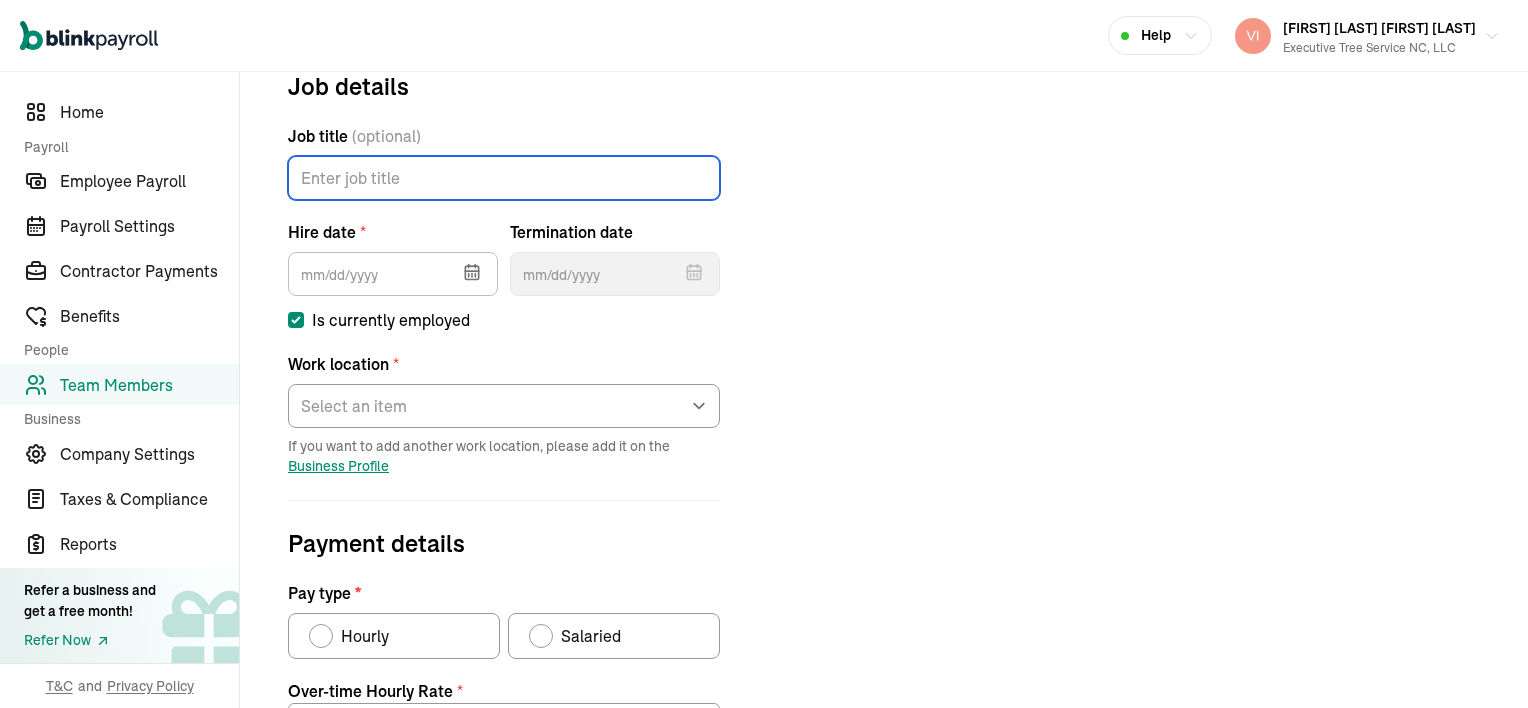 click on "Job title   (optional)" at bounding box center [504, 178] 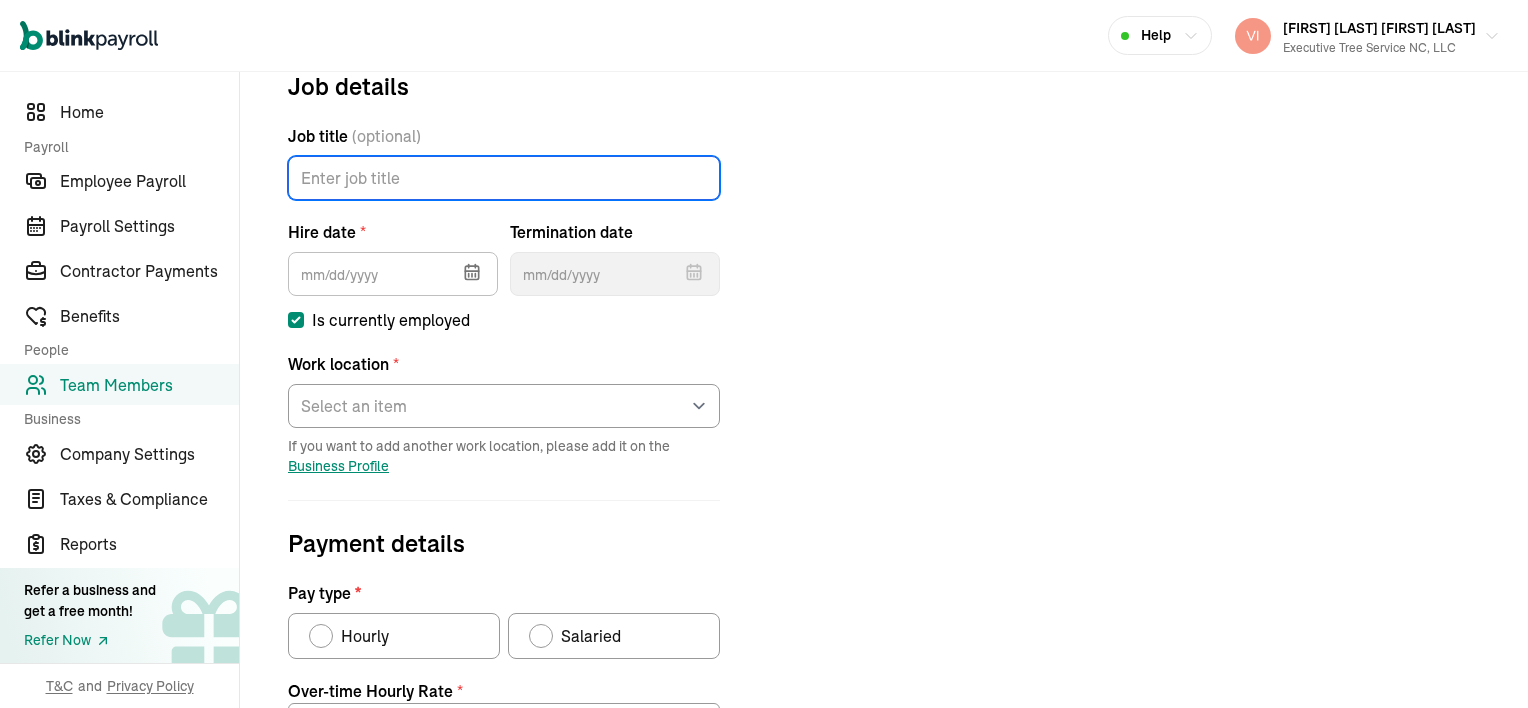 type on "crew member" 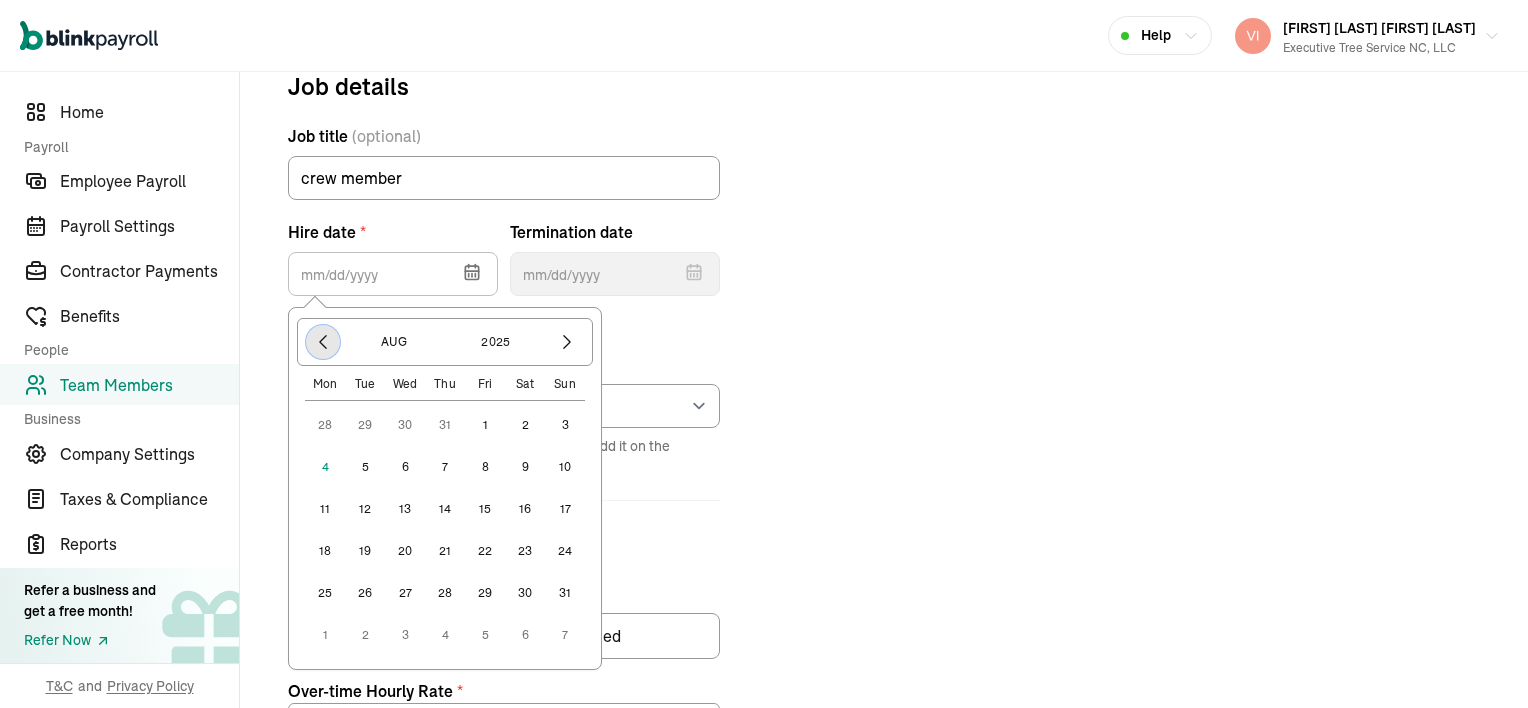 click 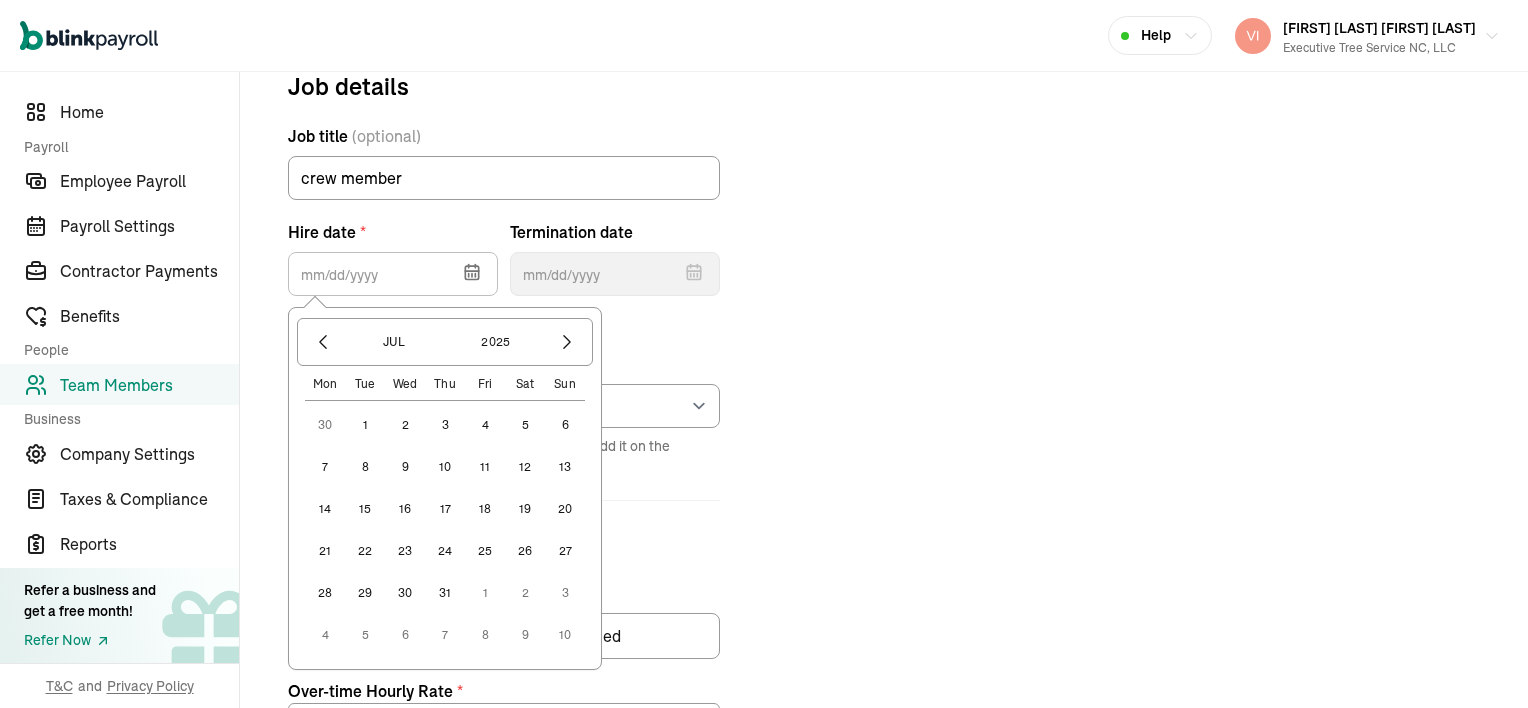 click on "30" at bounding box center [405, 593] 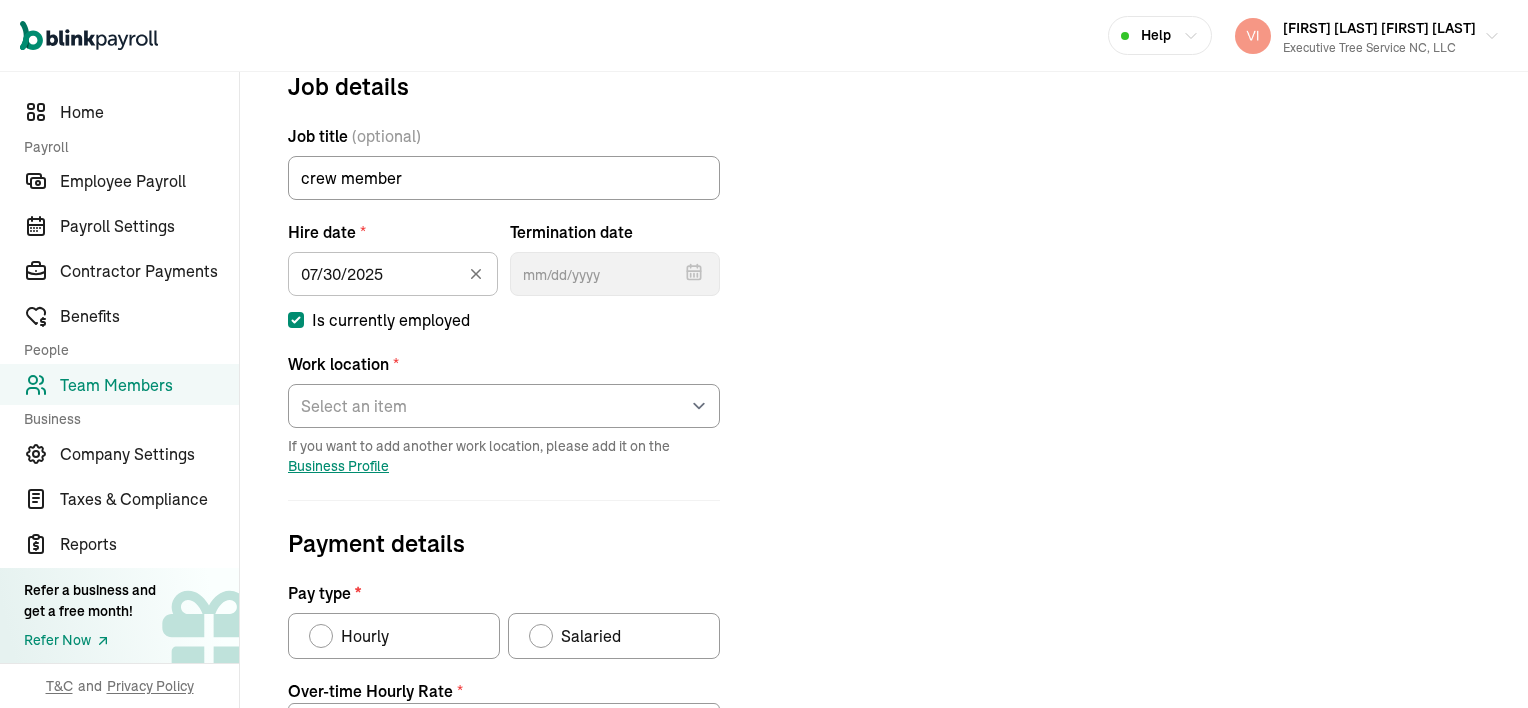 click on "Is currently employed" at bounding box center (296, 320) 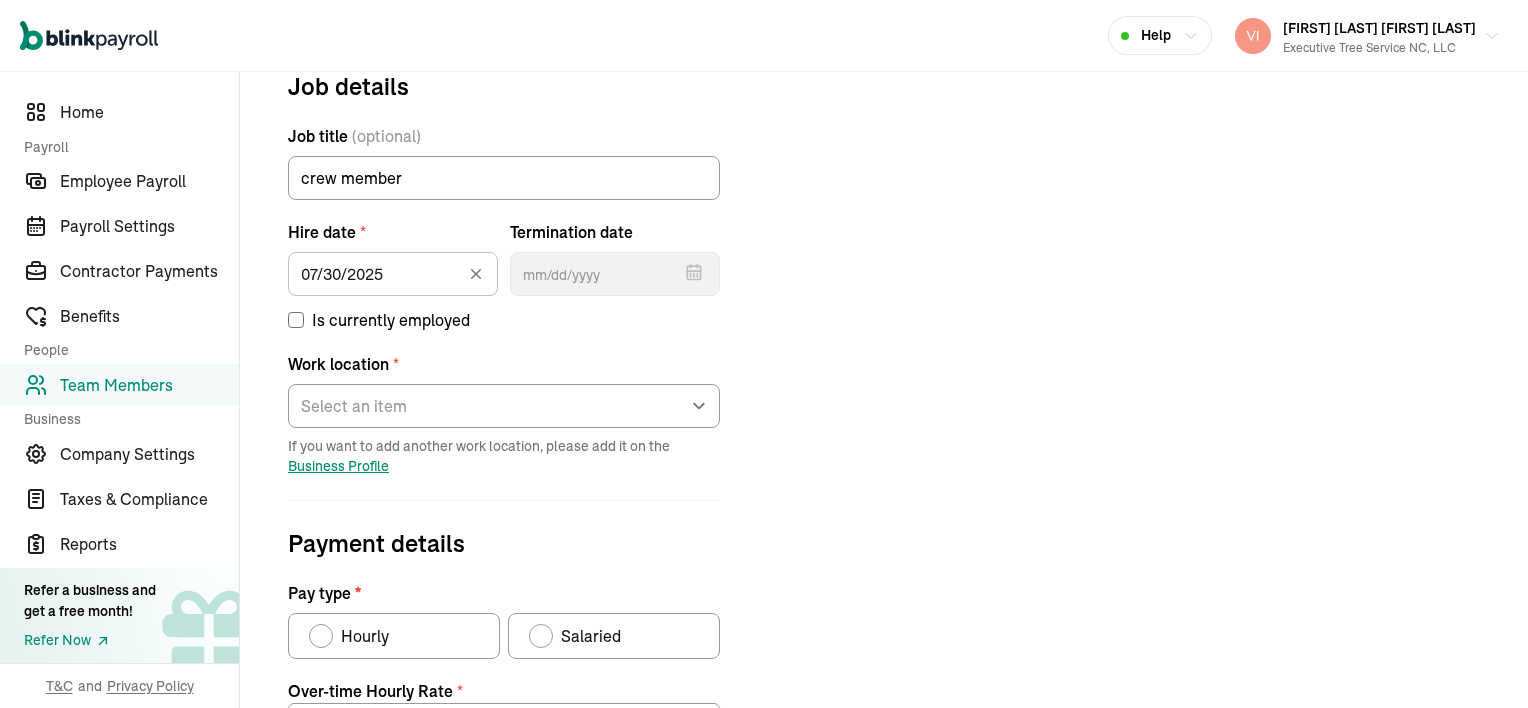 checkbox on "false" 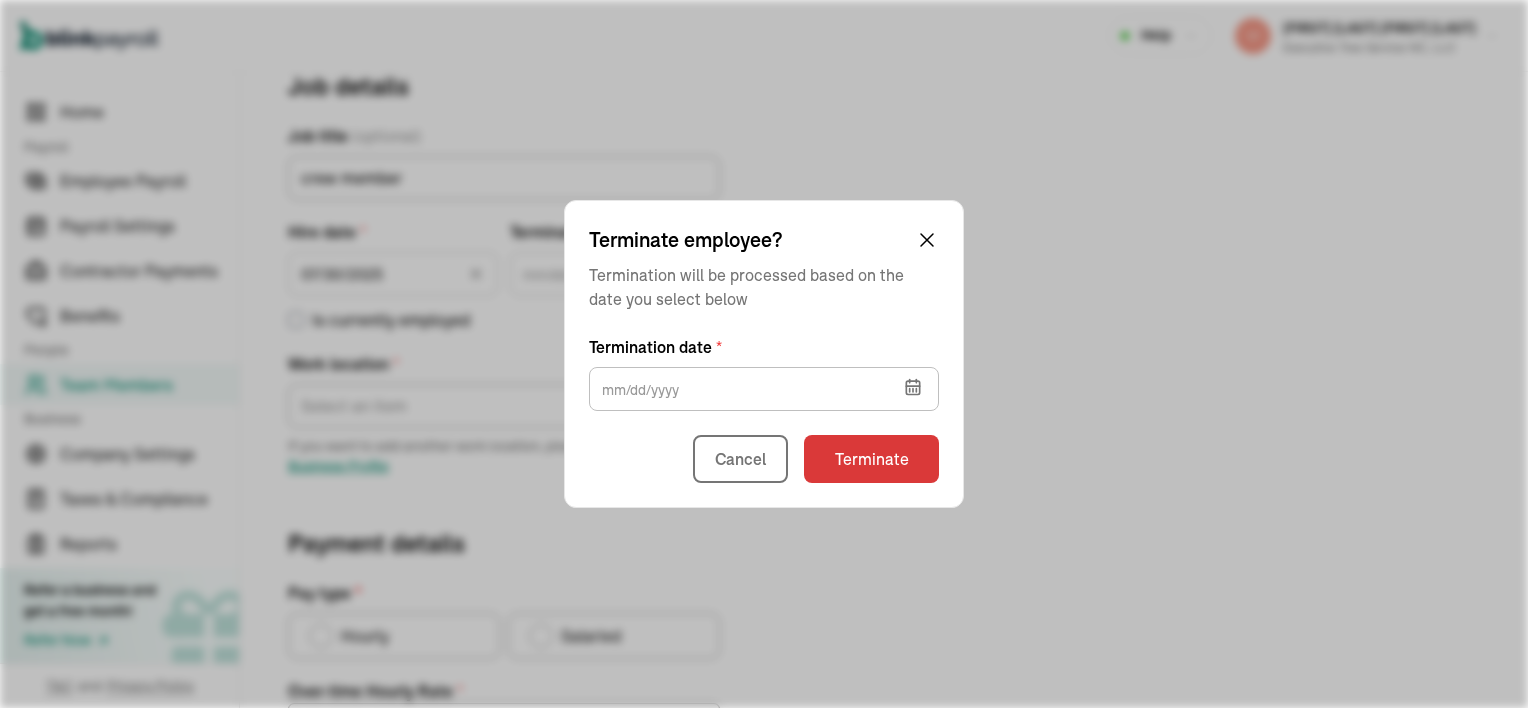 click 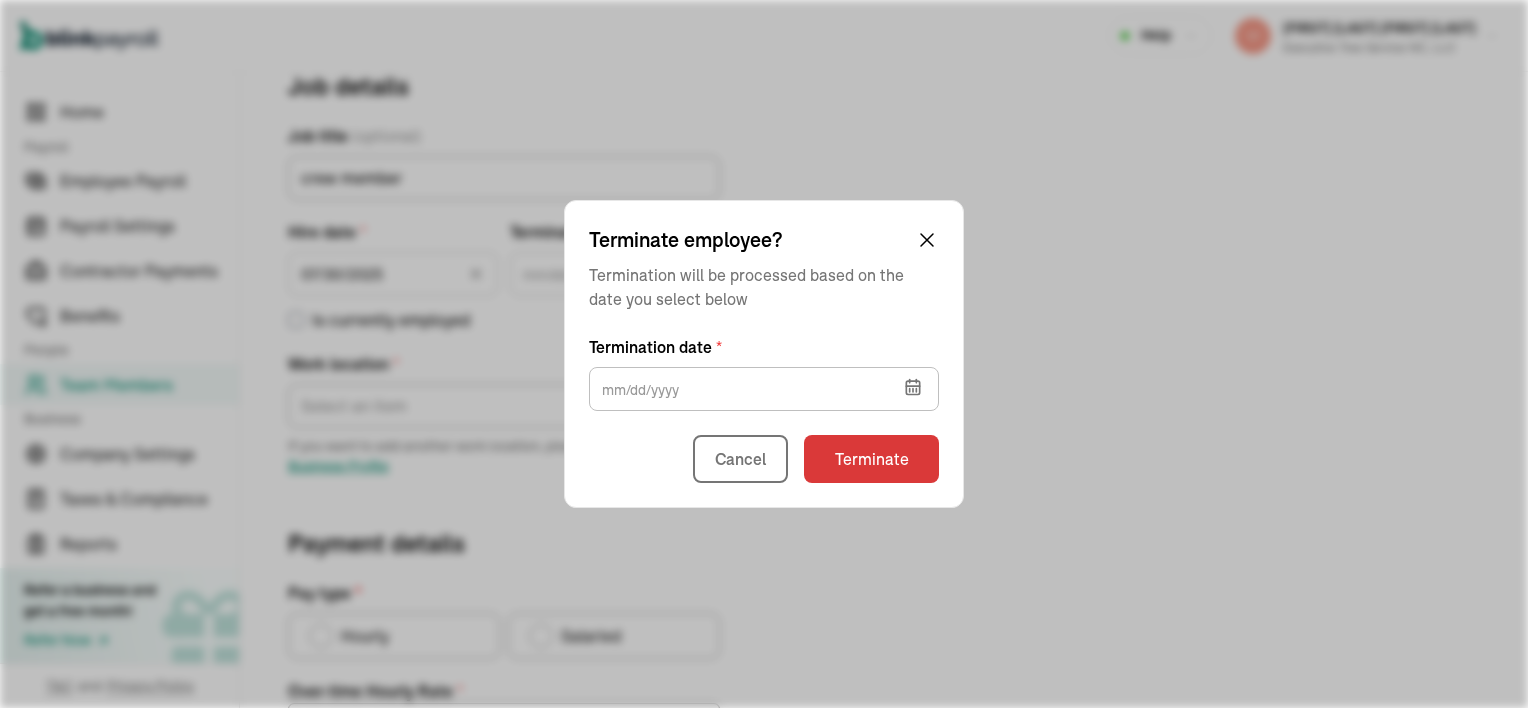 click 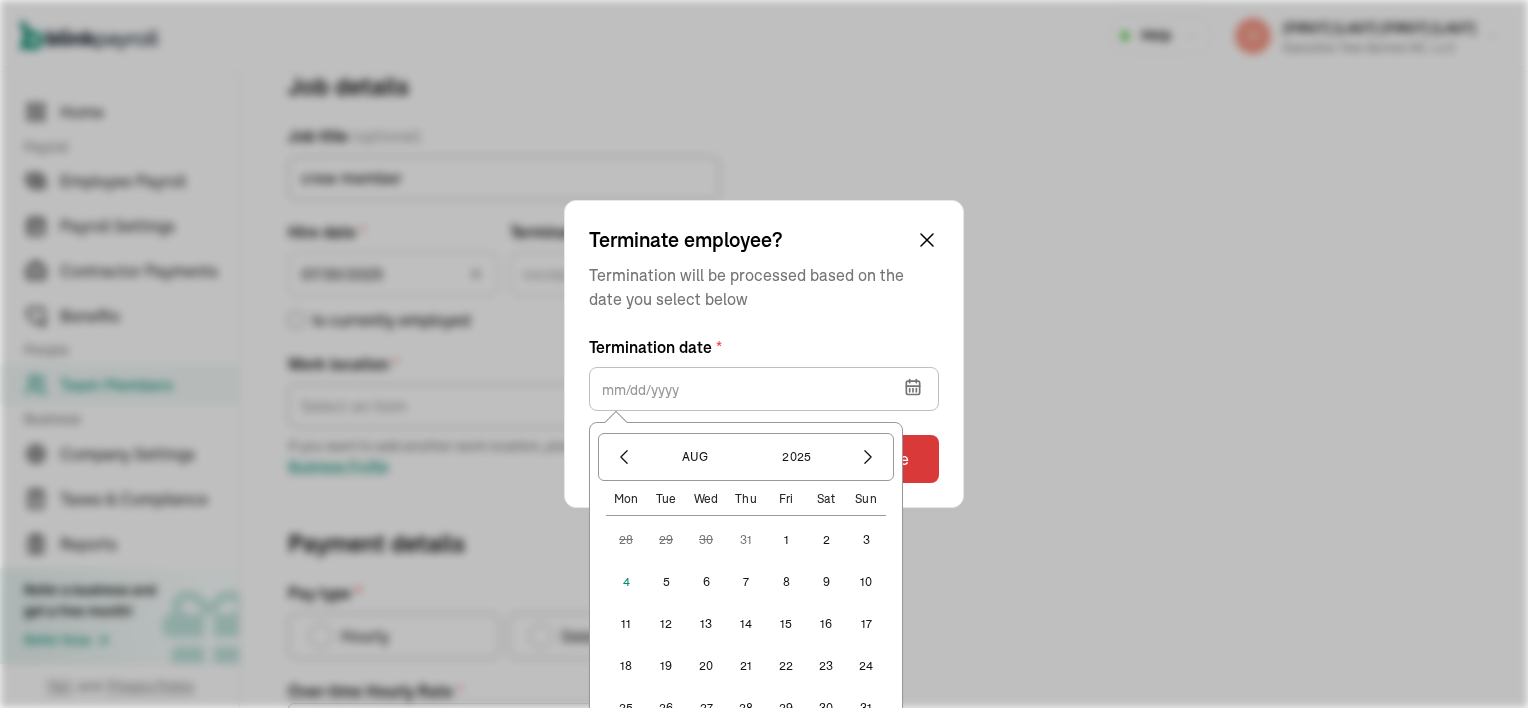 click on "Terminate employee? Termination will be processed based on the date you select below Termination date * Aug 2025 Mon Tue Wed Thu Fri Sat Sun 28 29 30 31 1 2 3 4 5 6 7 8 9 10 11 12 13 14 15 16 17 18 19 20 21 22 23 24 25 26 27 28 29 30 31 1 2 3 4 5 6 7 Cancel Terminate" at bounding box center (764, 354) 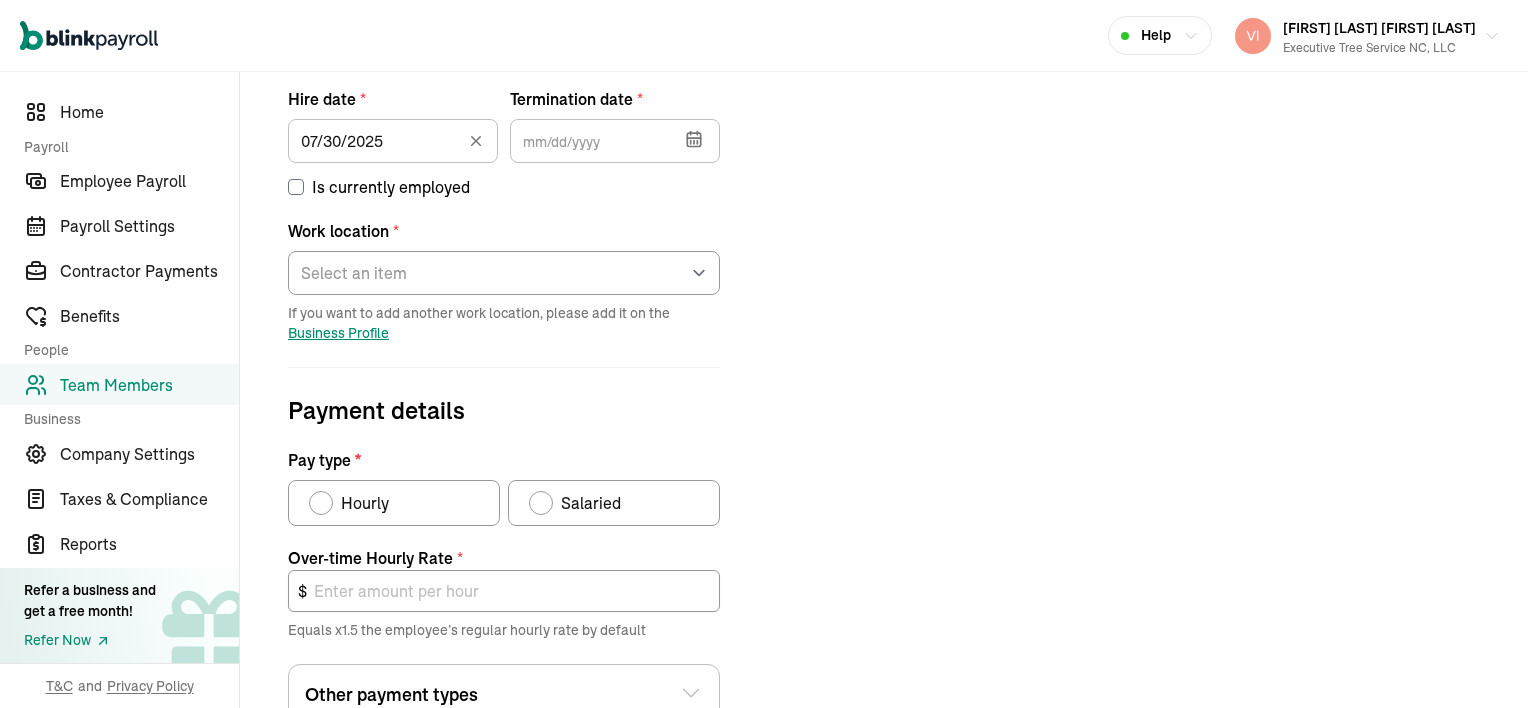 scroll, scrollTop: 336, scrollLeft: 0, axis: vertical 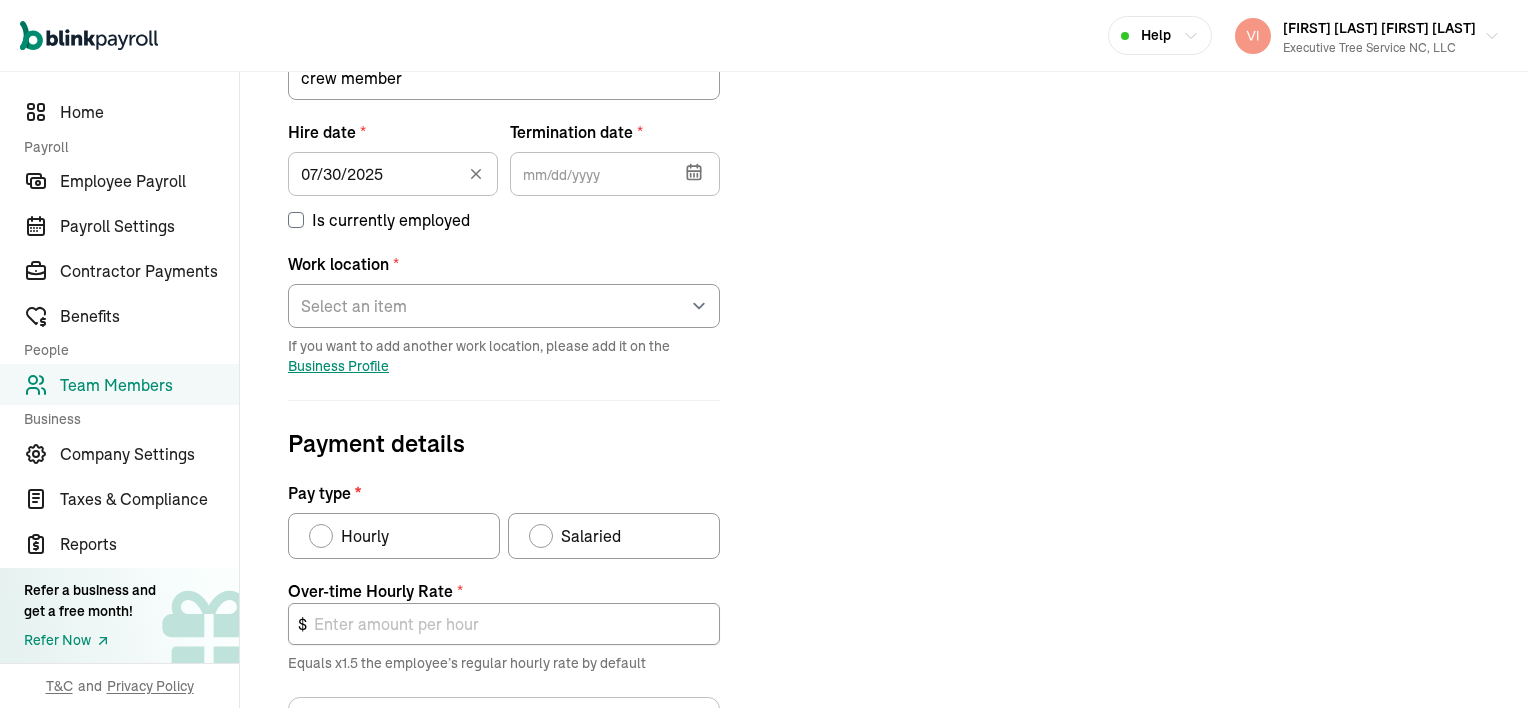click 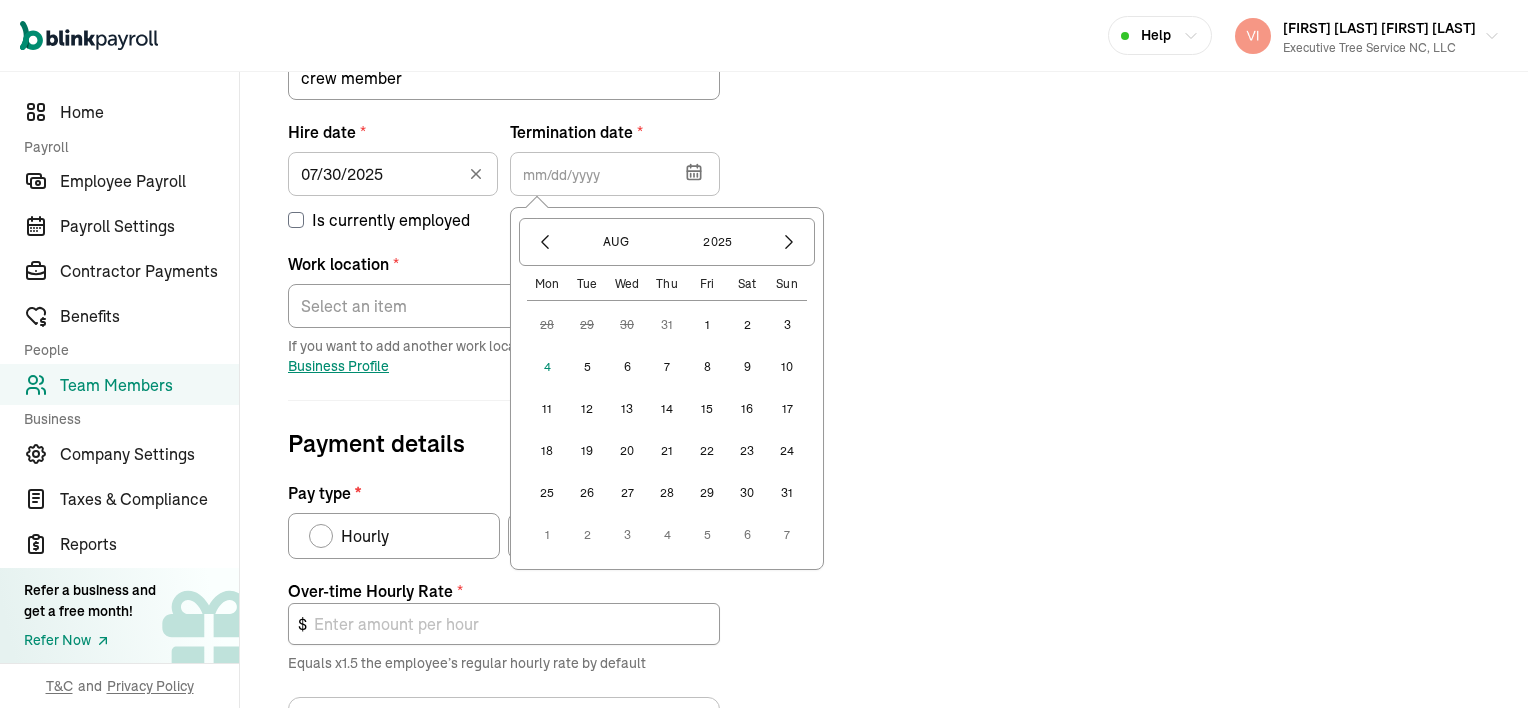 click on "2" at bounding box center [747, 325] 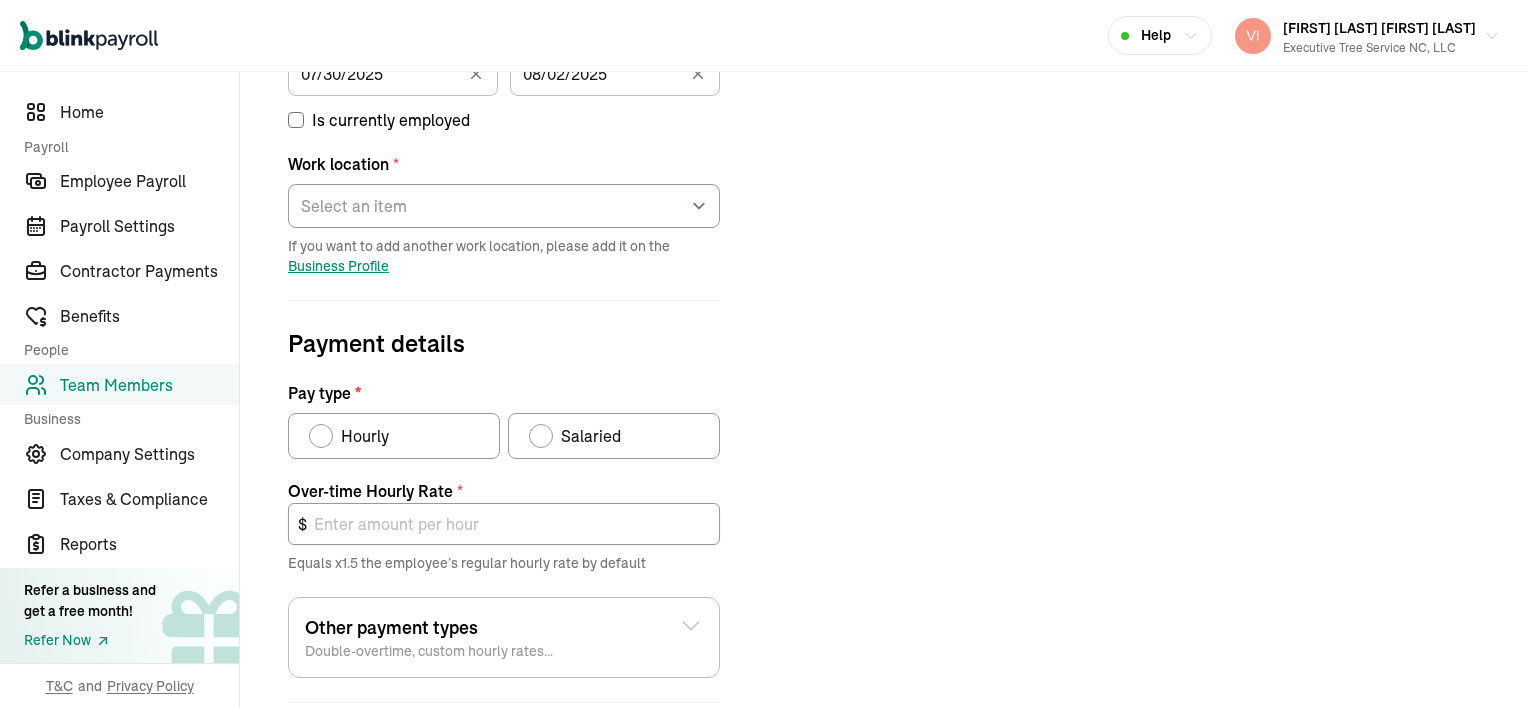 scroll, scrollTop: 536, scrollLeft: 0, axis: vertical 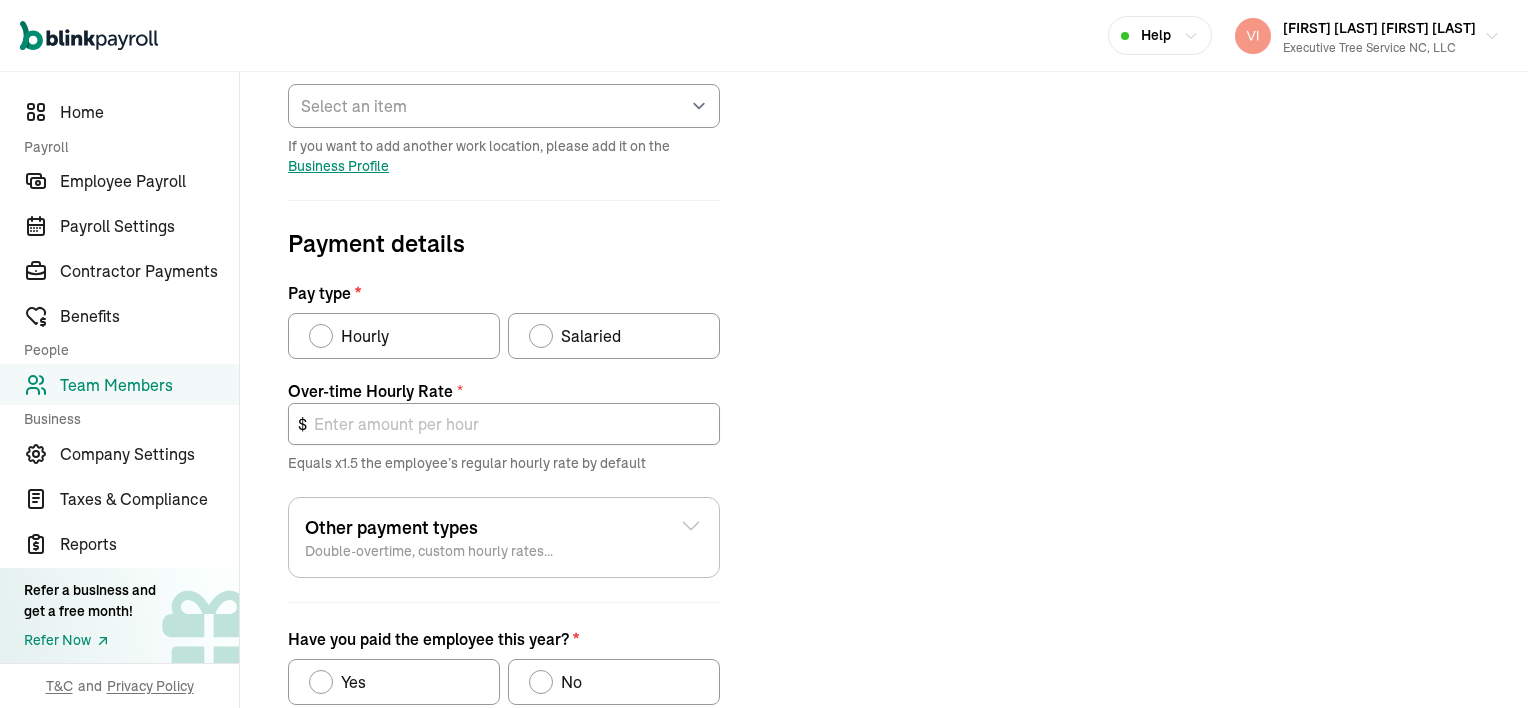 click at bounding box center (321, 336) 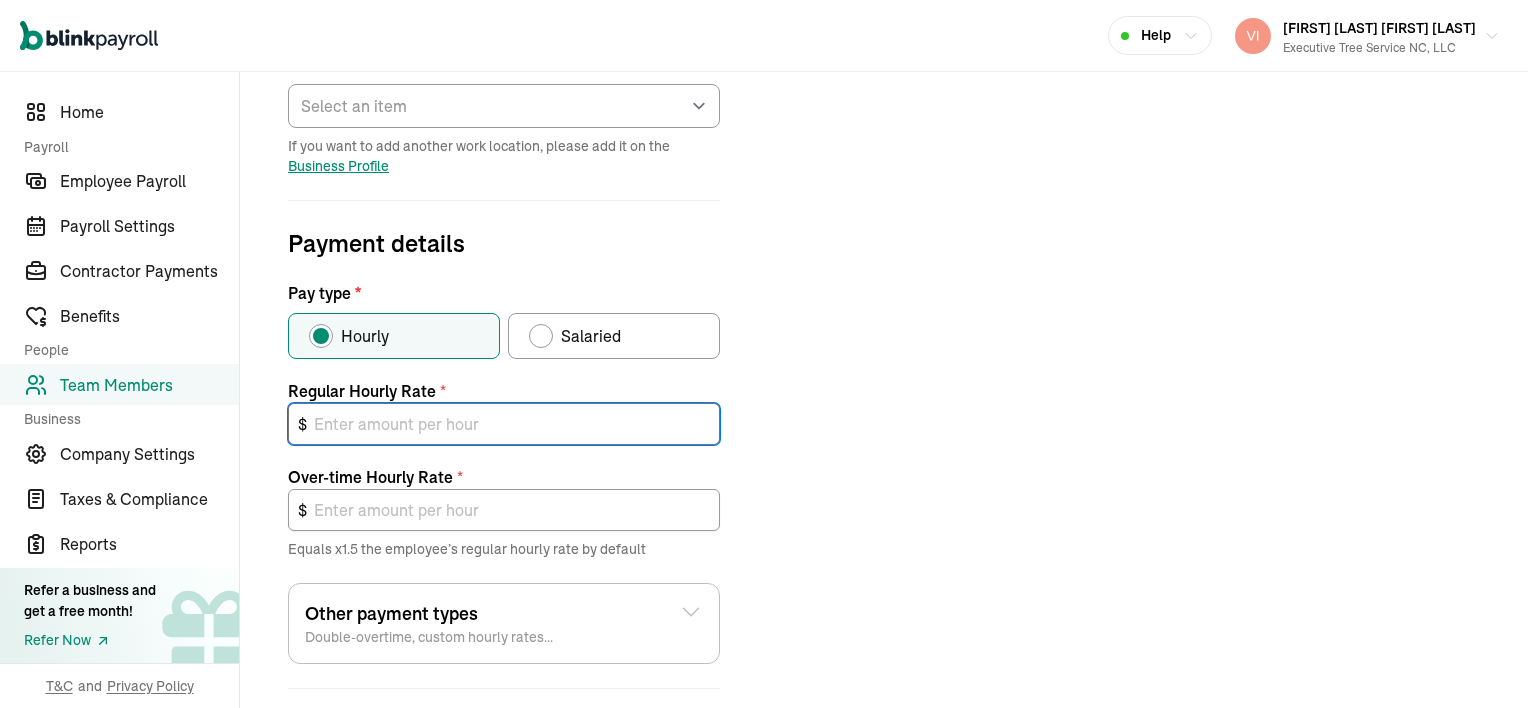 click at bounding box center (504, 424) 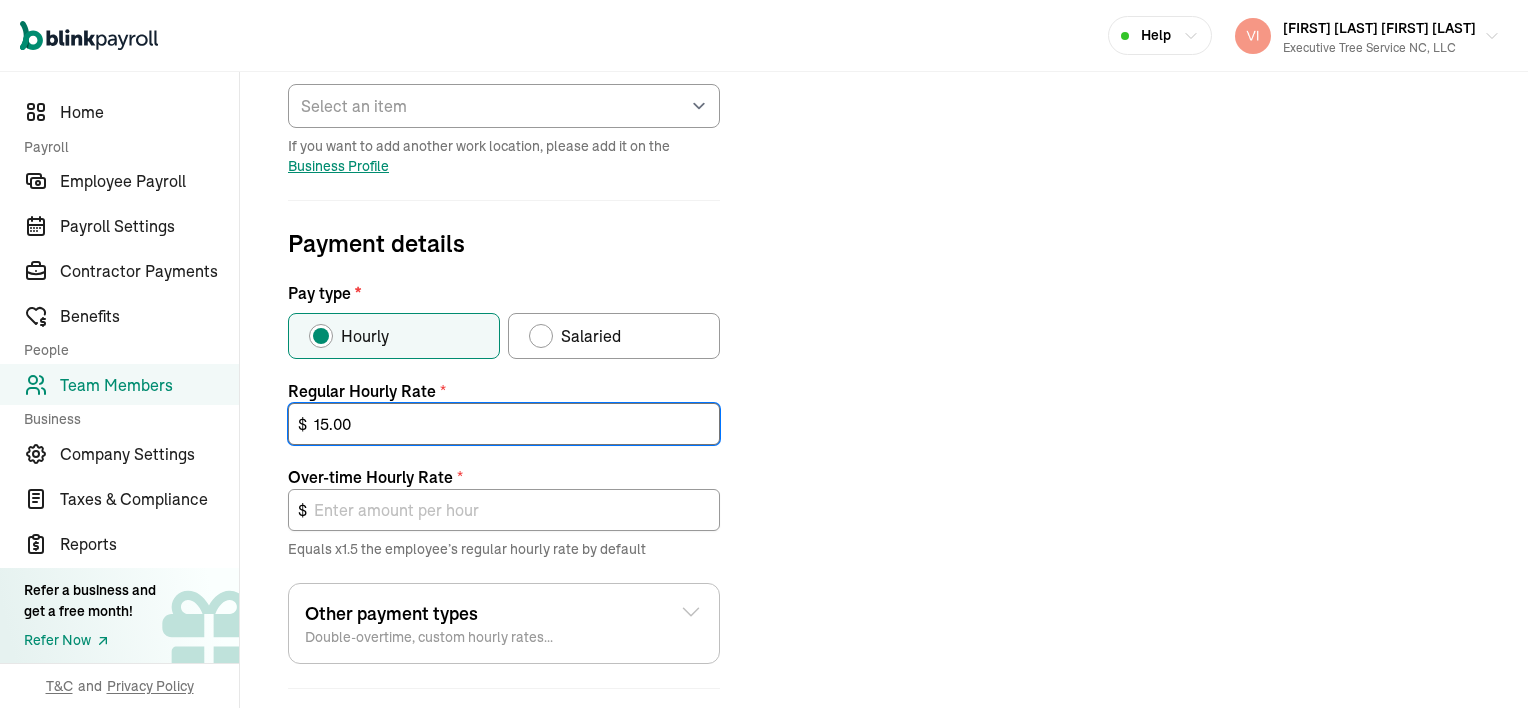 type on "22.50" 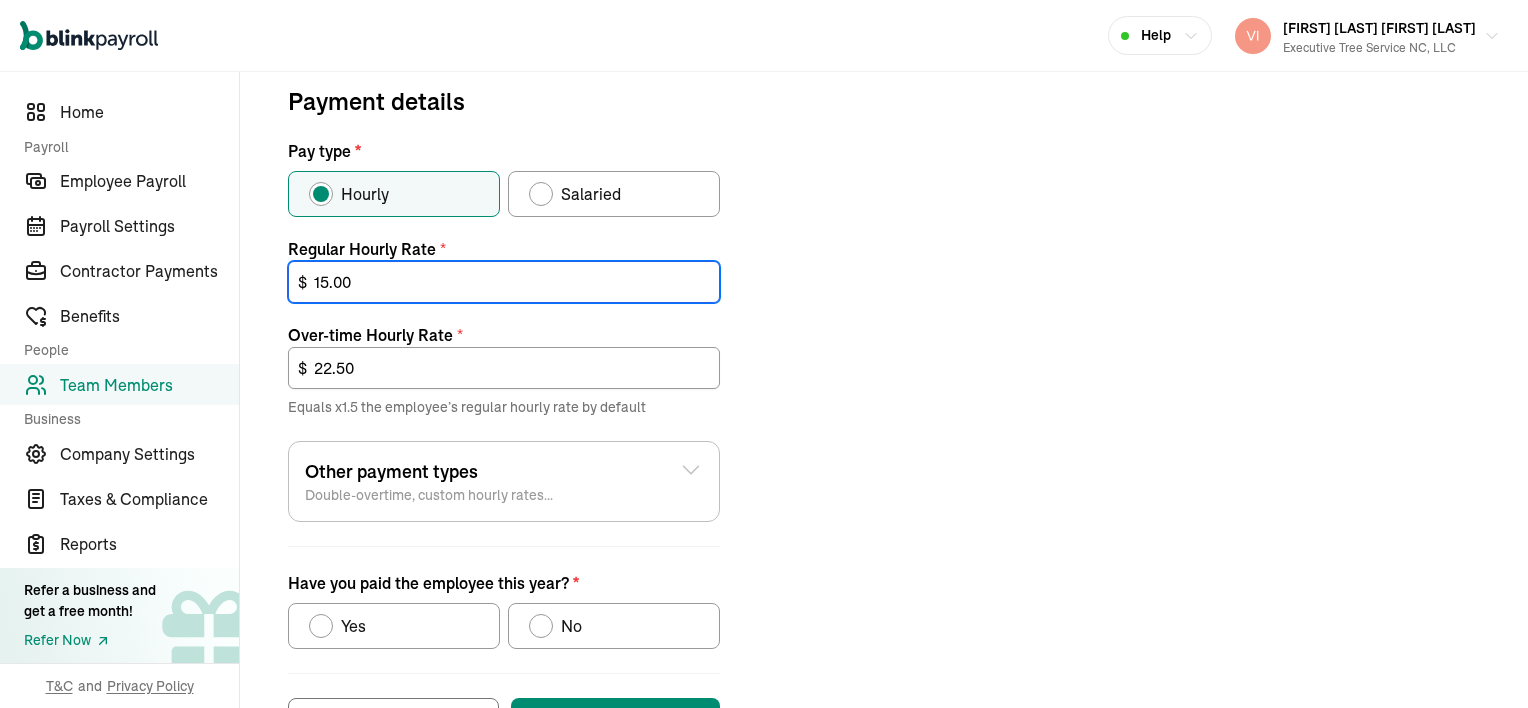scroll, scrollTop: 736, scrollLeft: 0, axis: vertical 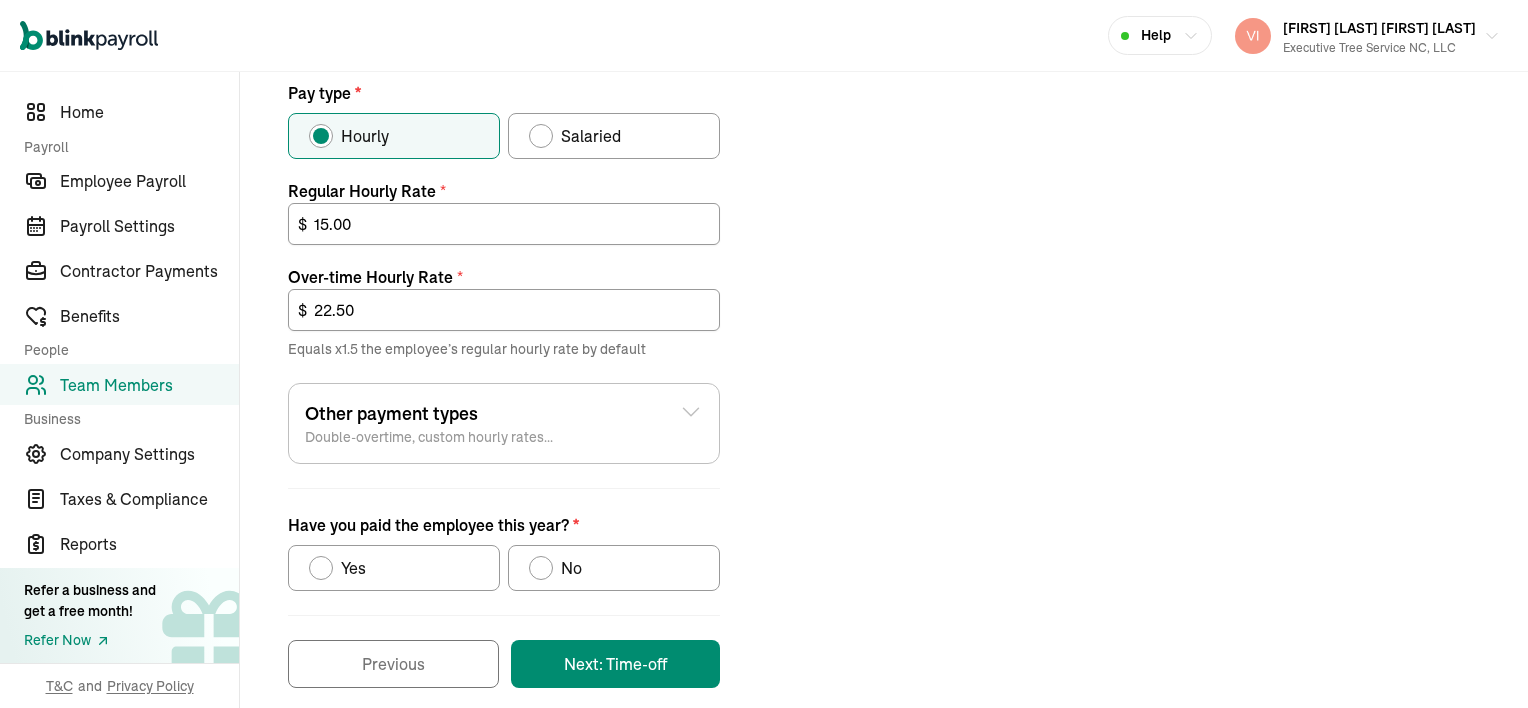 click at bounding box center (541, 568) 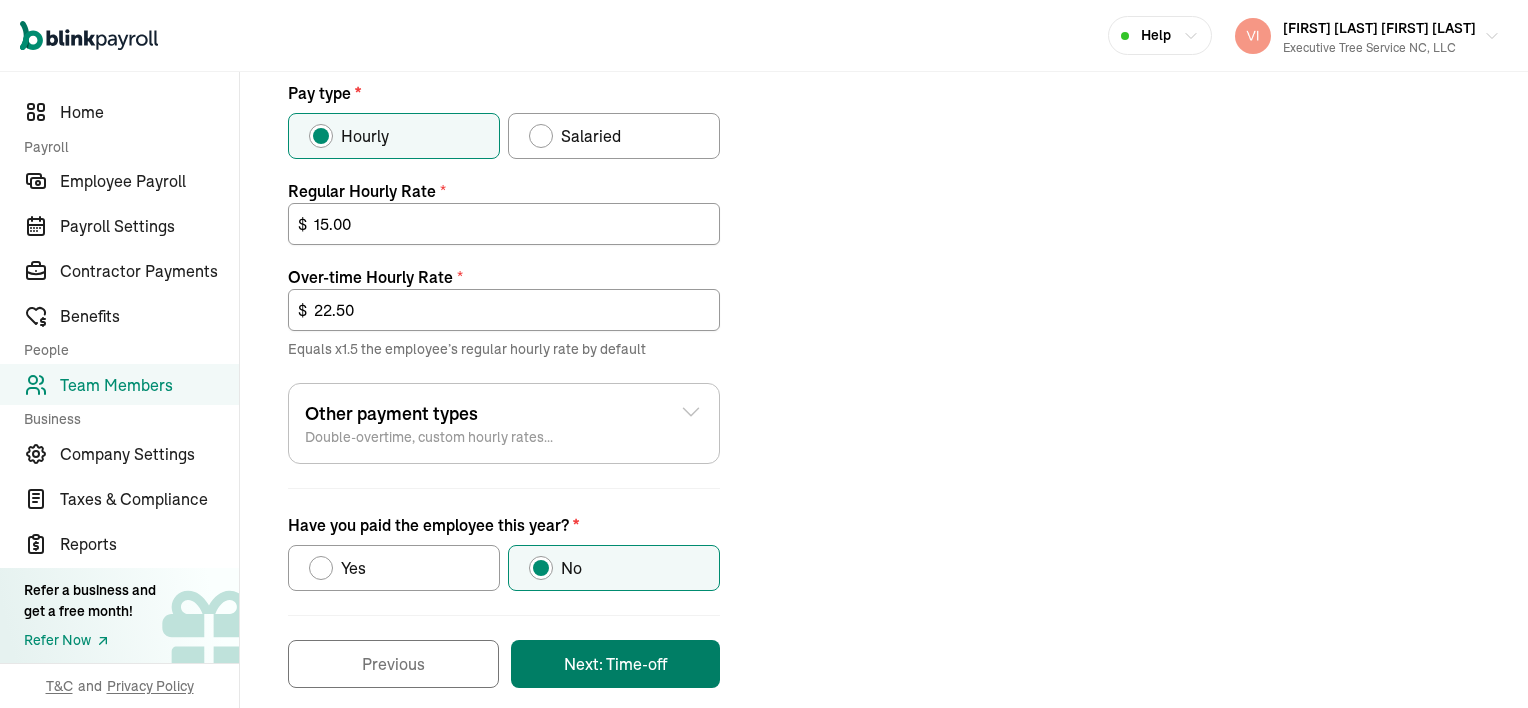 click on "Next: Time-off" at bounding box center (615, 664) 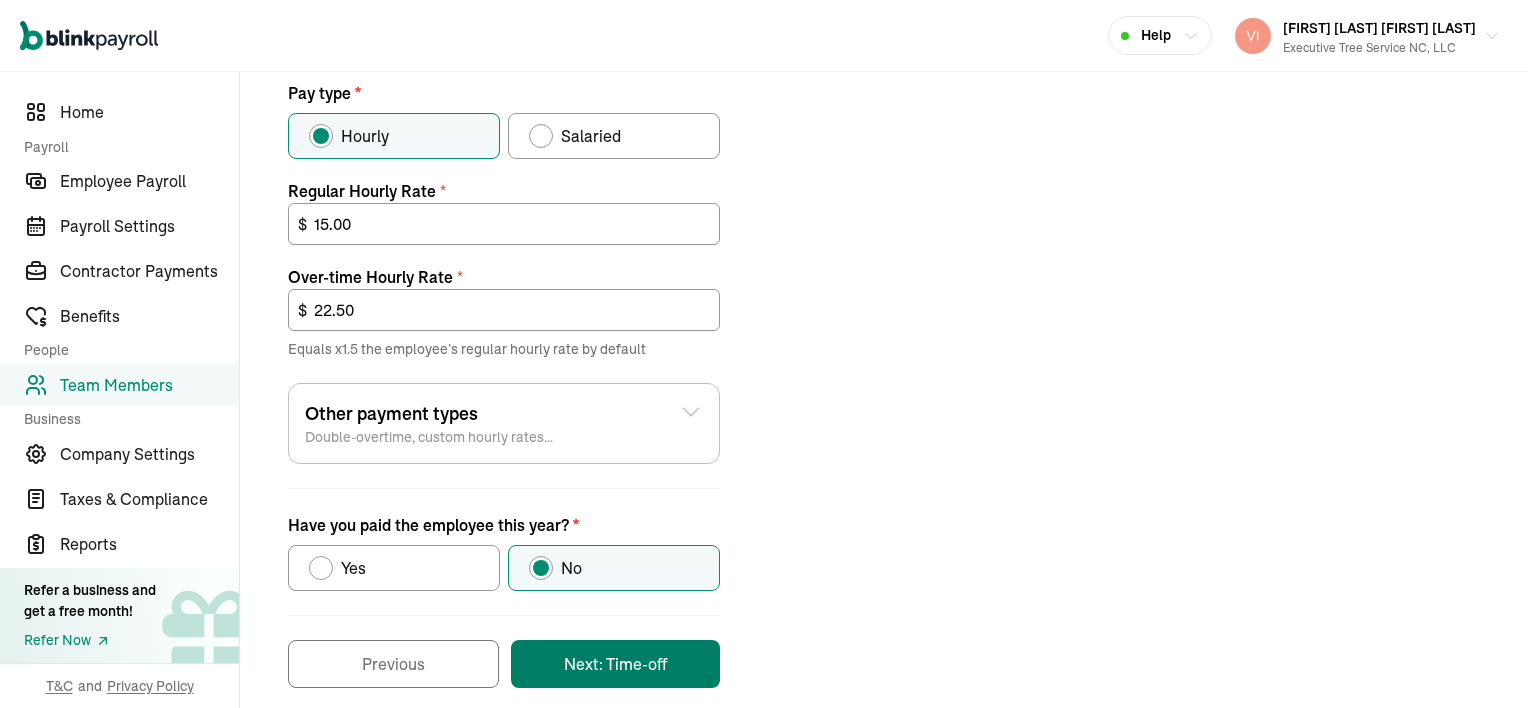 scroll, scrollTop: 287, scrollLeft: 0, axis: vertical 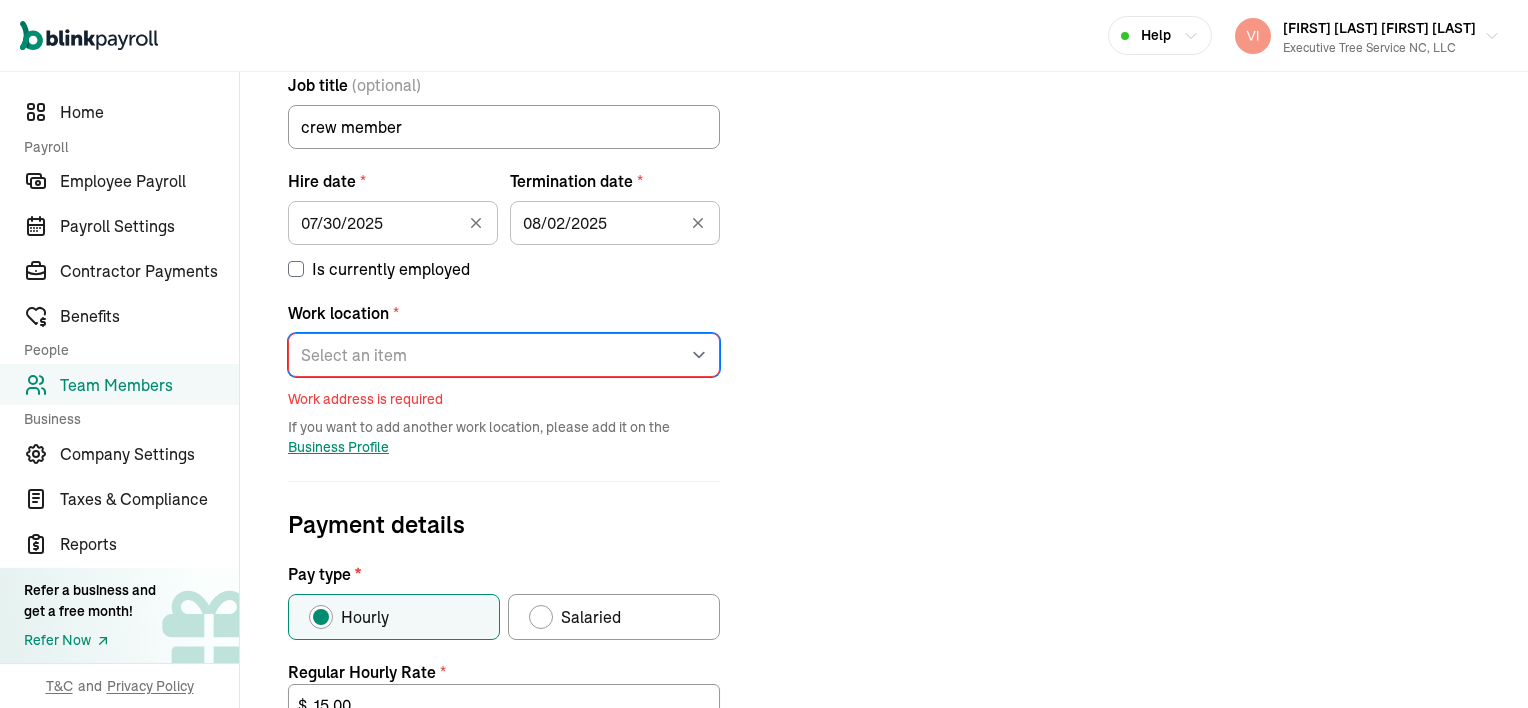 click on "Select an item Executive Tree Service NC, LLC Ortin the wood yard Works from home" at bounding box center (504, 355) 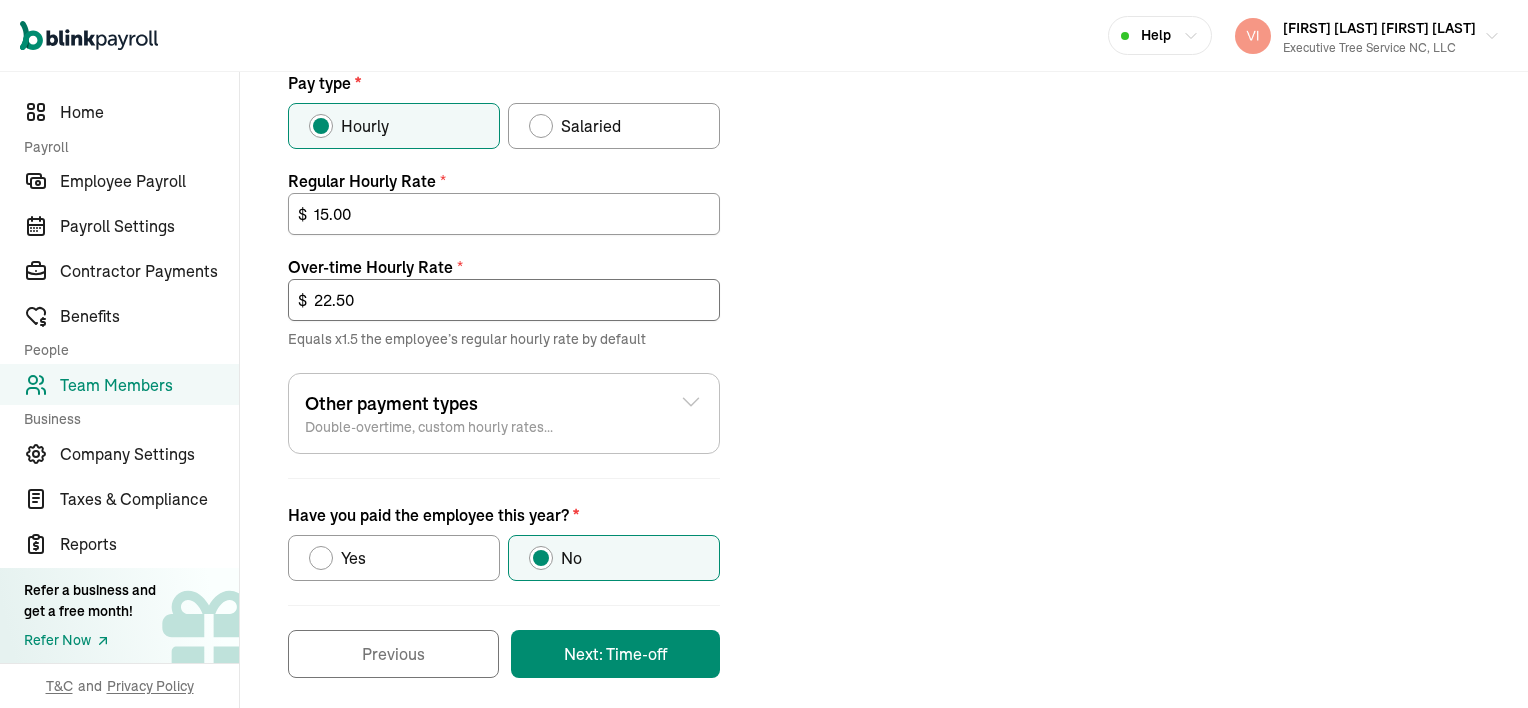 scroll, scrollTop: 756, scrollLeft: 0, axis: vertical 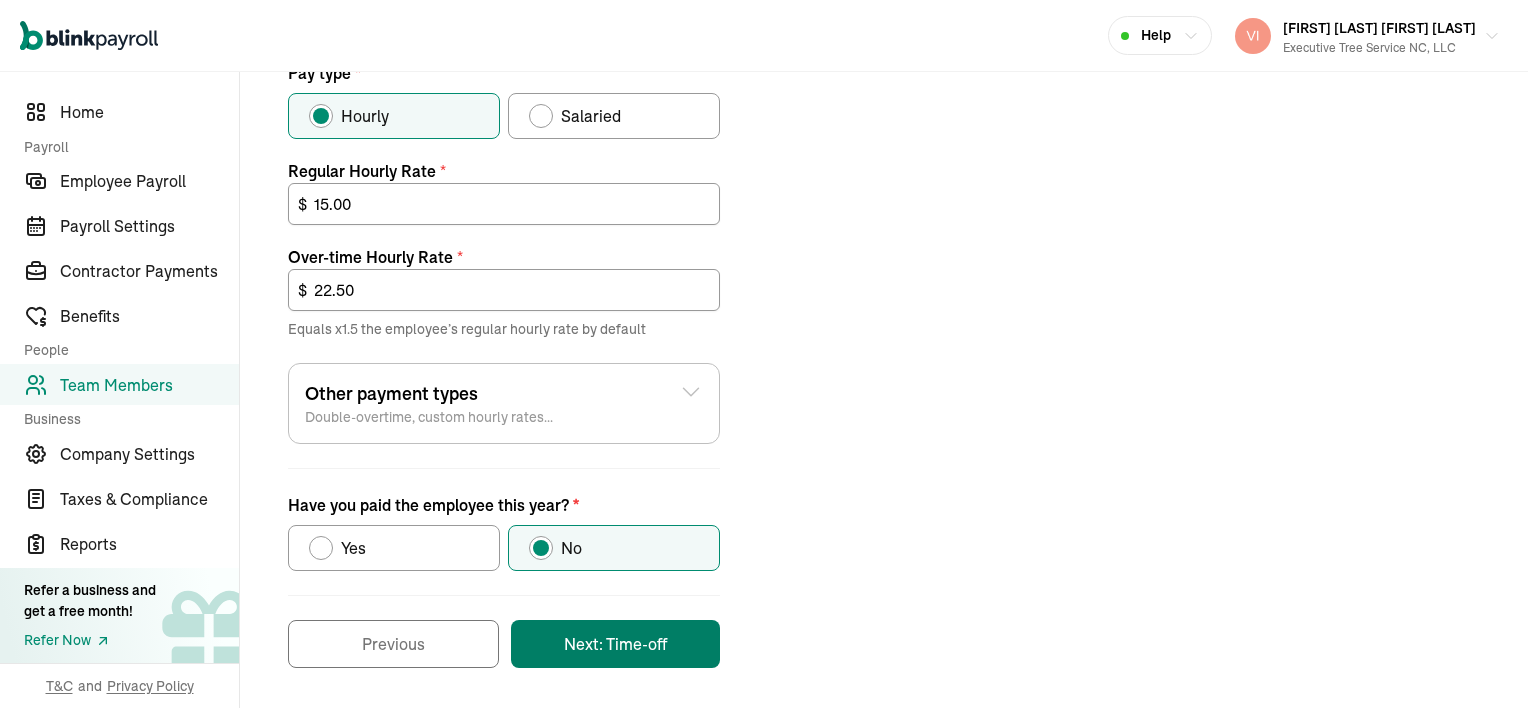 click on "Next: Time-off" at bounding box center (615, 644) 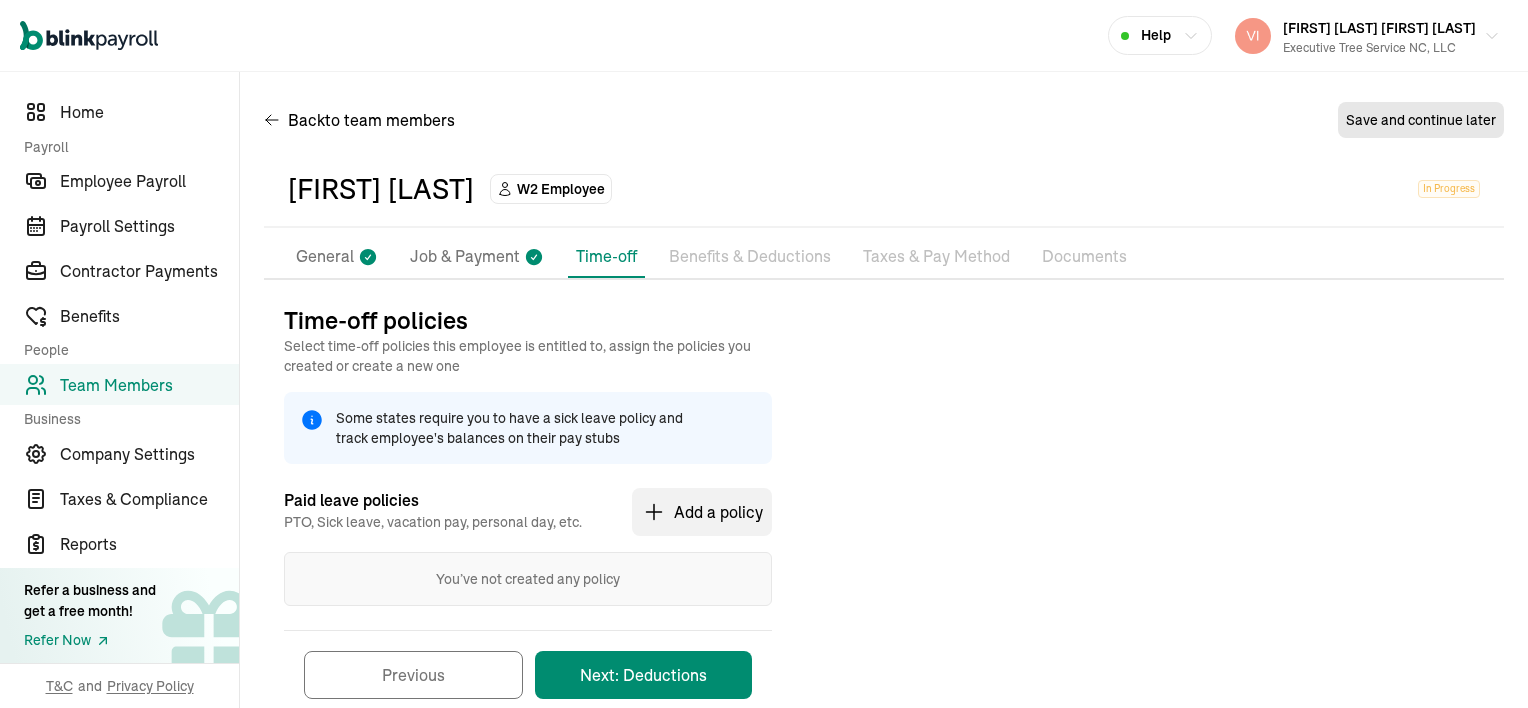 scroll, scrollTop: 53, scrollLeft: 0, axis: vertical 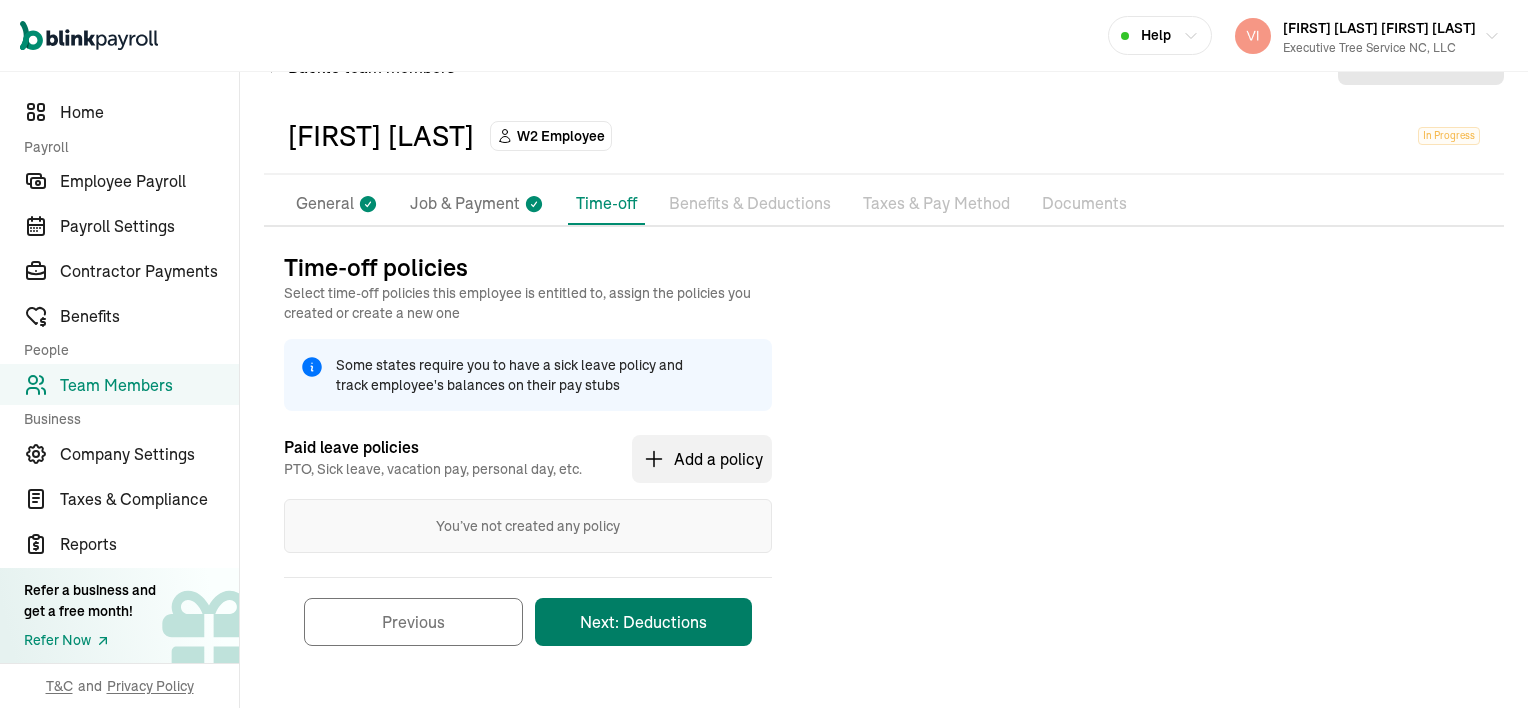 click on "Next: Deductions" at bounding box center [643, 622] 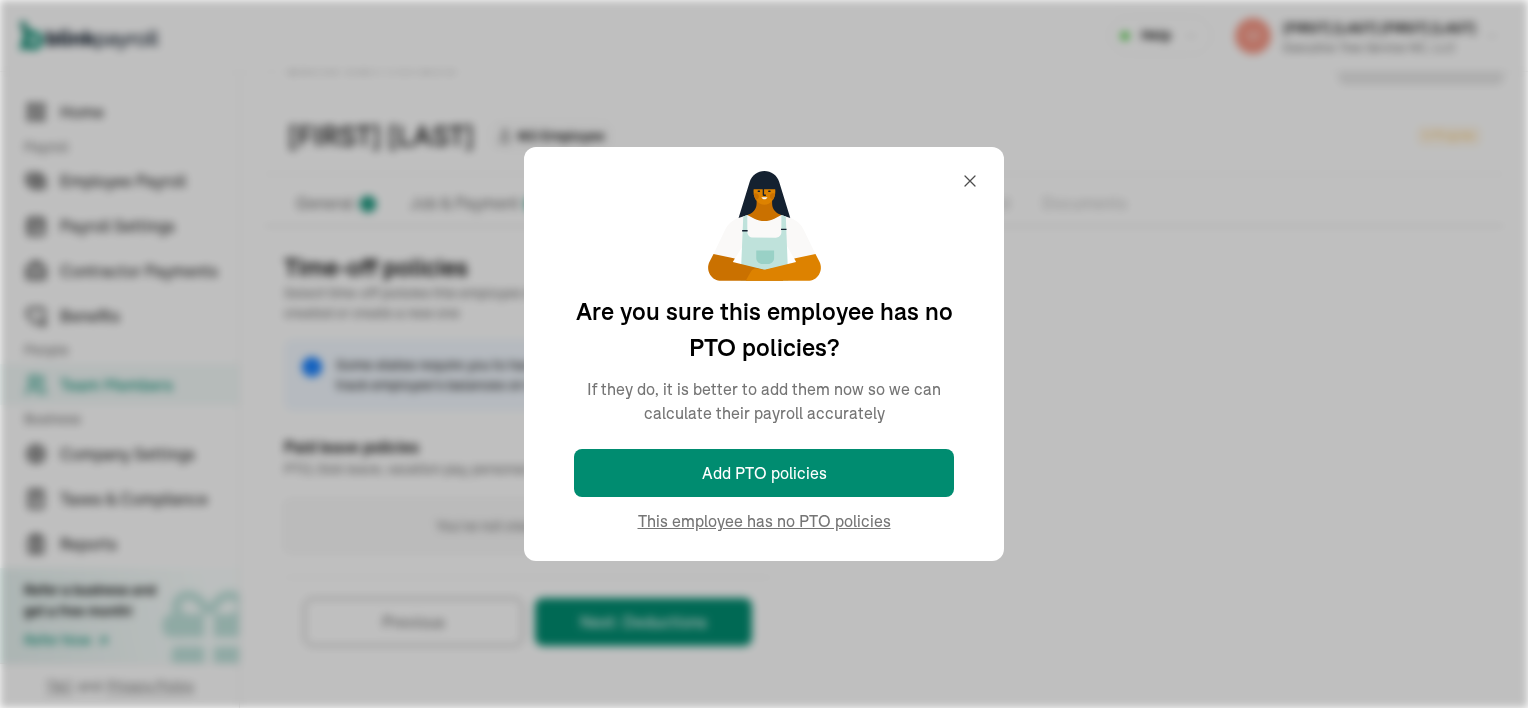 click on "You’ve not created any policy" at bounding box center [528, 526] 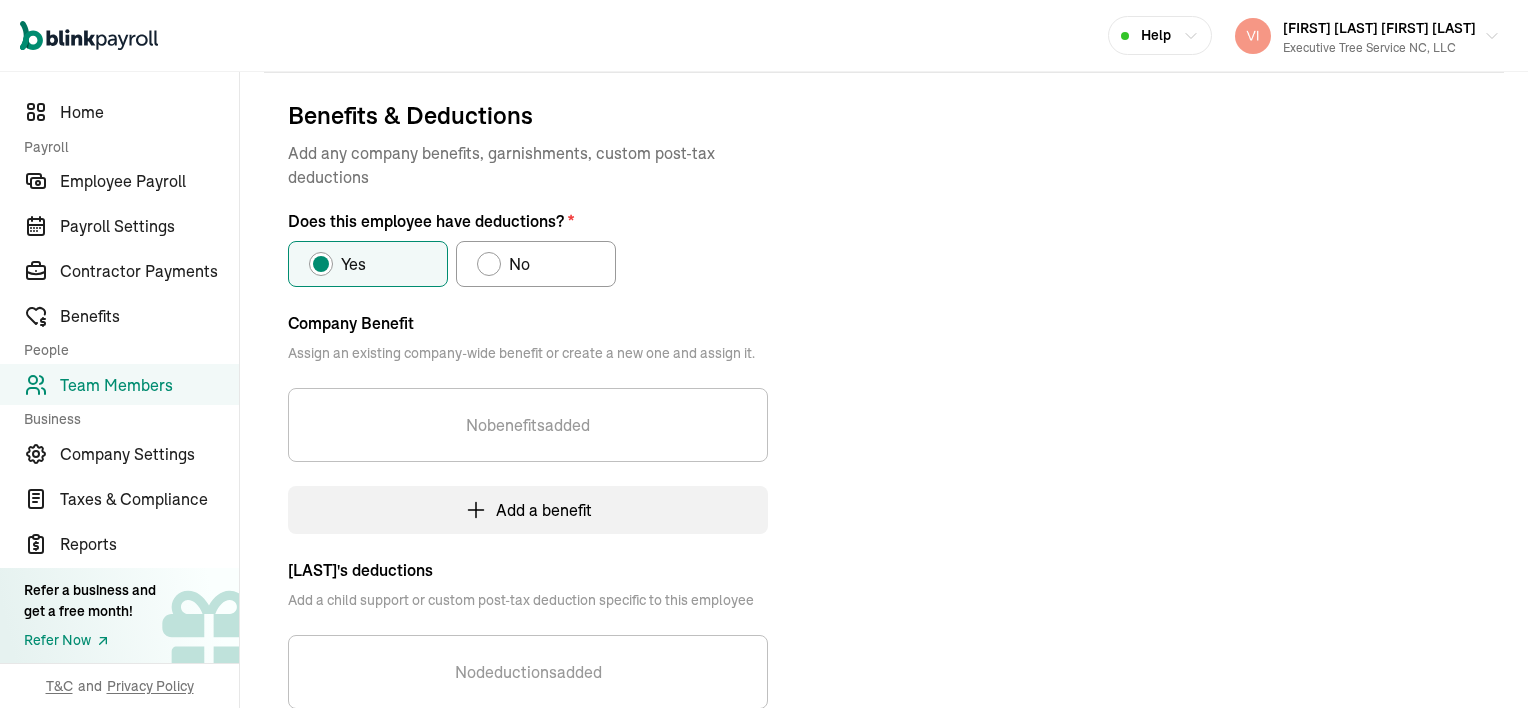 scroll, scrollTop: 236, scrollLeft: 0, axis: vertical 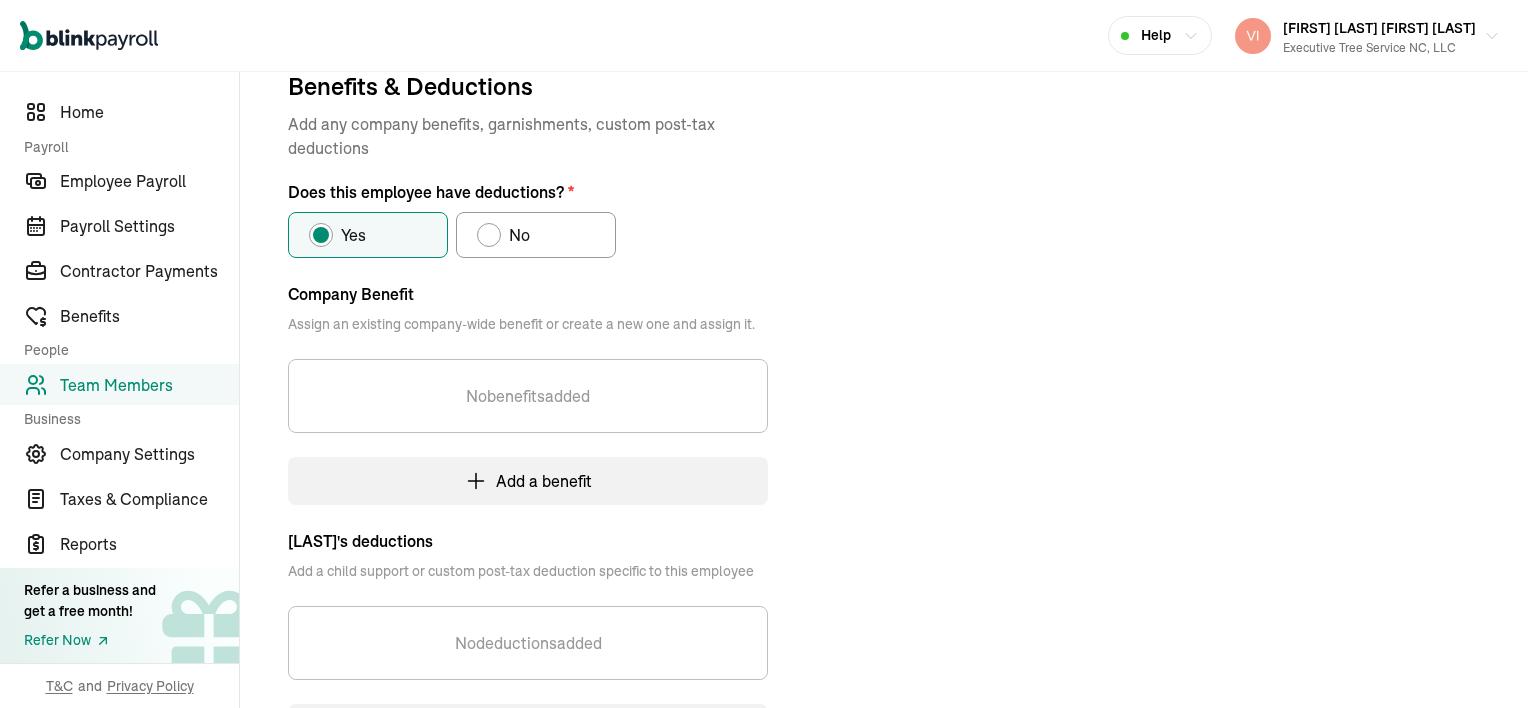 click at bounding box center (489, 235) 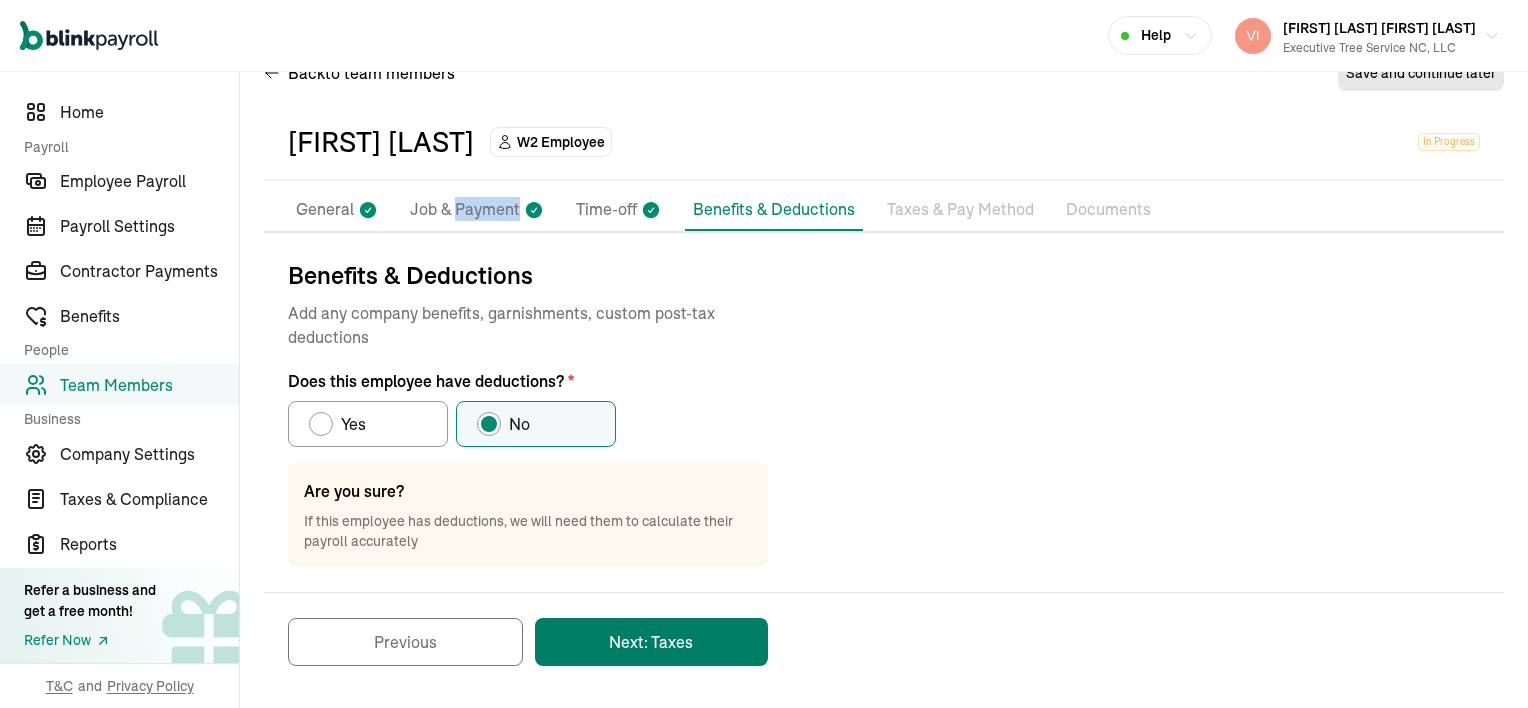 click on "Next: Taxes" at bounding box center [651, 642] 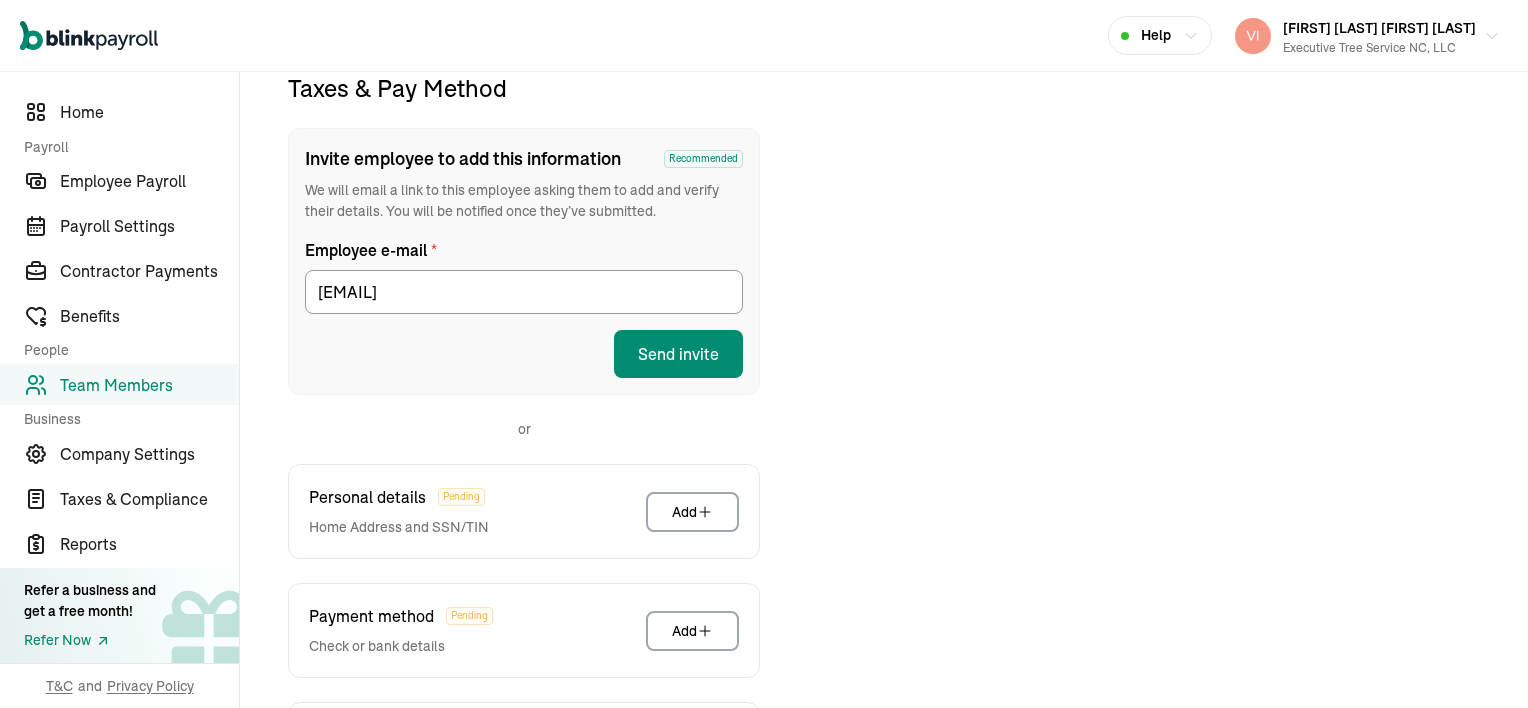 scroll, scrollTop: 236, scrollLeft: 0, axis: vertical 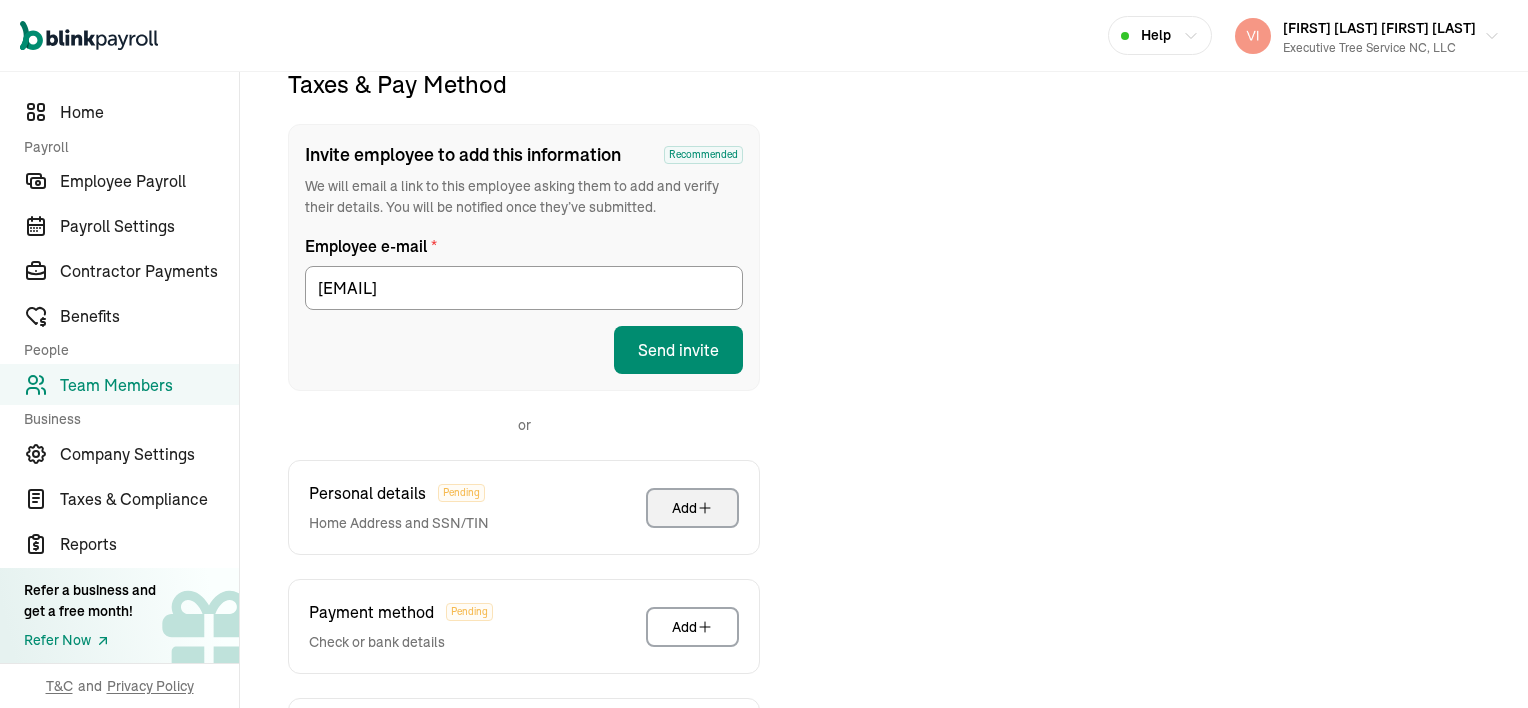click 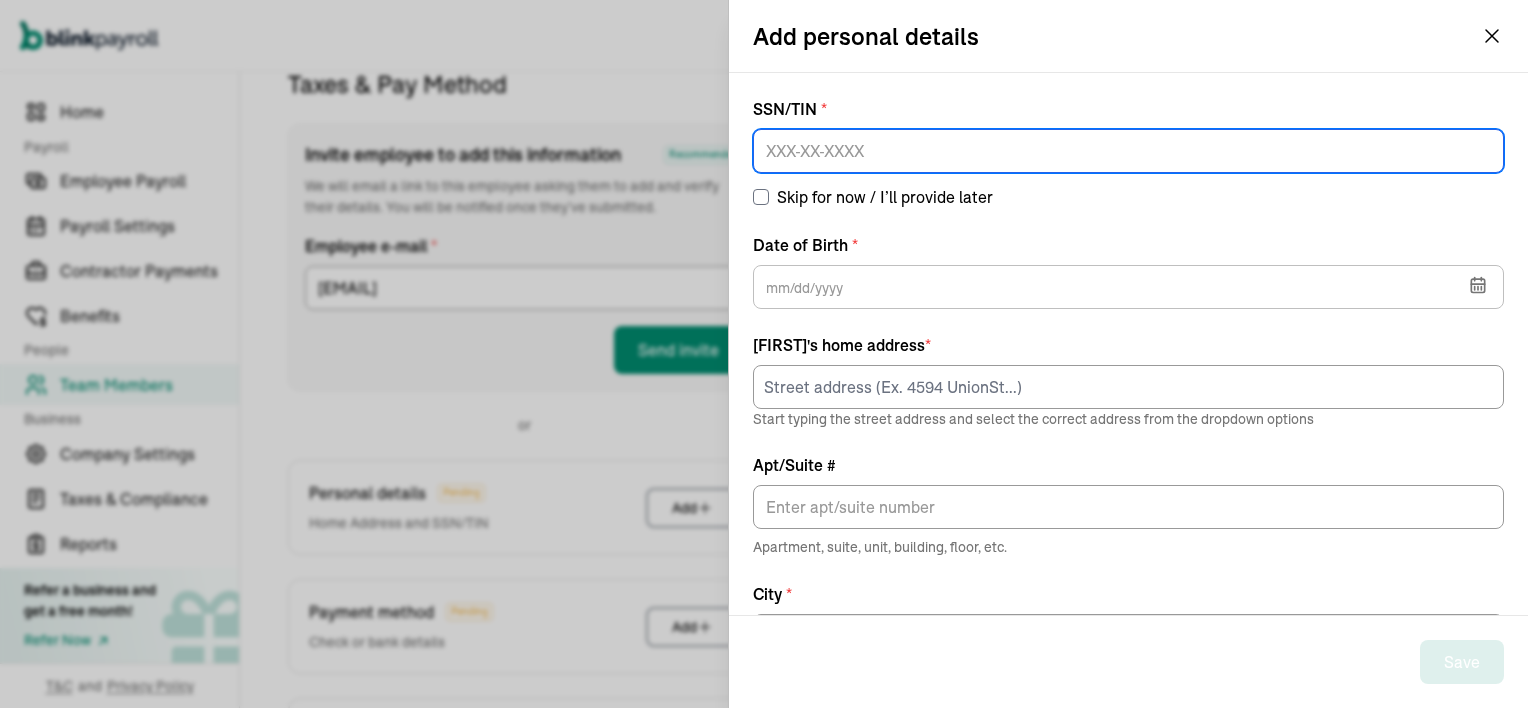 click at bounding box center [1128, 151] 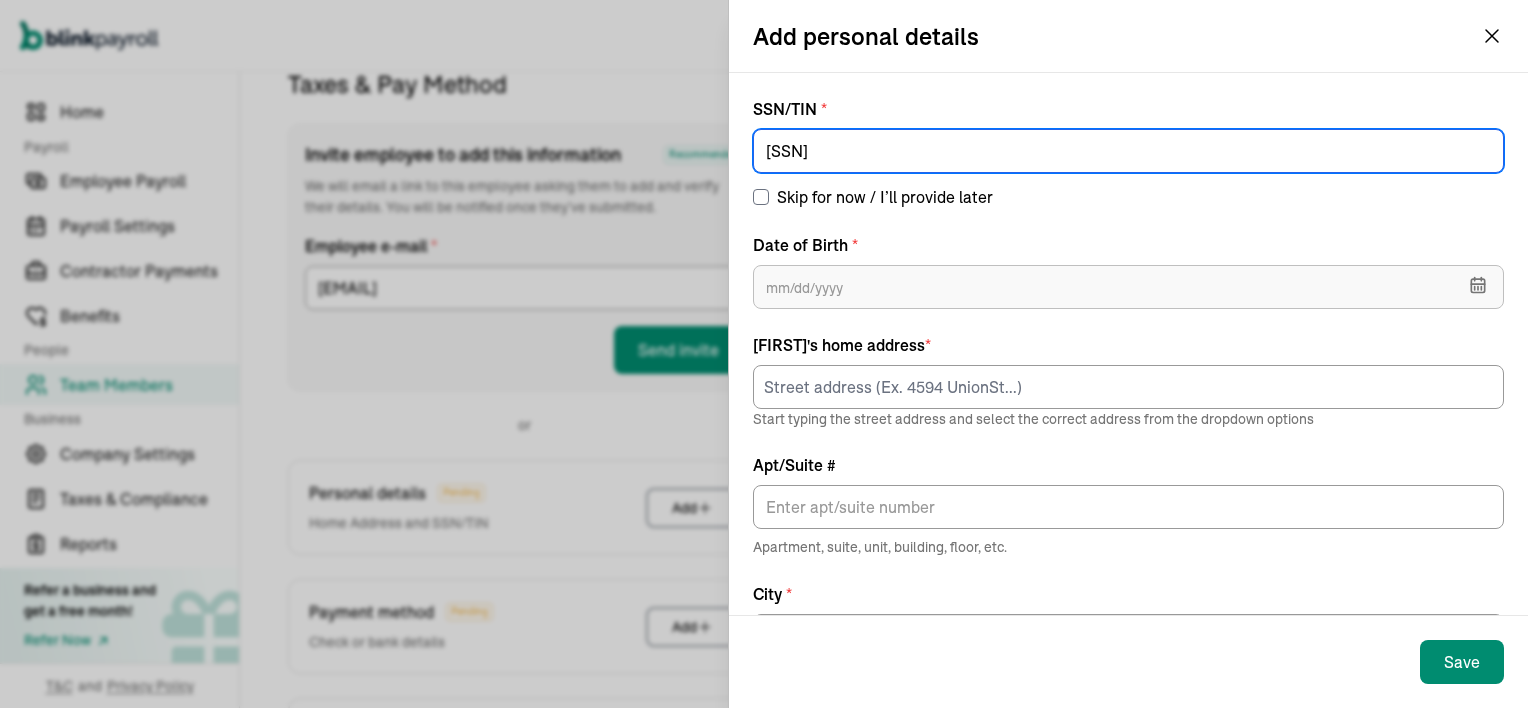 type on "[SSN]" 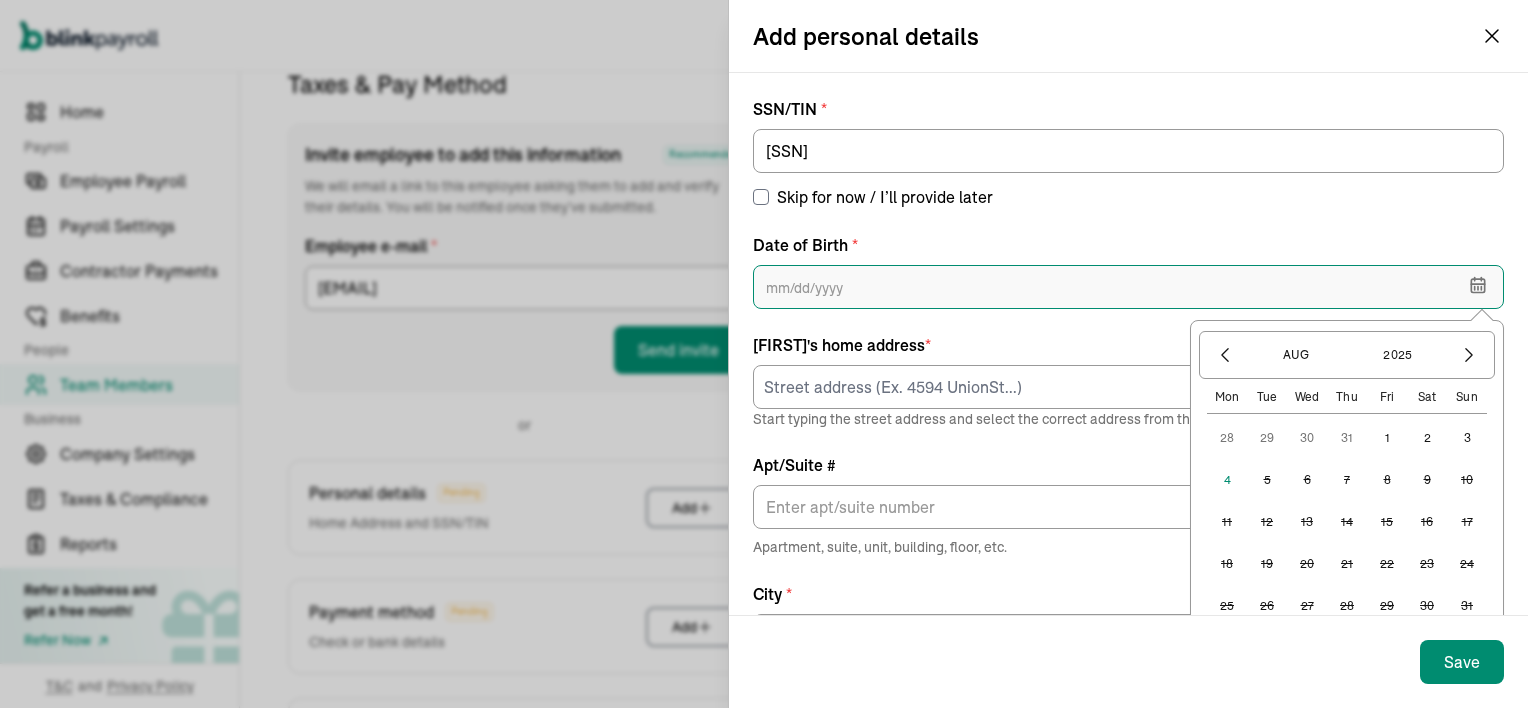 click at bounding box center [1128, 287] 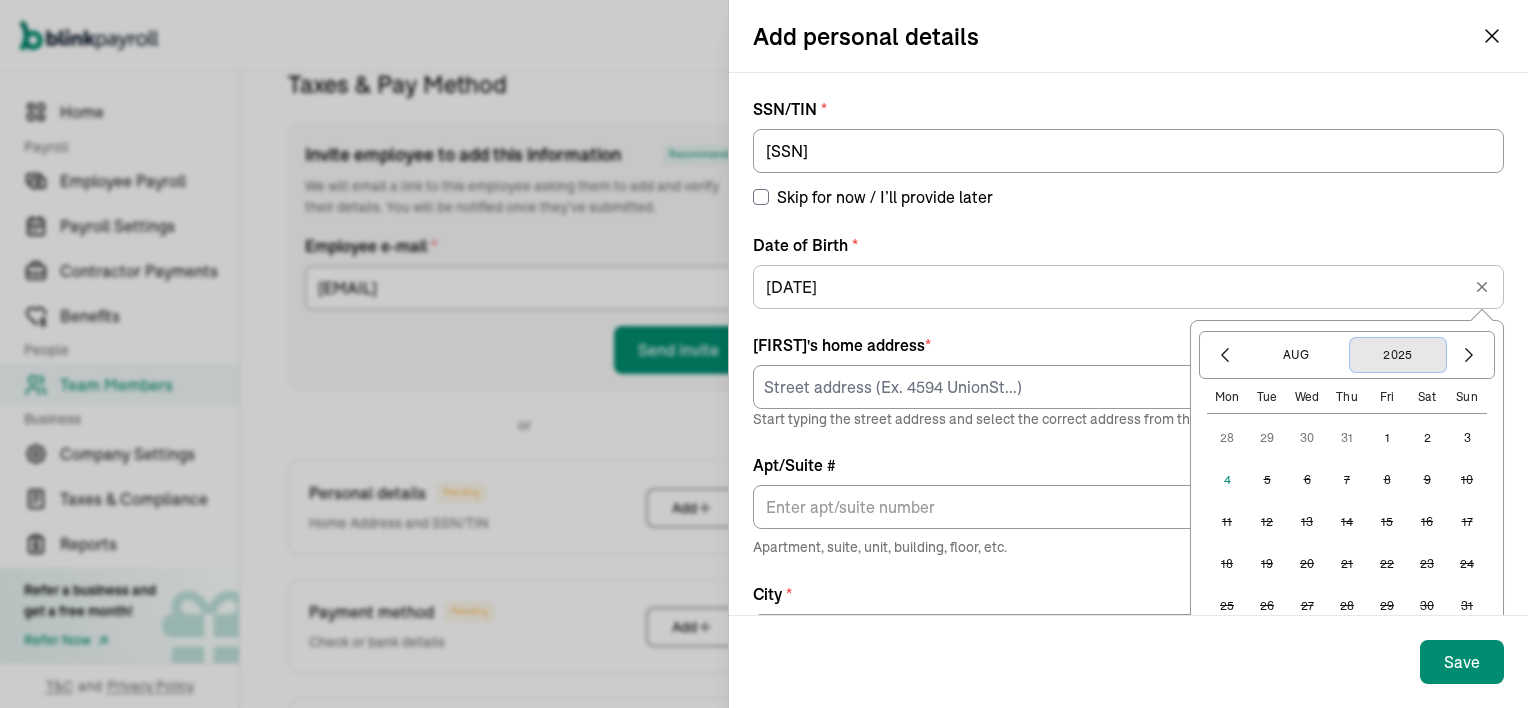 click on "2025" at bounding box center [1398, 355] 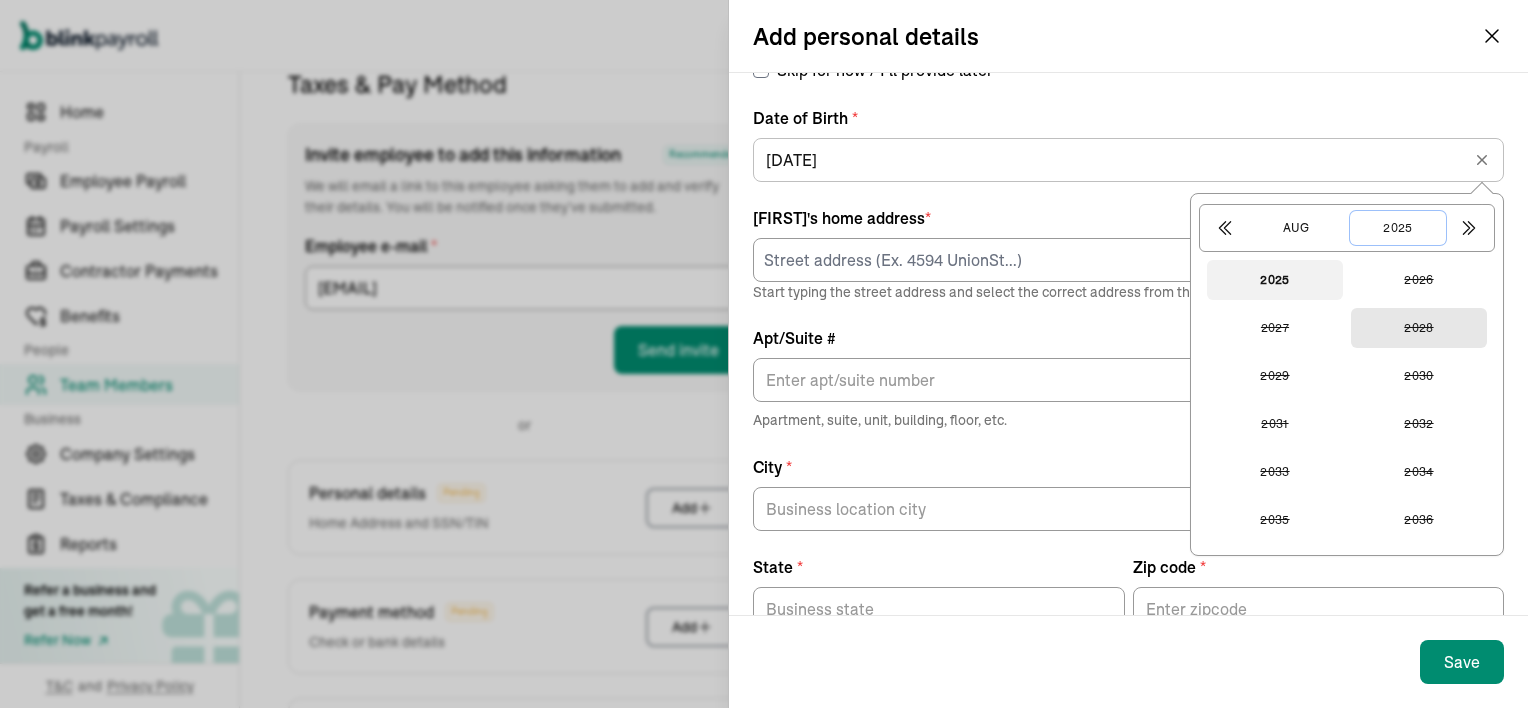 scroll, scrollTop: 82, scrollLeft: 0, axis: vertical 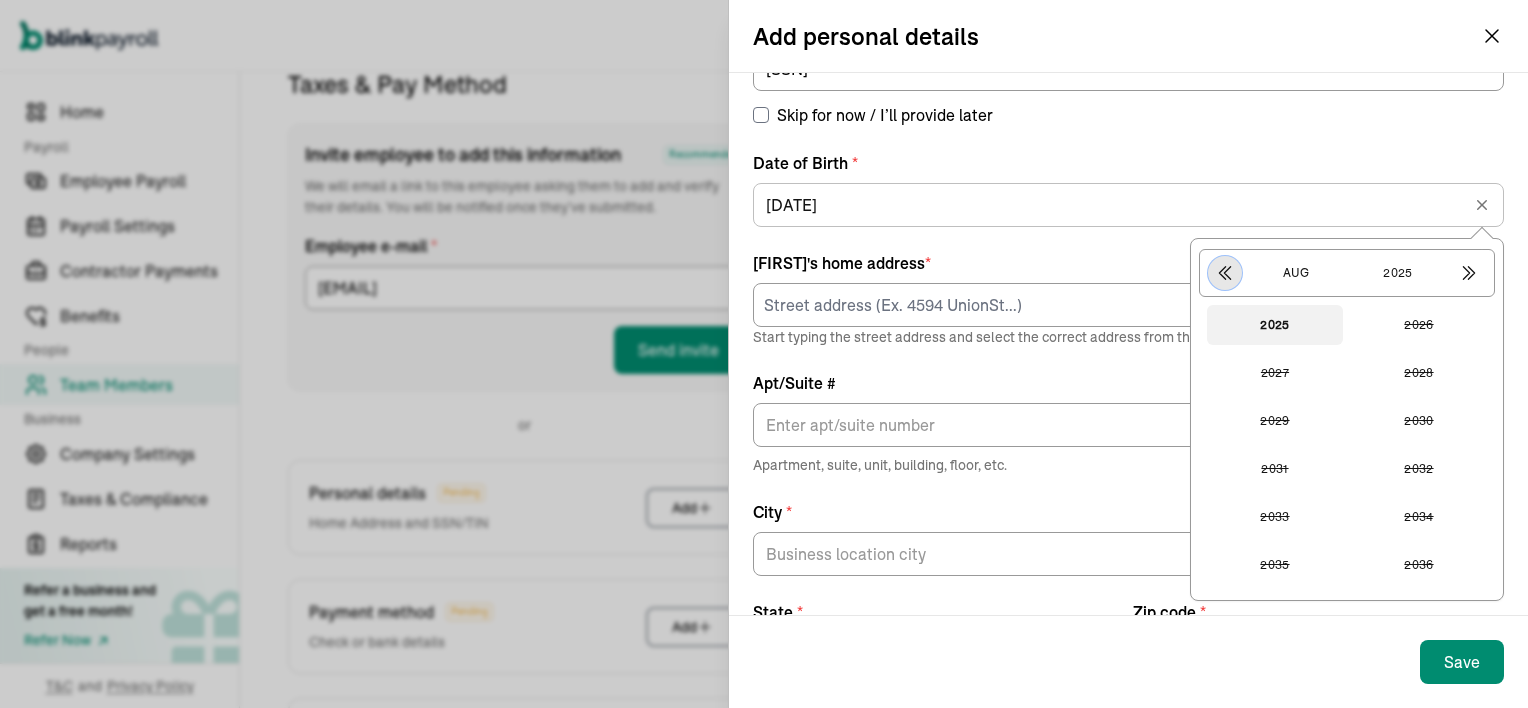 click 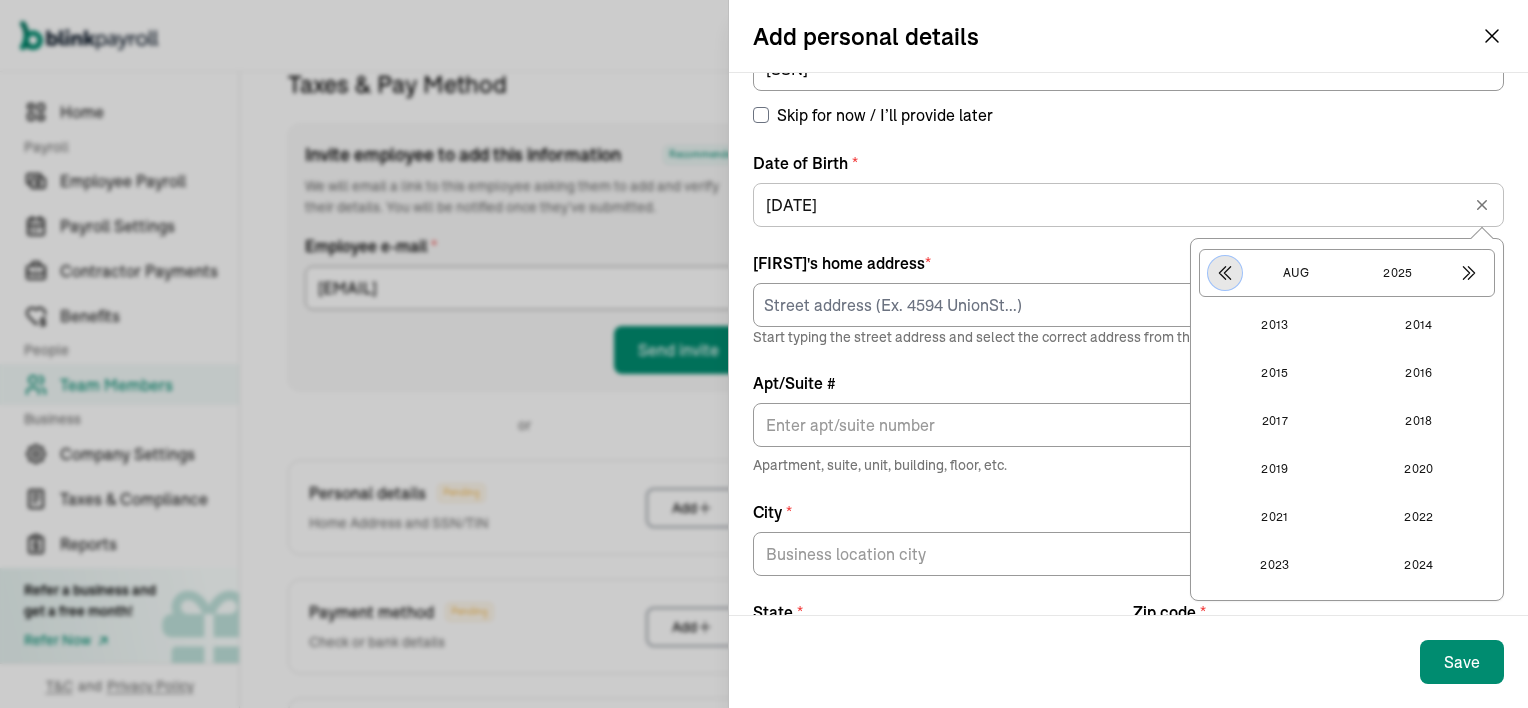 click 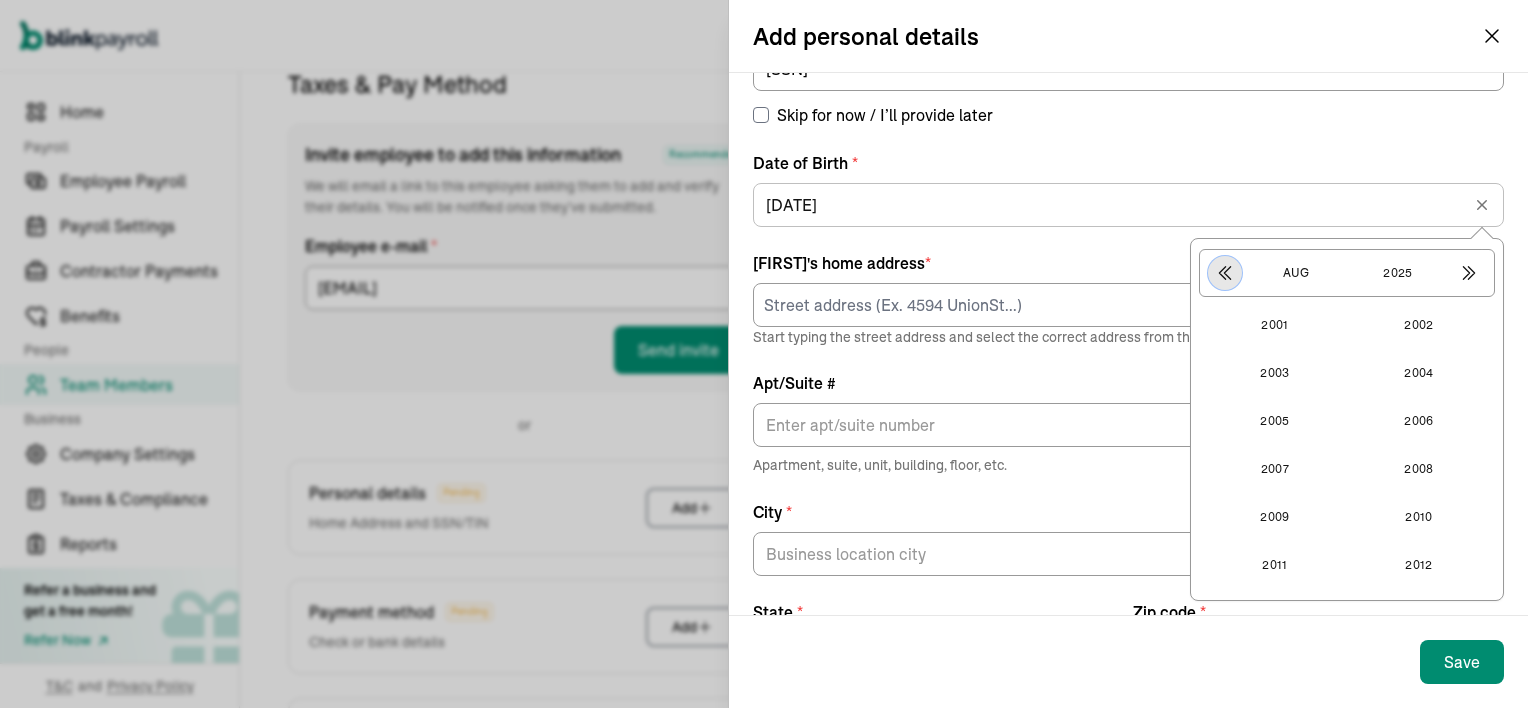 click 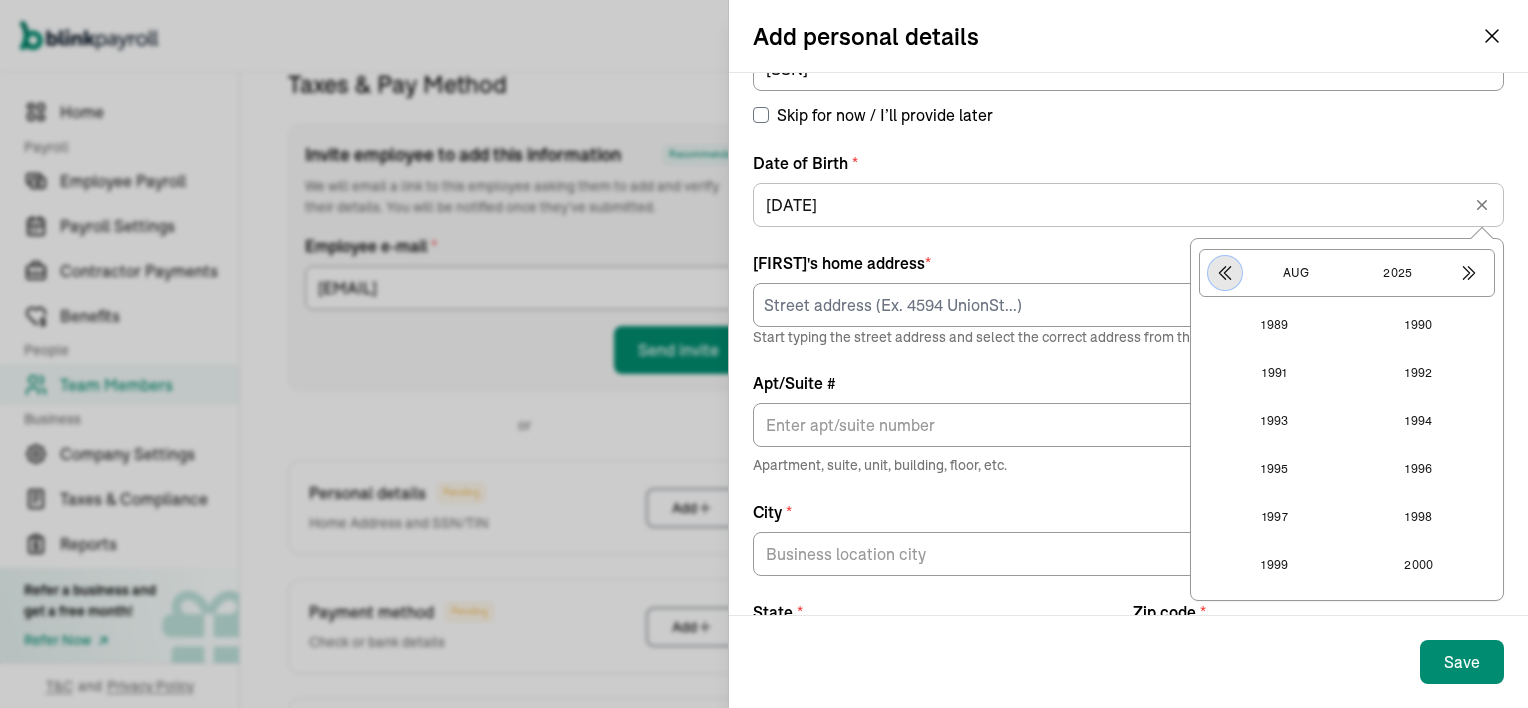 click 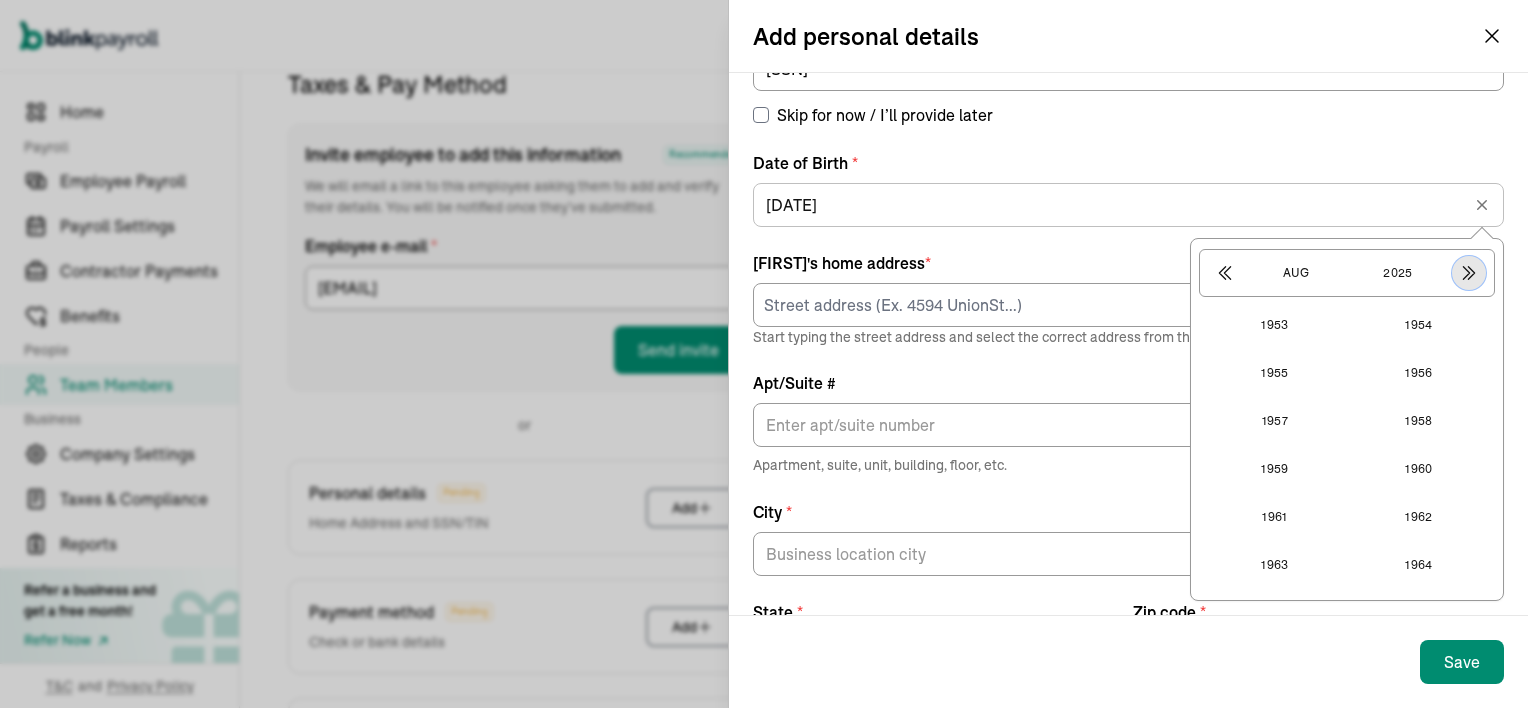 click 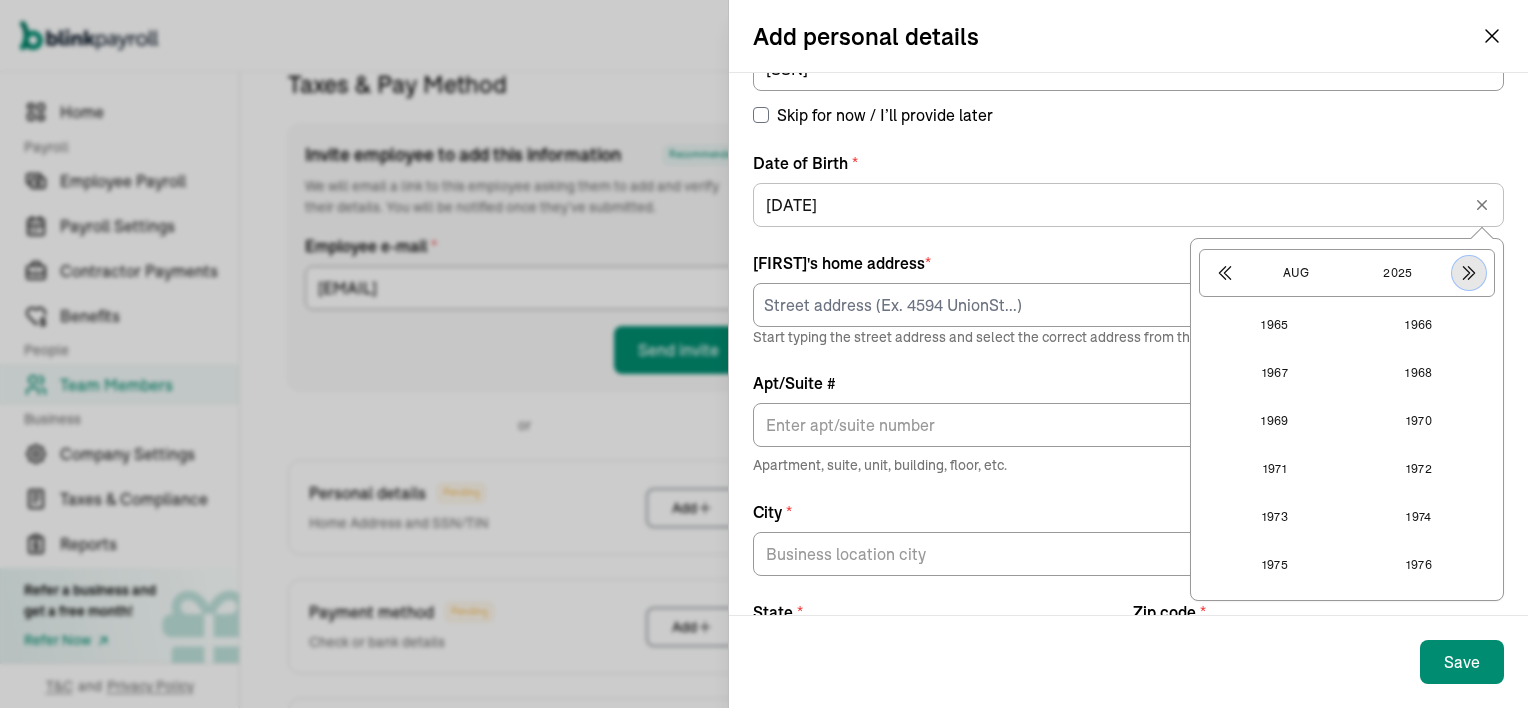click 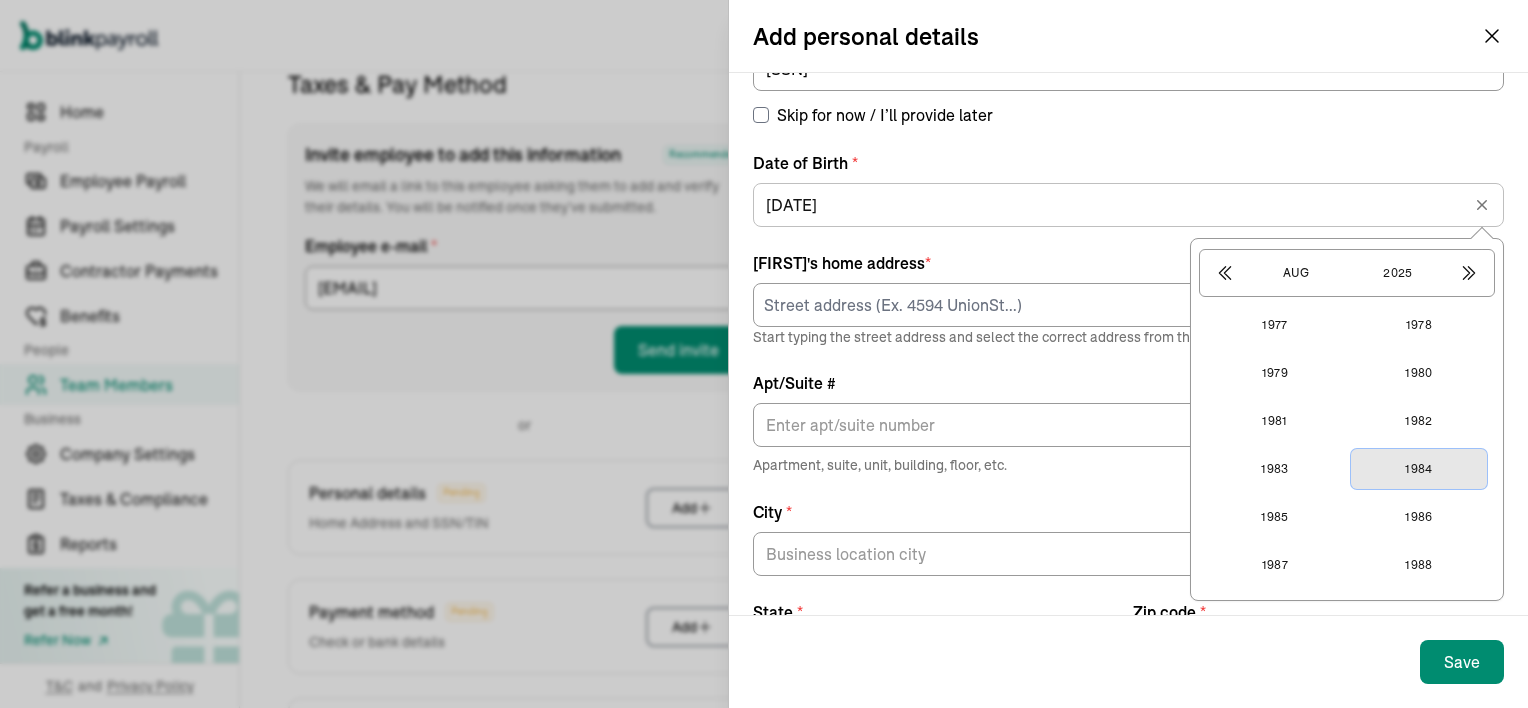 click on "1984" at bounding box center (1419, 469) 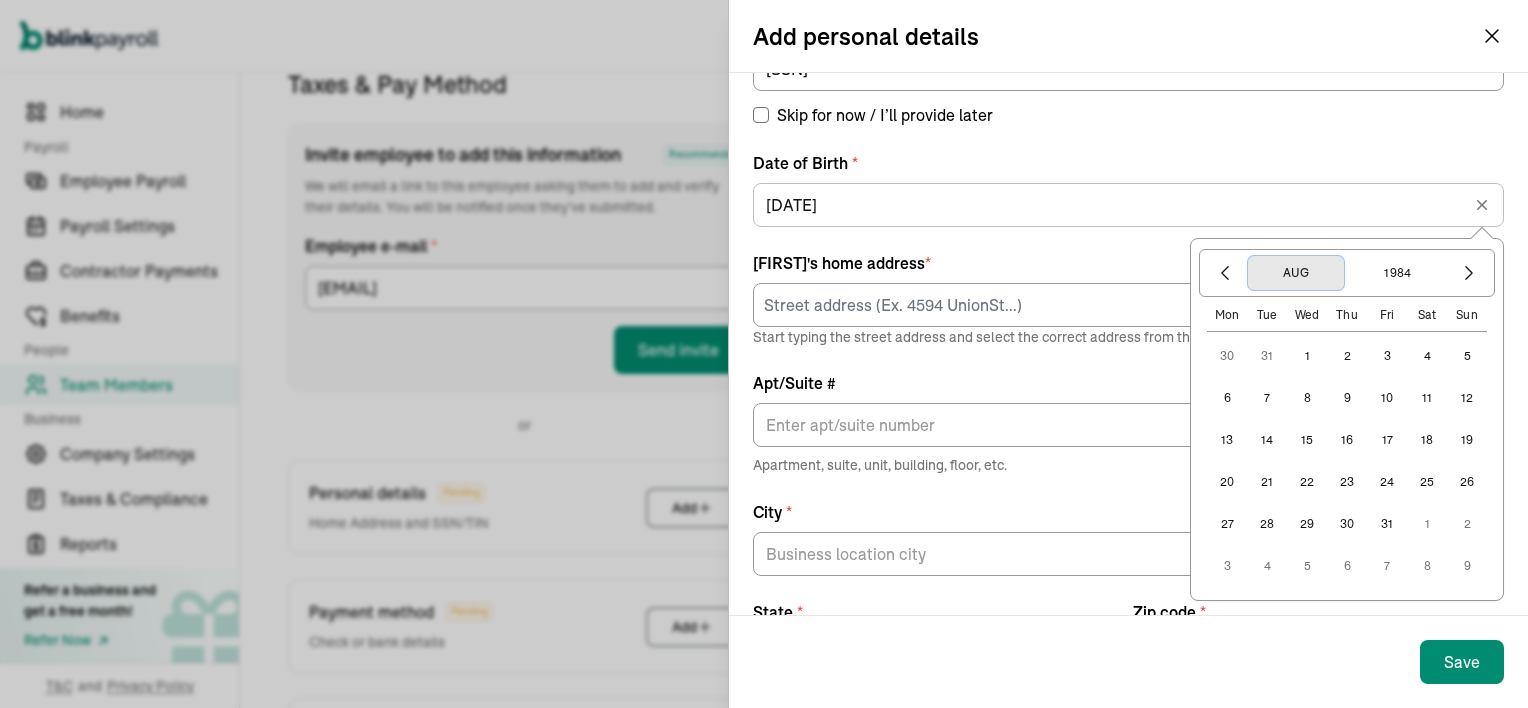 click on "Aug" at bounding box center (1296, 273) 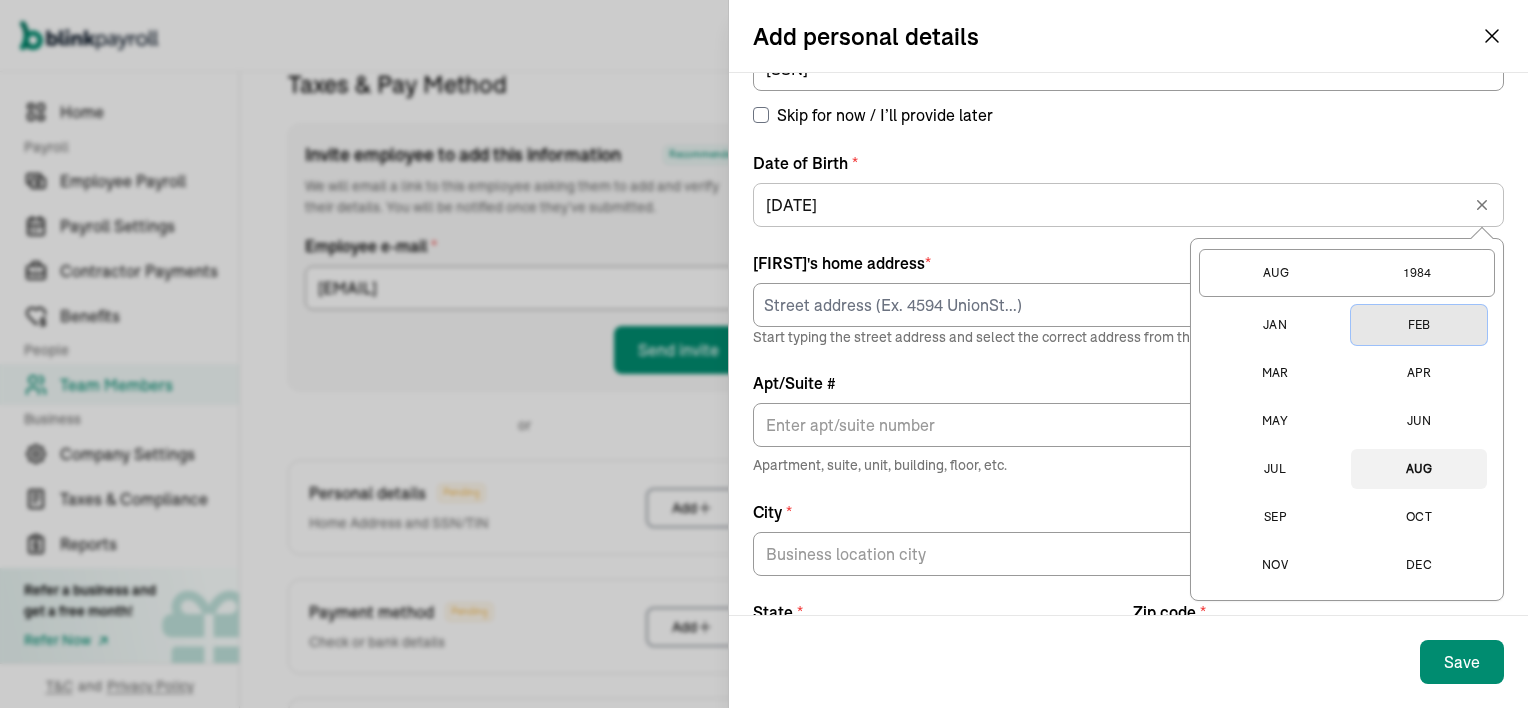 click on "Feb" at bounding box center (1419, 325) 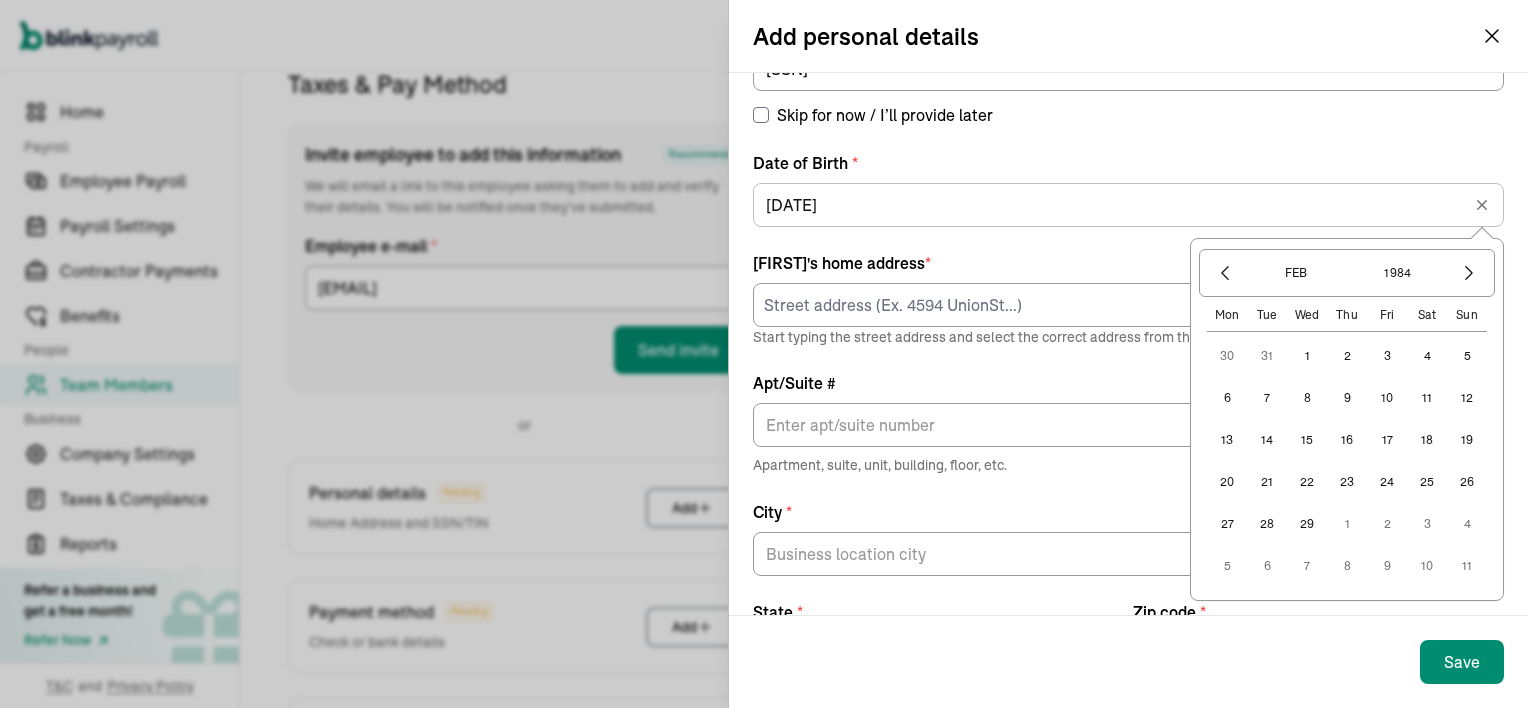click on "15" at bounding box center [1307, 440] 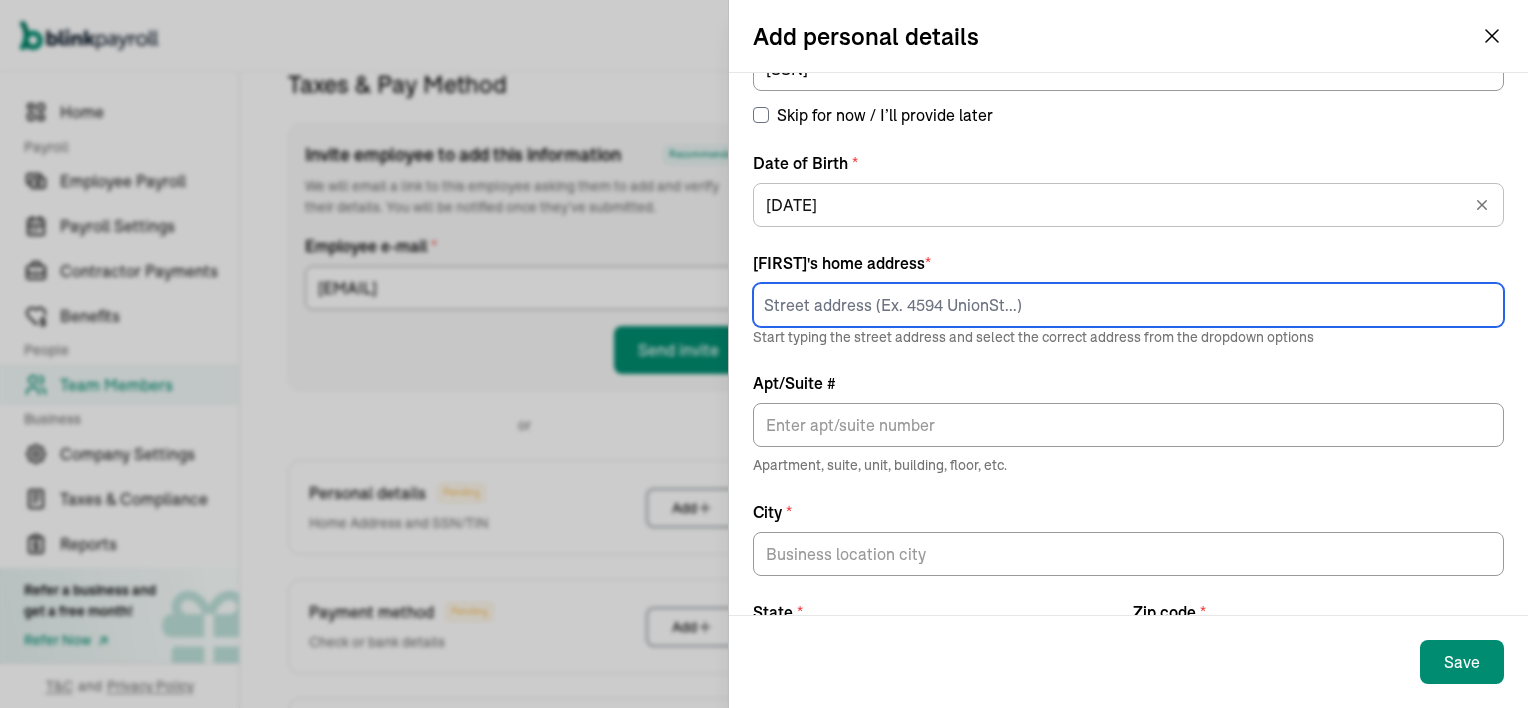click at bounding box center [1128, 305] 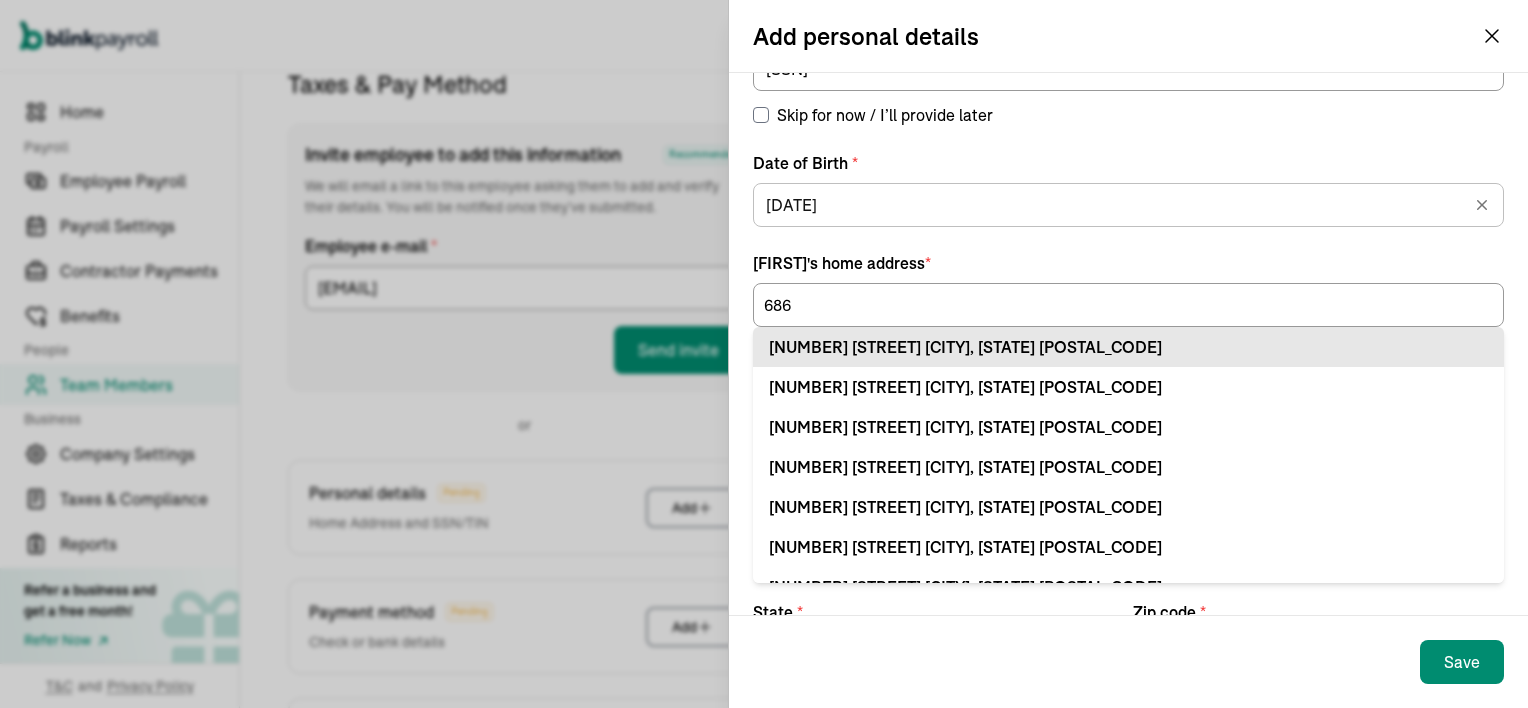 click on "[NUMBER] [STREET]  [CITY], [STATE] [POSTAL_CODE]" at bounding box center (1128, 347) 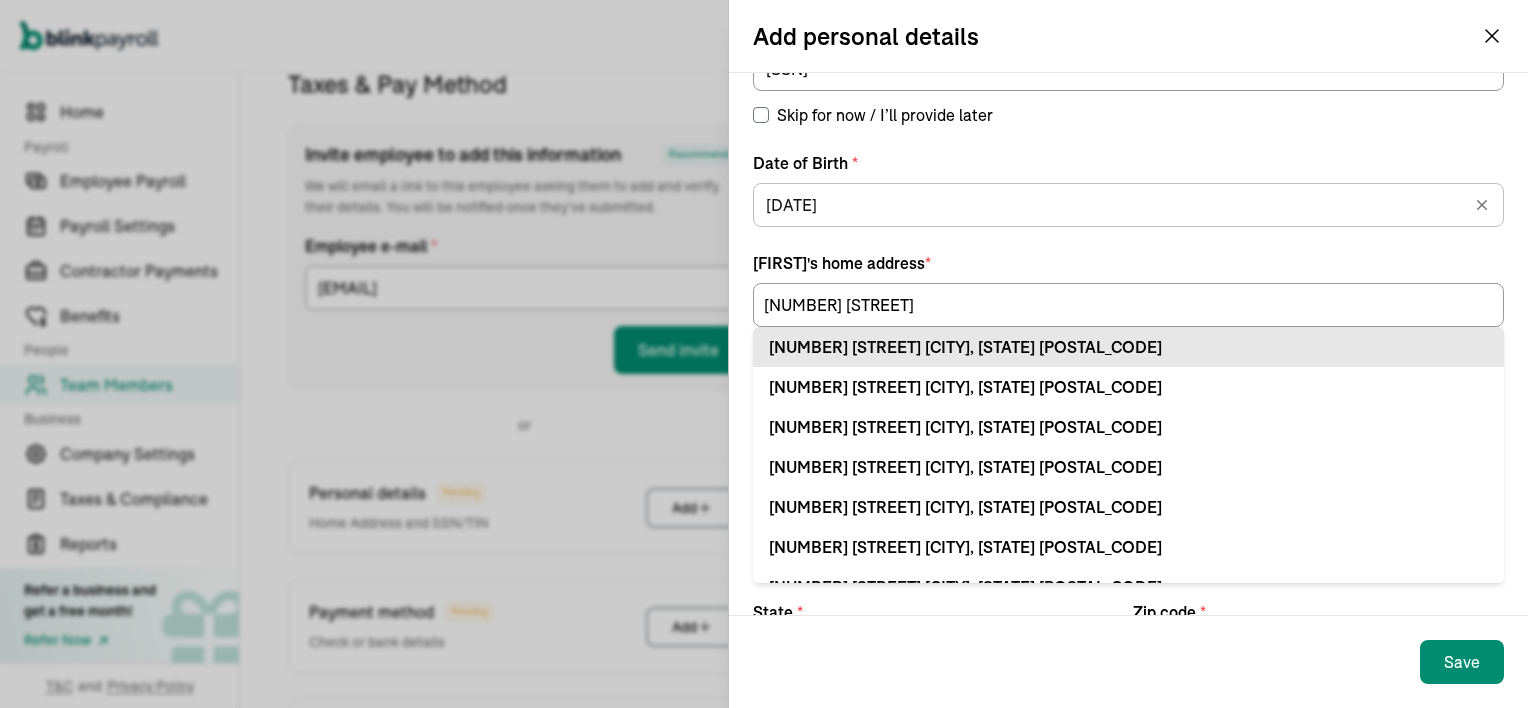 type on "[POSTAL_CODE]" 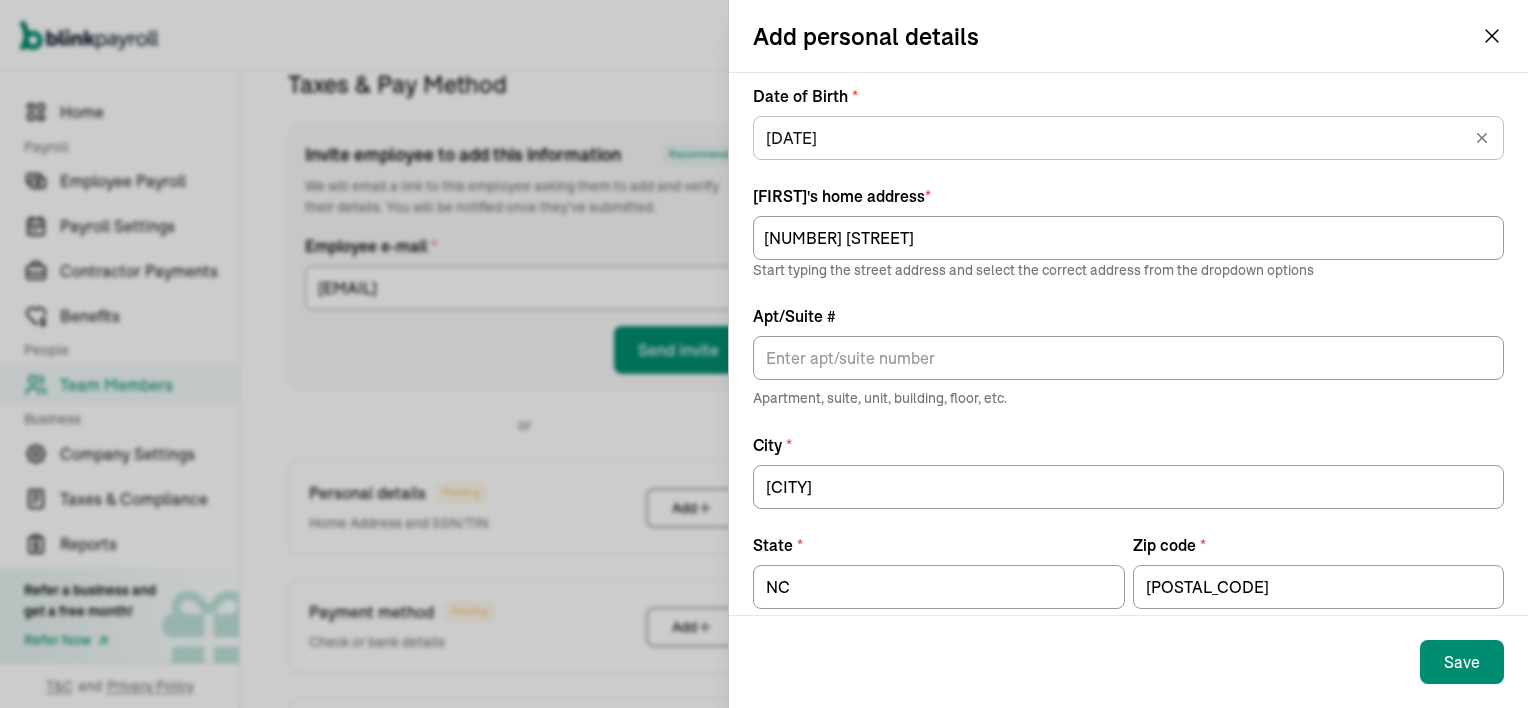 scroll, scrollTop: 182, scrollLeft: 0, axis: vertical 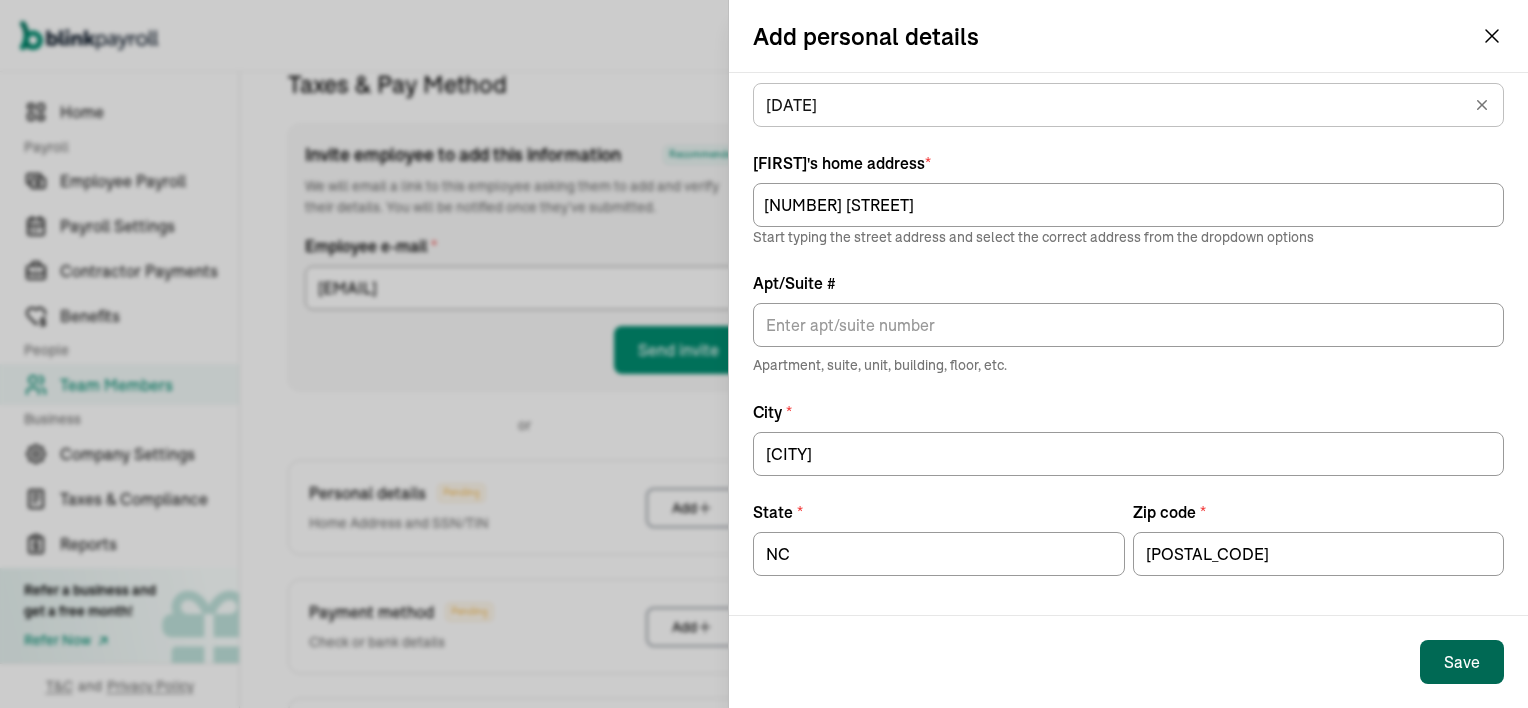 click on "Save" at bounding box center [1462, 662] 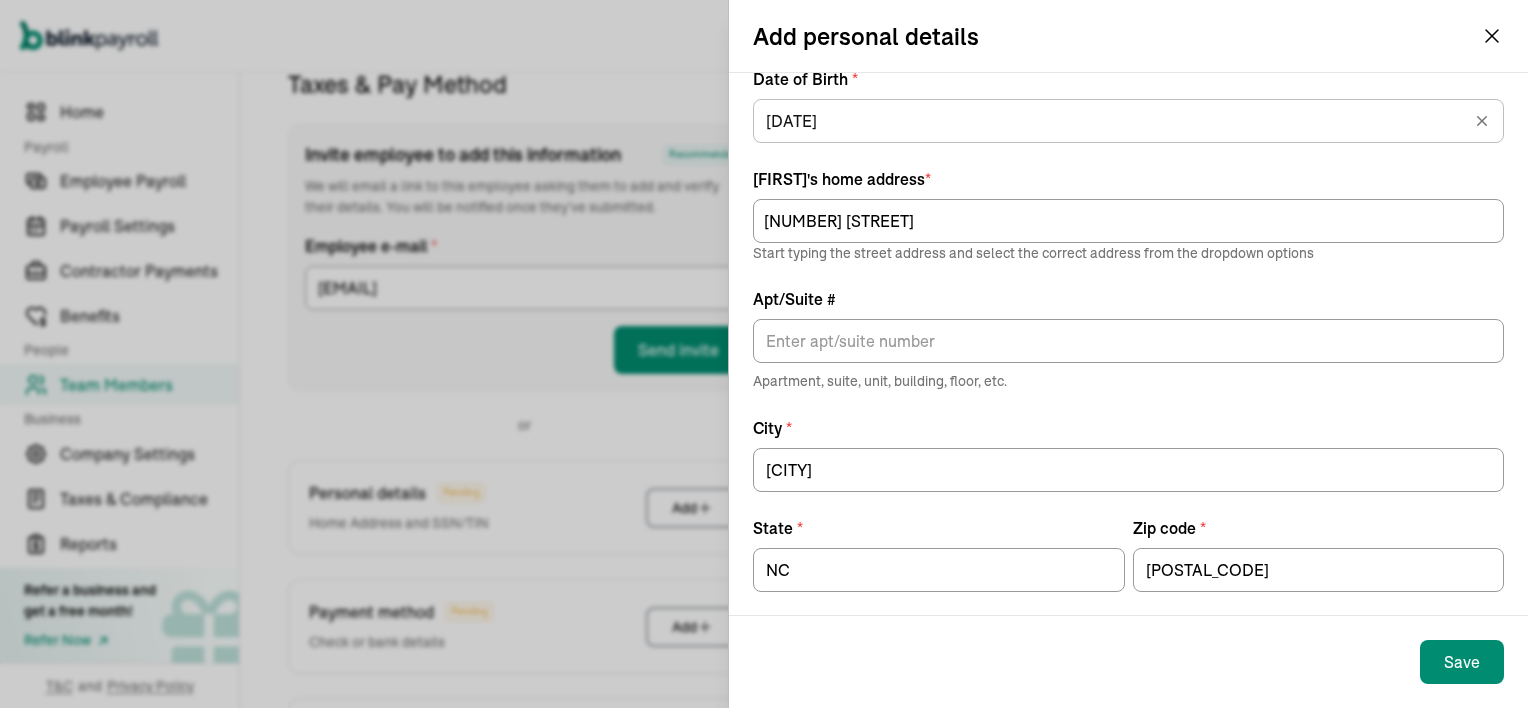 scroll, scrollTop: 146, scrollLeft: 0, axis: vertical 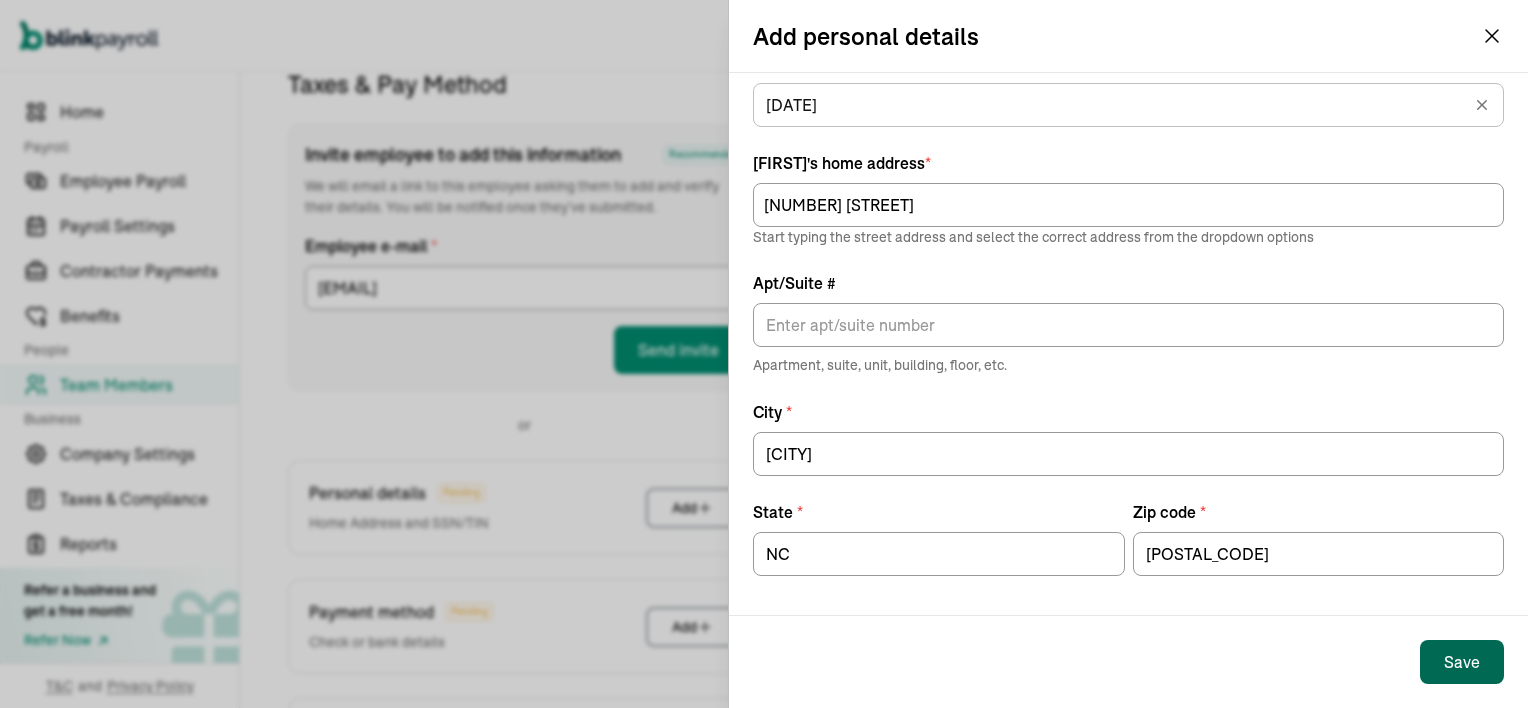 click on "Save" at bounding box center [1462, 662] 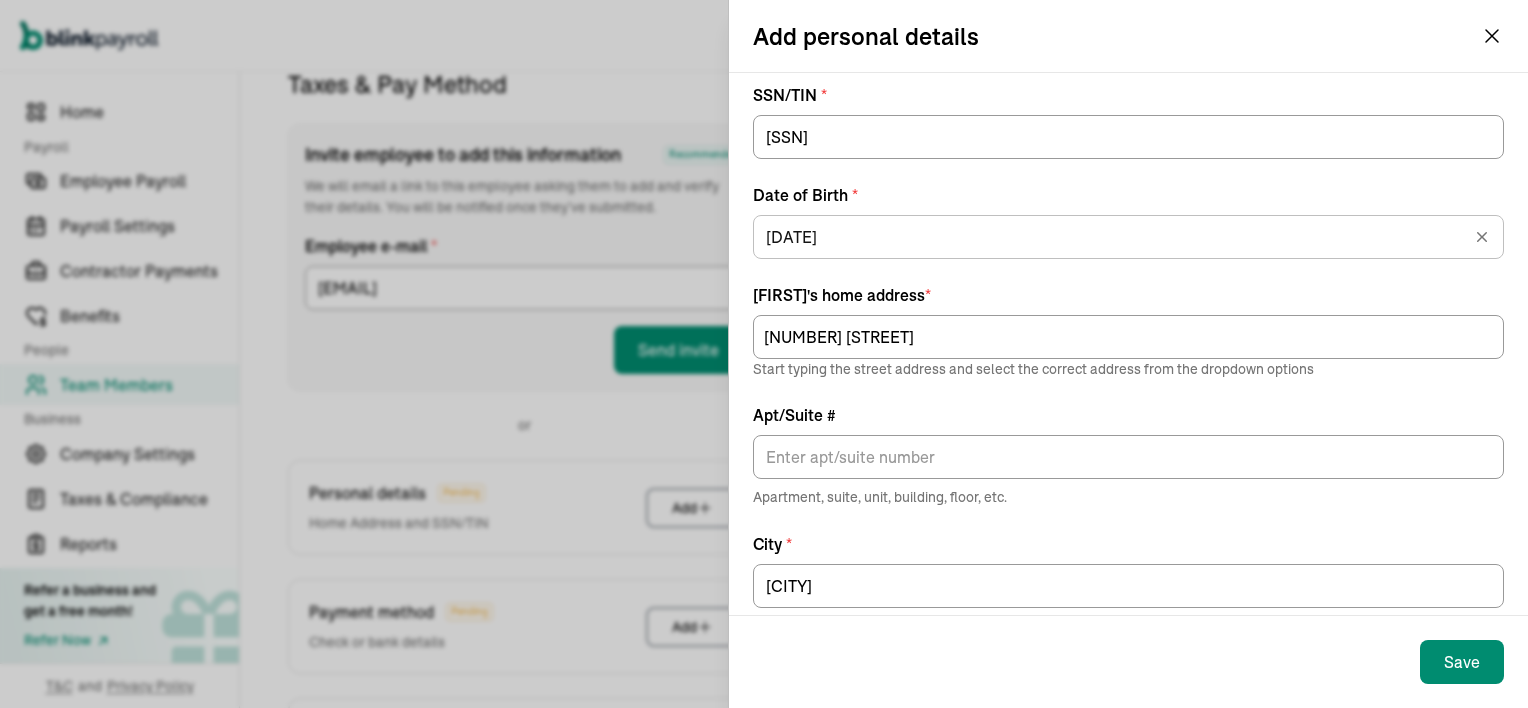 scroll, scrollTop: 0, scrollLeft: 0, axis: both 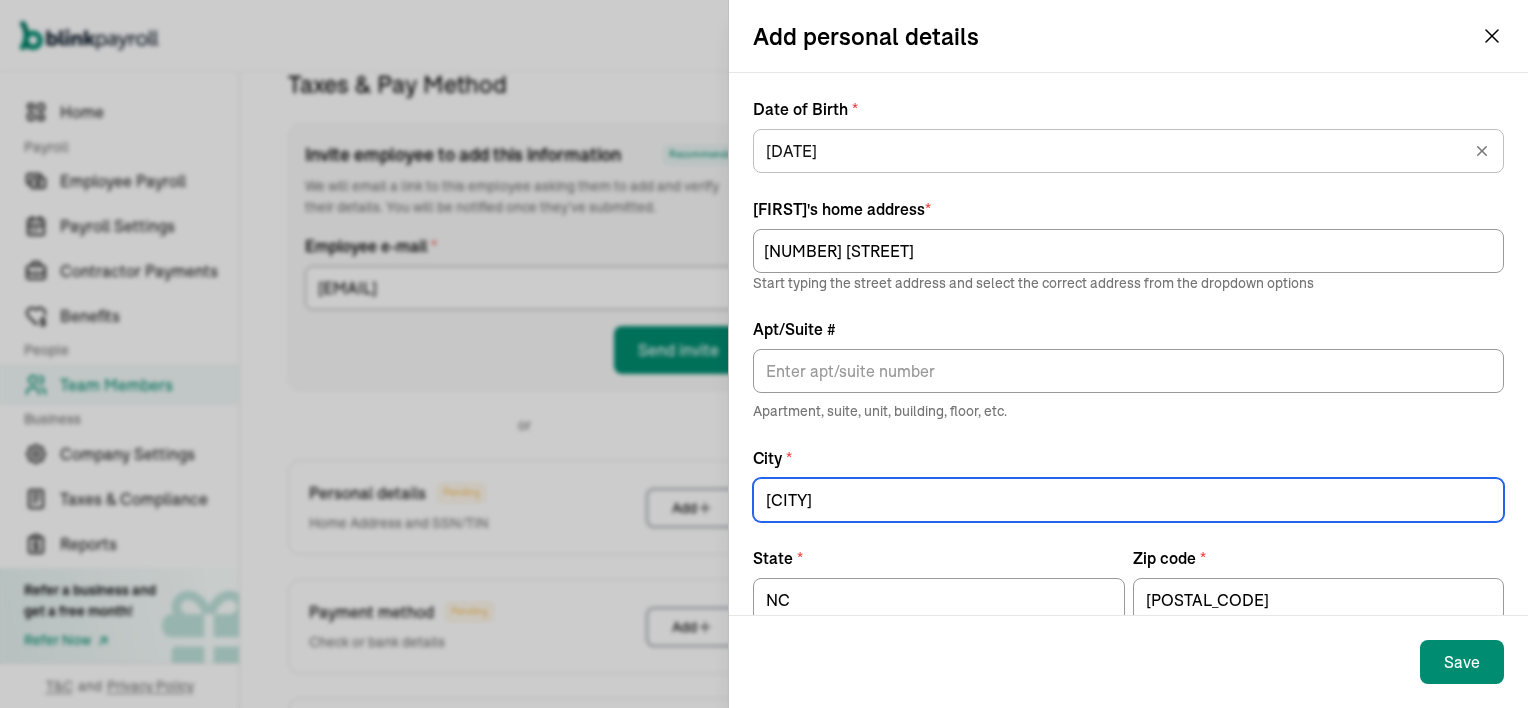 click on "[CITY]" at bounding box center (1128, 500) 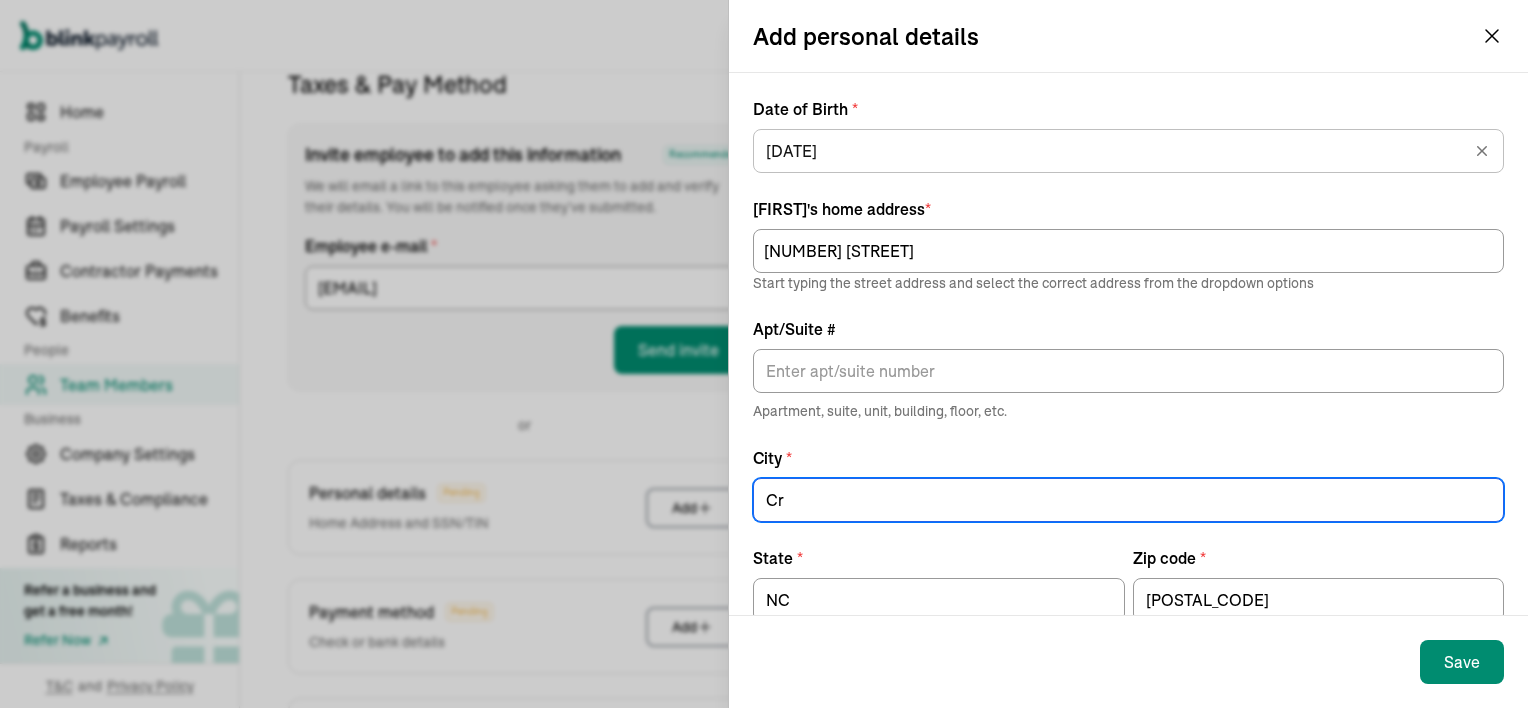 type on "C" 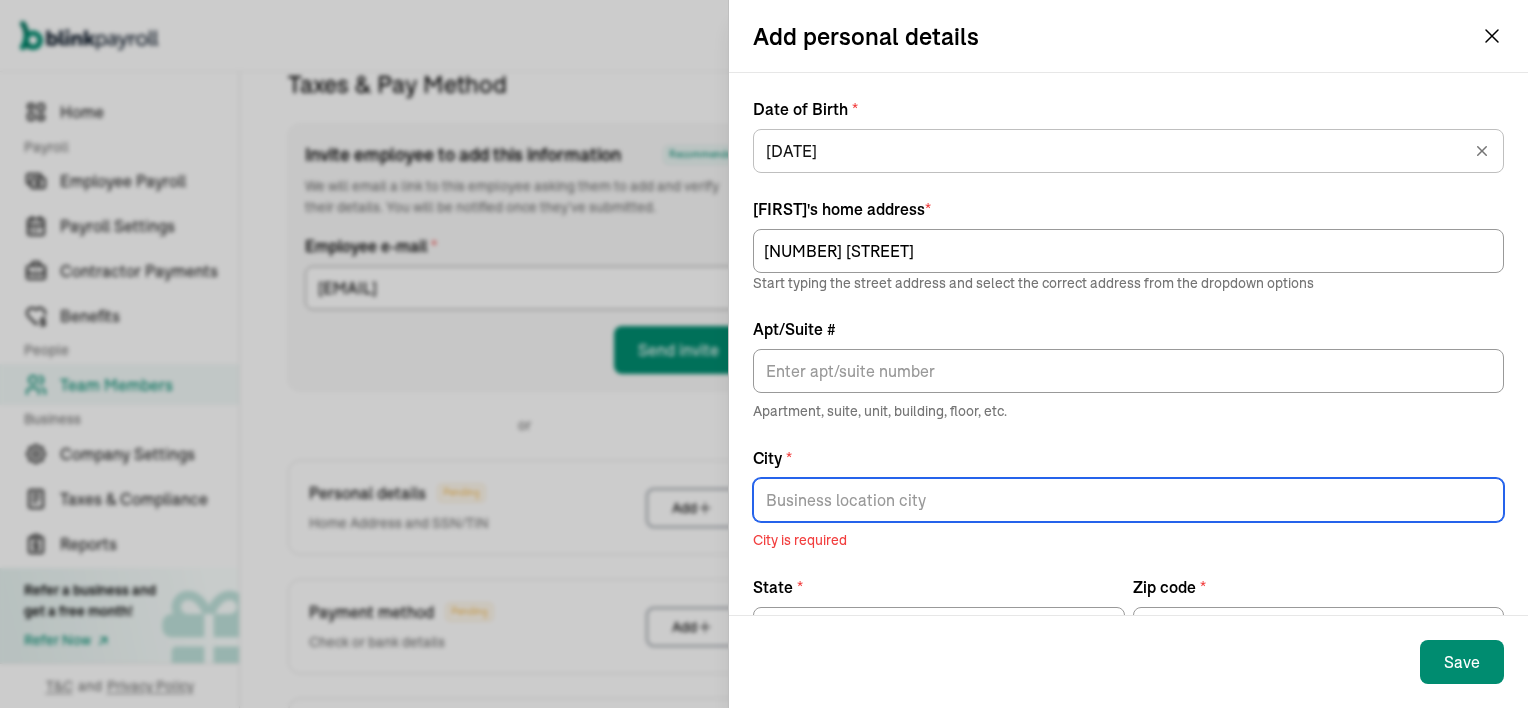click on "City   *" at bounding box center [1128, 500] 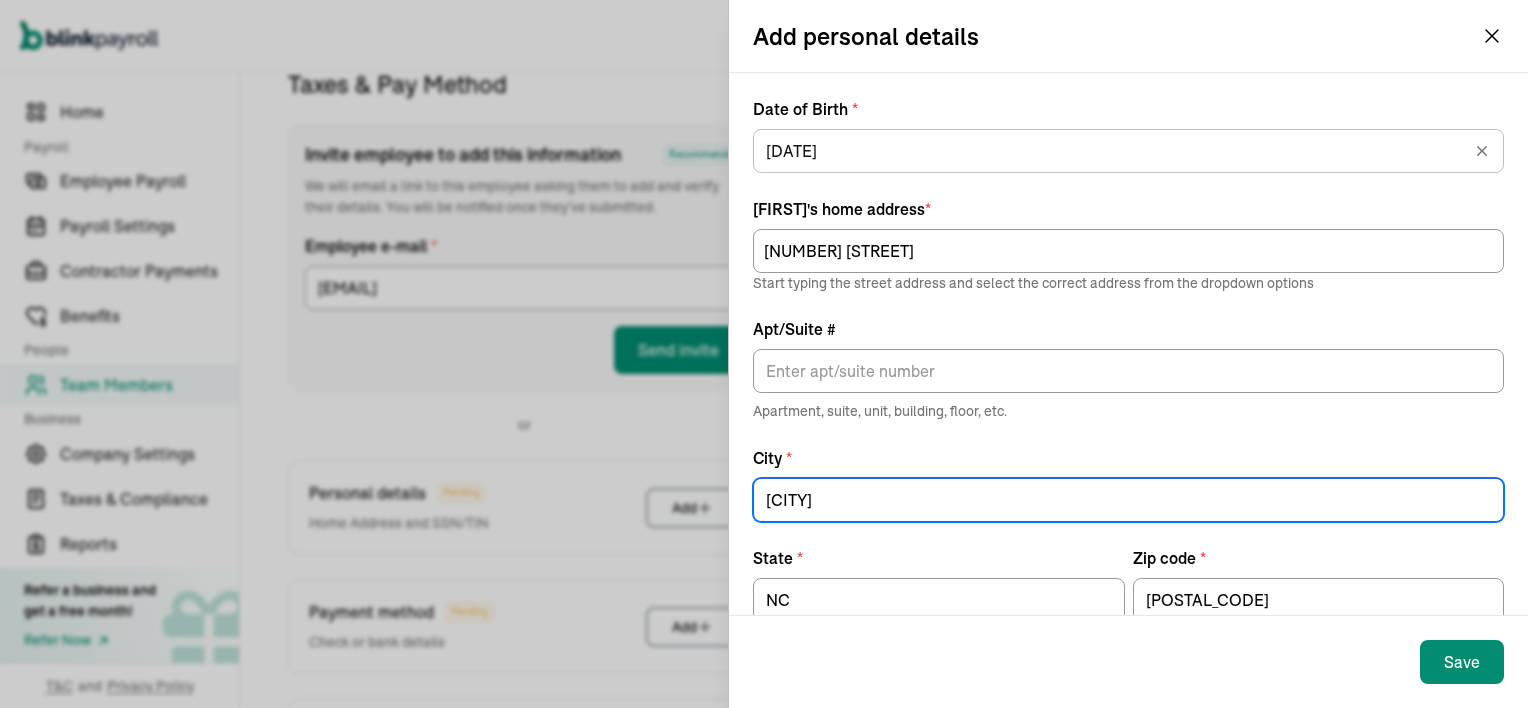 scroll, scrollTop: 146, scrollLeft: 0, axis: vertical 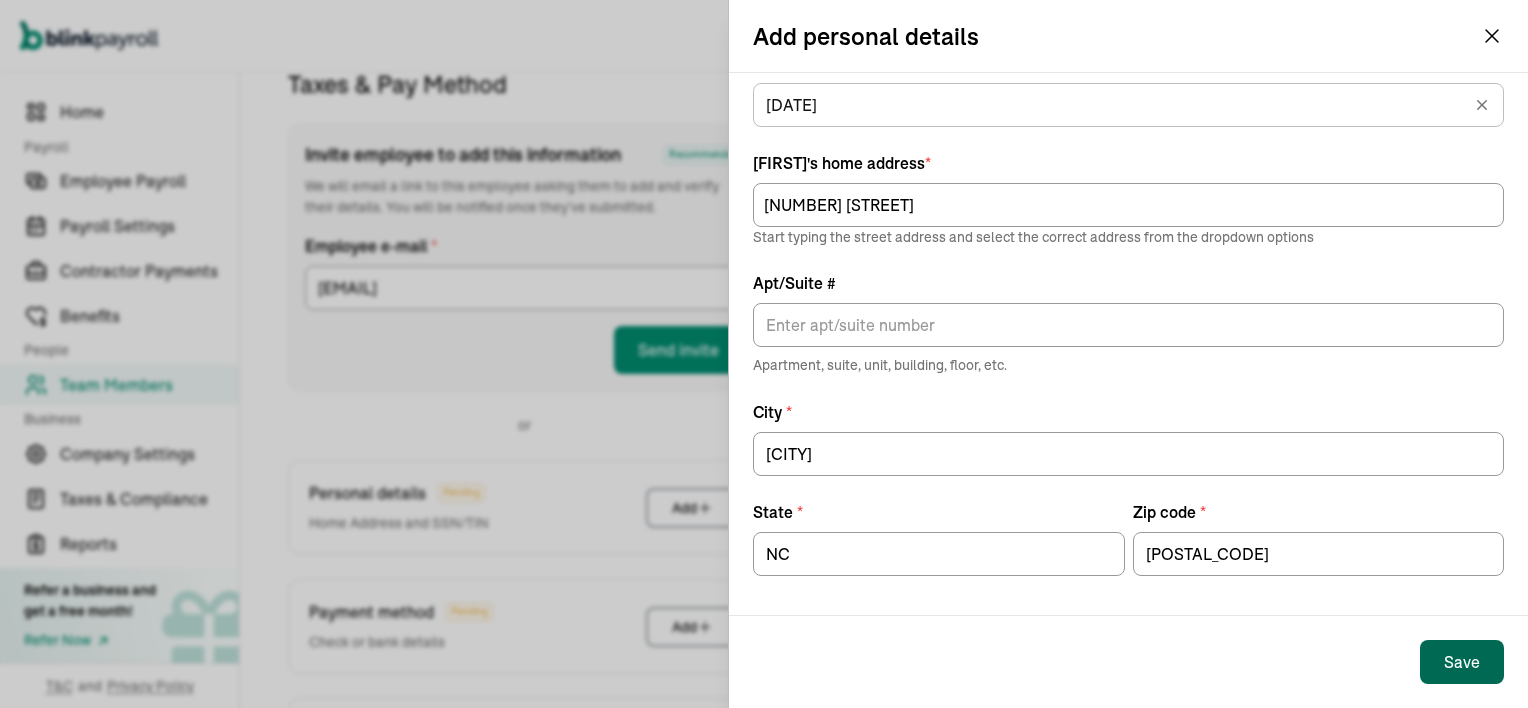 click on "Save" at bounding box center [1462, 662] 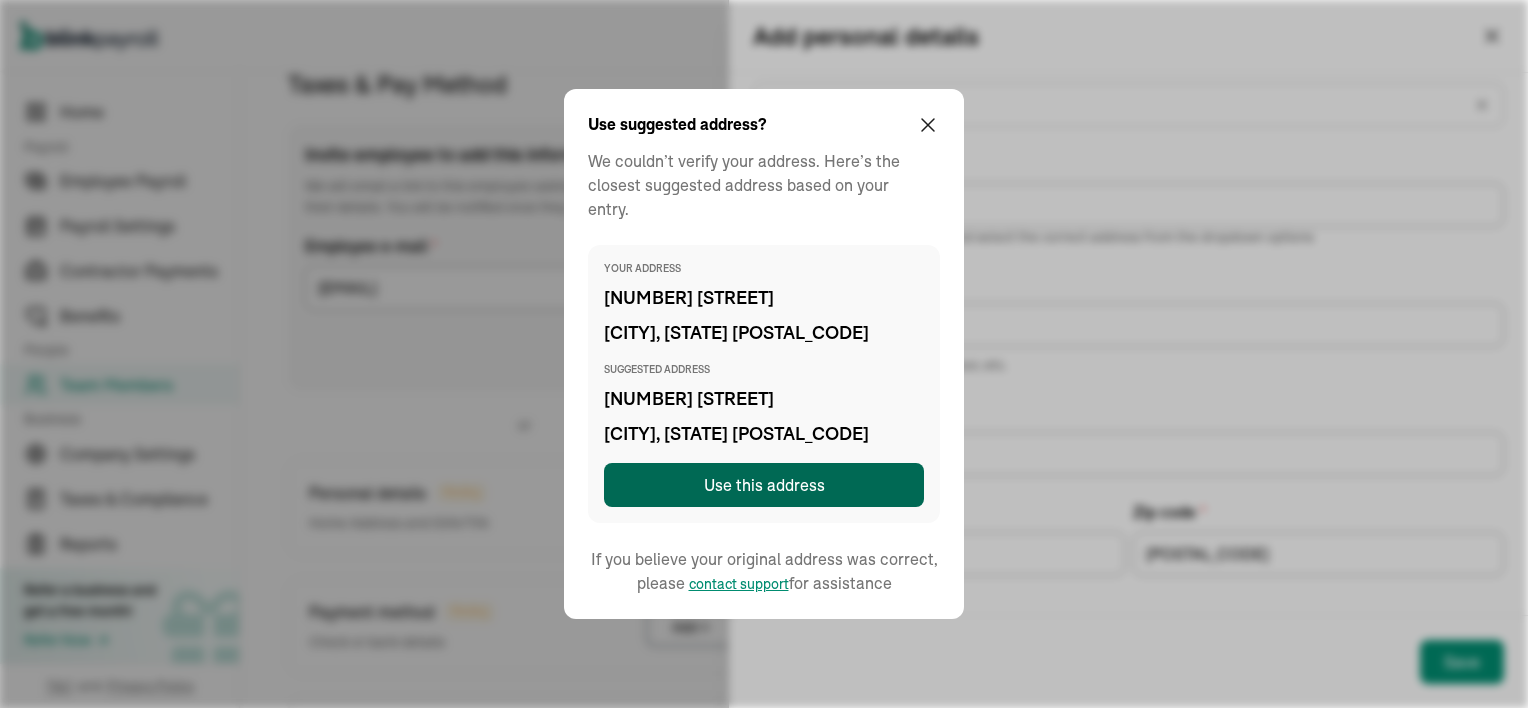 type on "[CITY]" 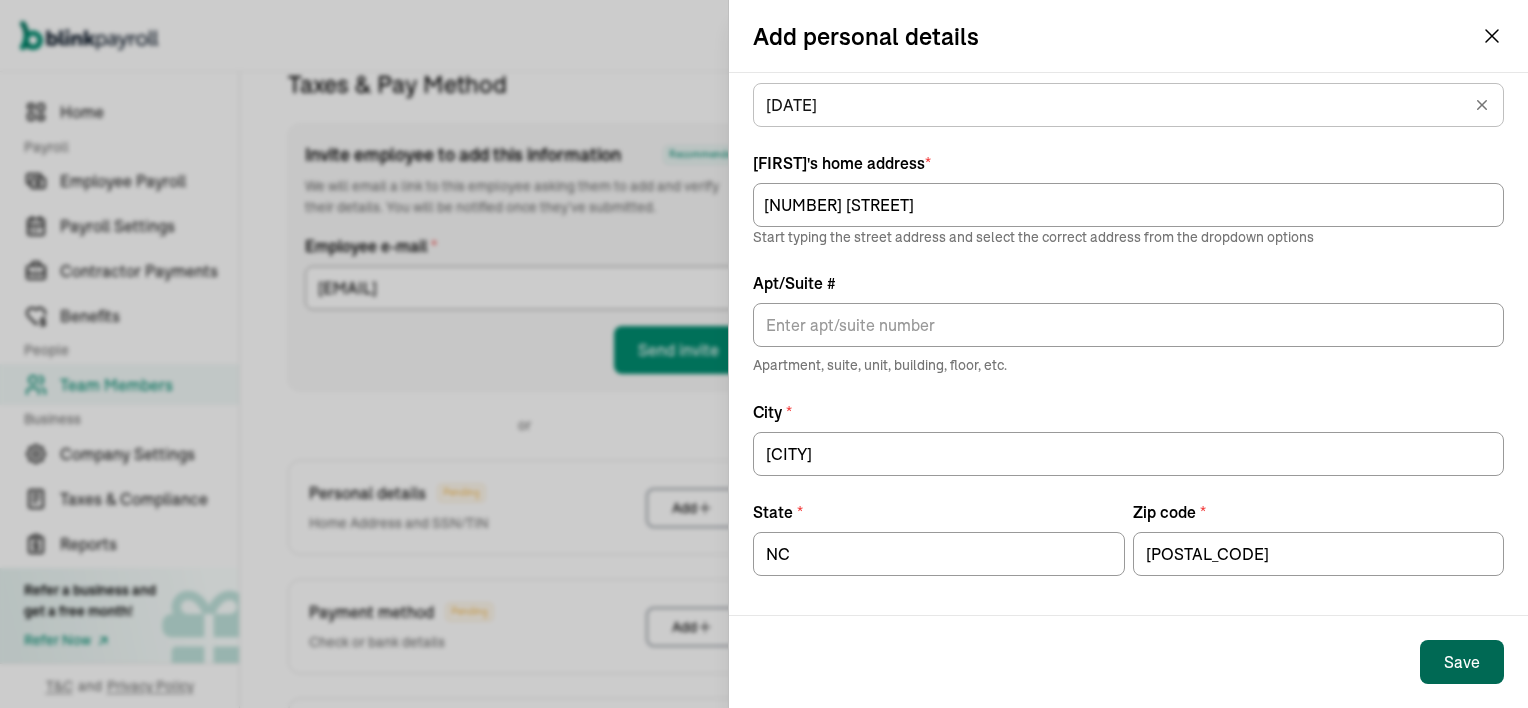 click on "Save" at bounding box center (1462, 662) 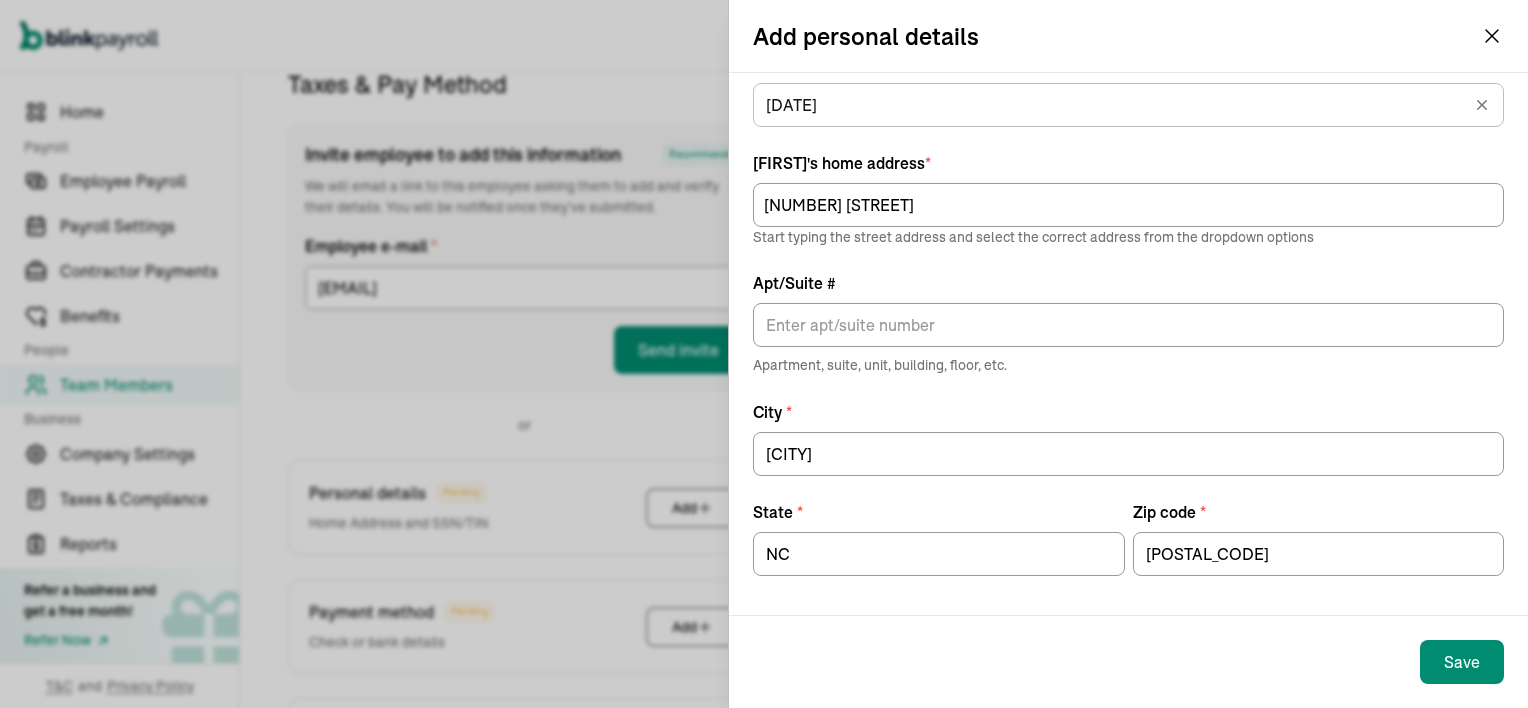click on "Add personal details SSN/TIN   * [SSN] [DATE] of Birth * [DATE] Feb 1984 Mon Tue Wed Thu Fri Sat Sun 30 31 1 2 3 4 5 6 7 8 9 10 11 12 13 14 15 16 17 18 19 20 21 22 23 24 25 26 27 28 29 1 2 3 4 5 6 7 8 9 10 11 [FIRST]'s home address * [NUMBER] [STREET] Start typing the street address and select the correct address from the dropdown options Apt/Suite #   Apartment, suite, unit, building, floor, etc. City   *  [CITY] State   *  [STATE] Zip code   *  [POSTAL_CODE] Save" at bounding box center (764, 354) 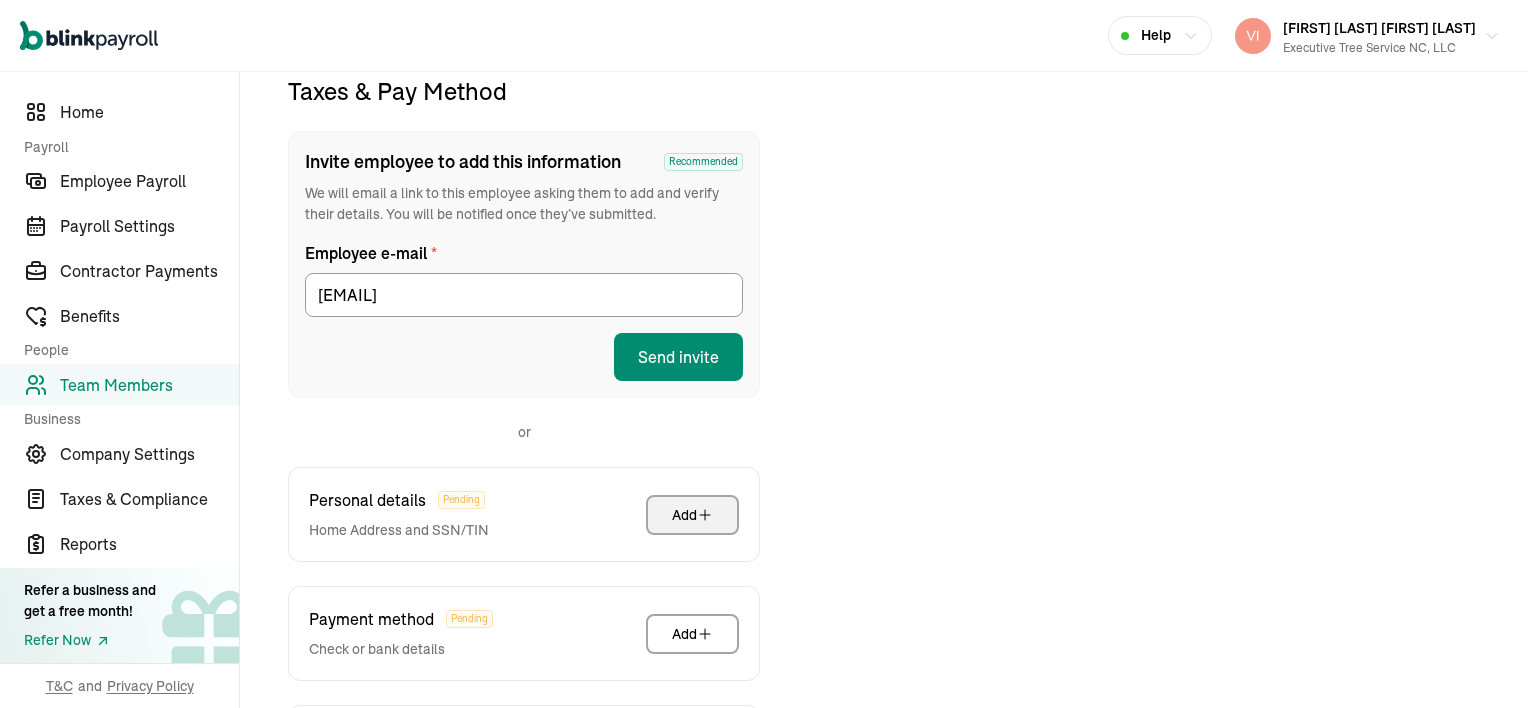 scroll, scrollTop: 236, scrollLeft: 0, axis: vertical 